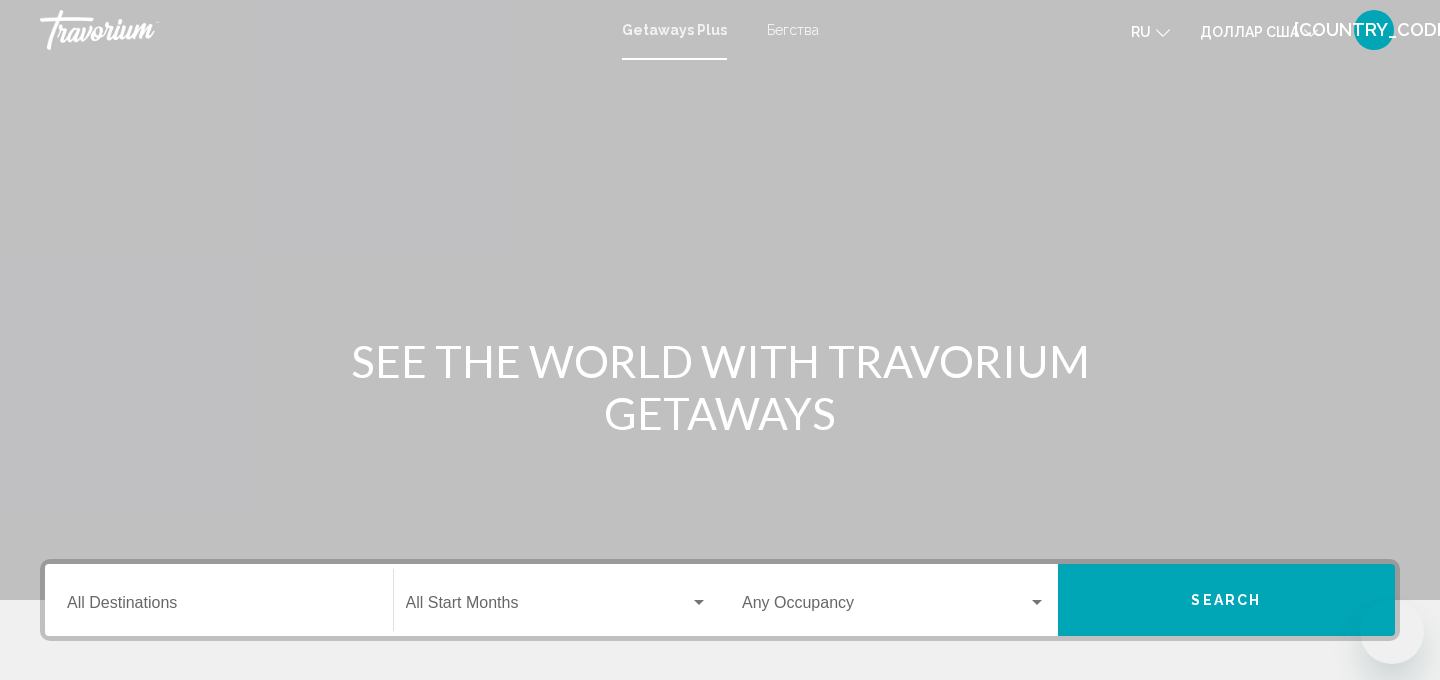 scroll, scrollTop: 0, scrollLeft: 0, axis: both 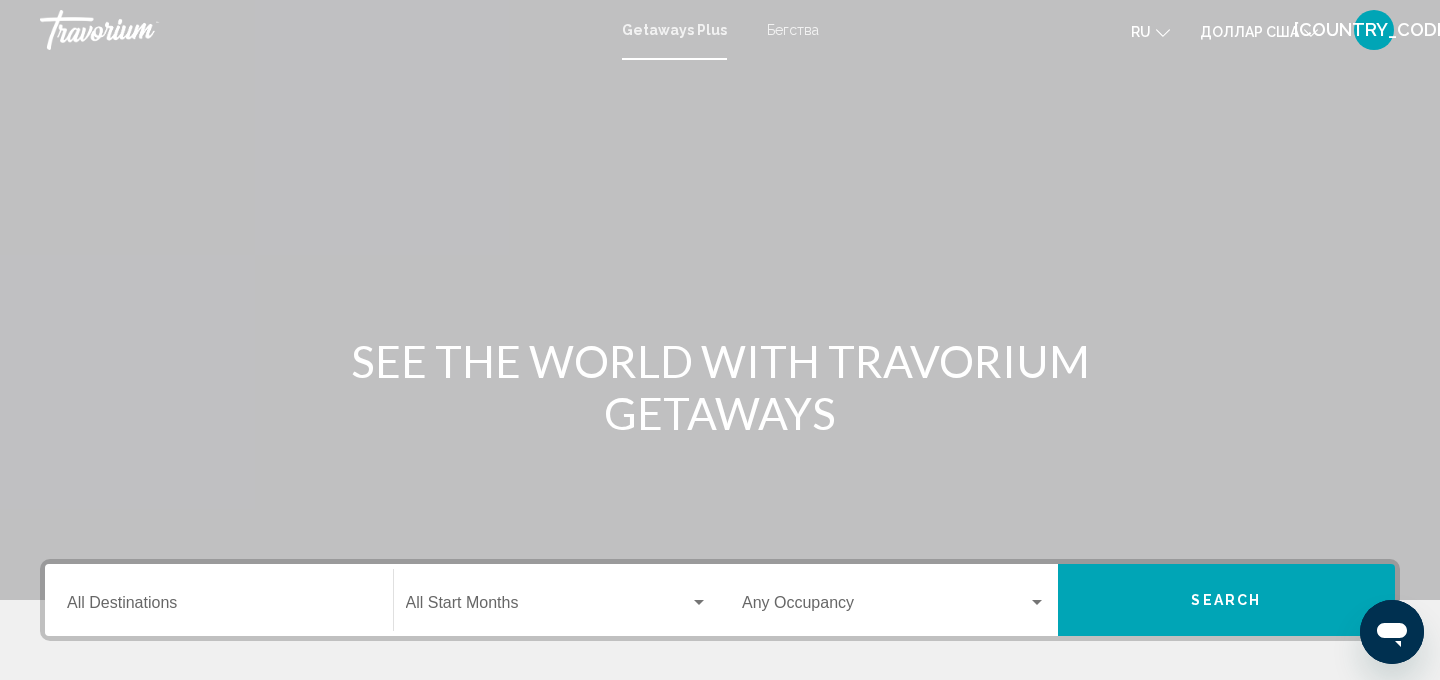 click on "Getaways Plus" at bounding box center [674, 30] 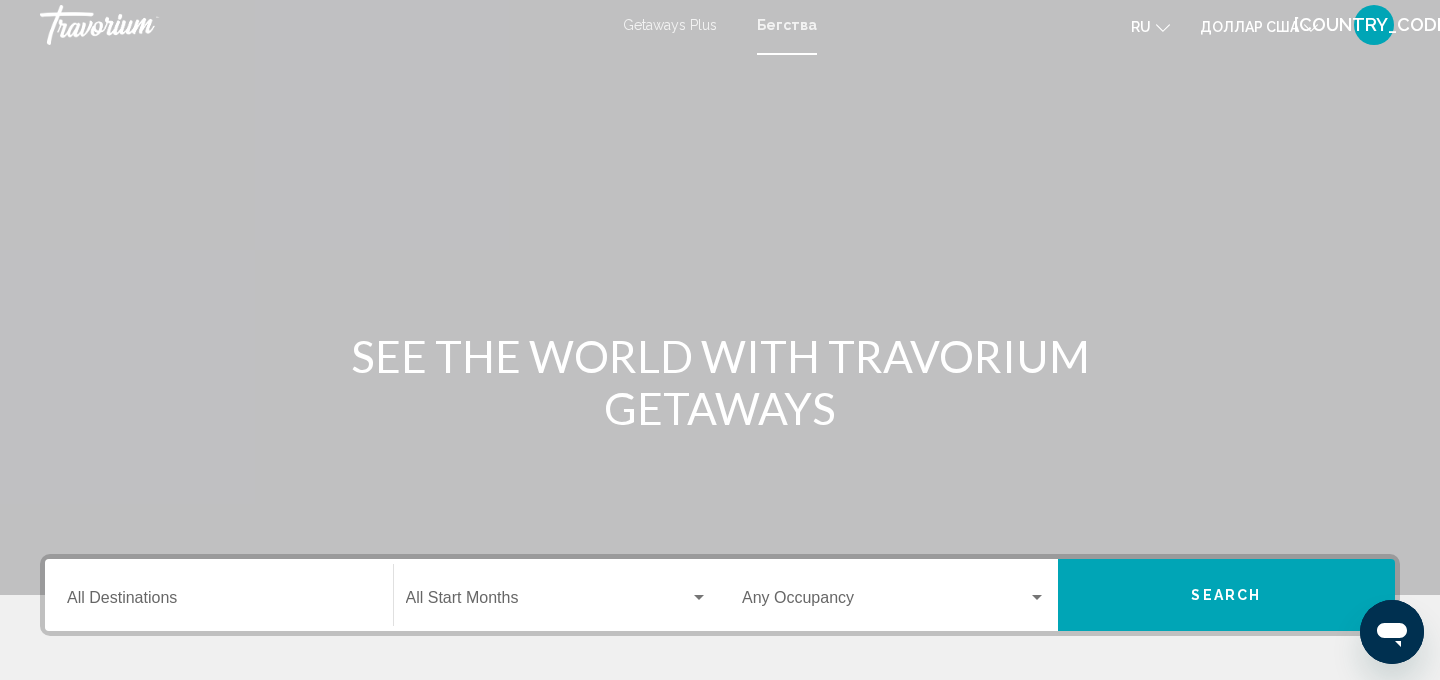 scroll, scrollTop: 0, scrollLeft: 0, axis: both 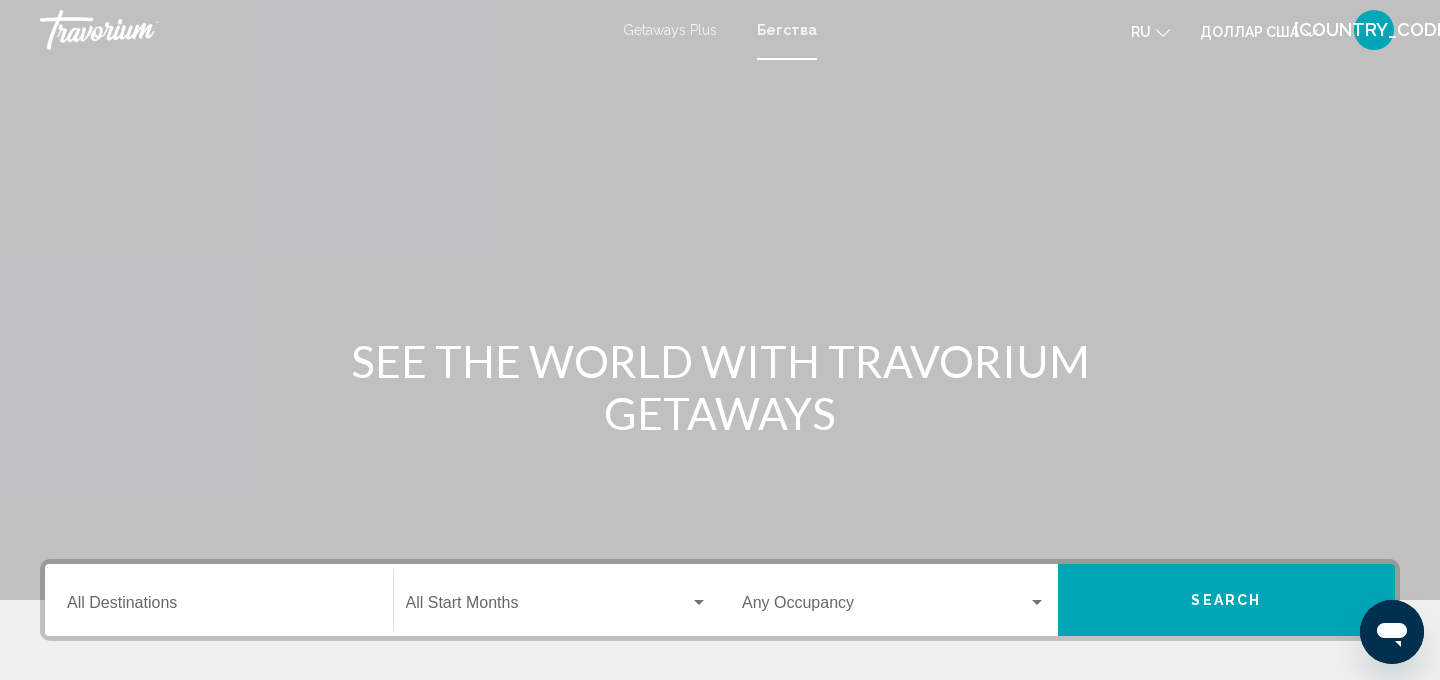 click on "ru" at bounding box center (1141, 32) 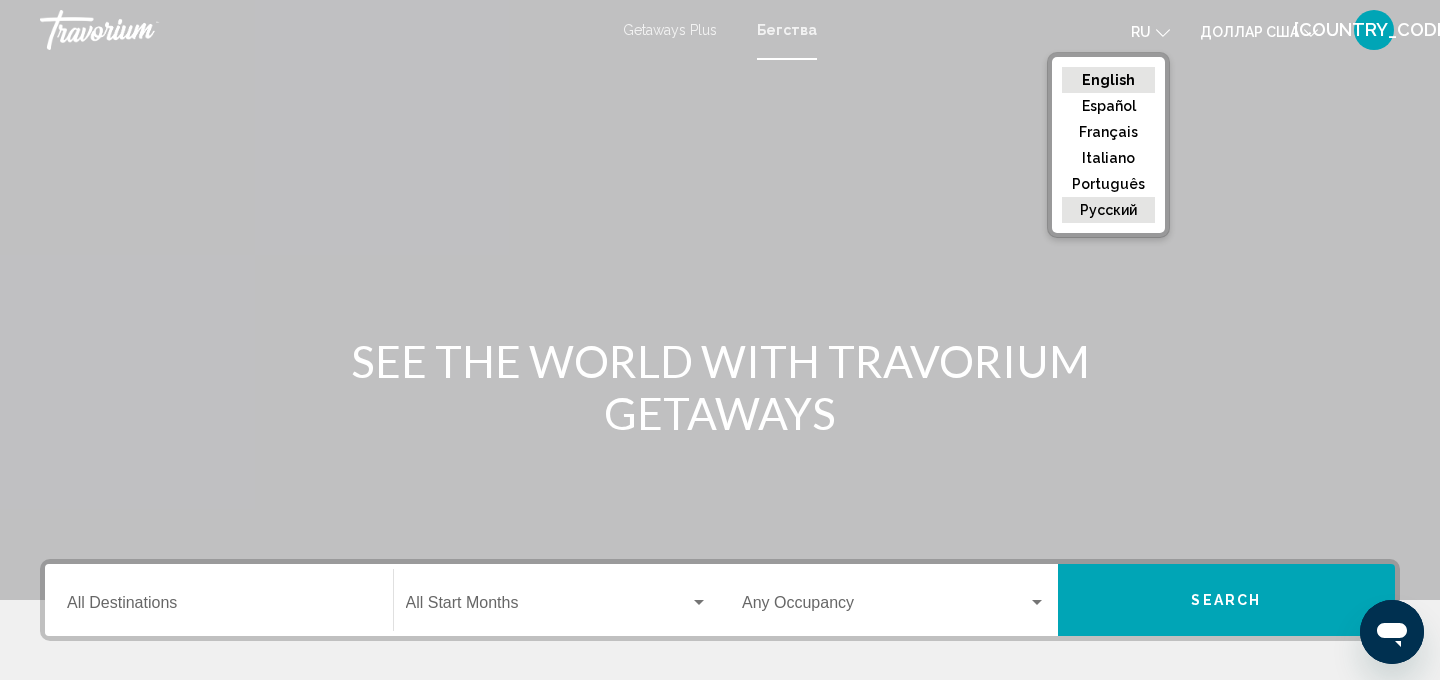click on "русский" at bounding box center (1108, 80) 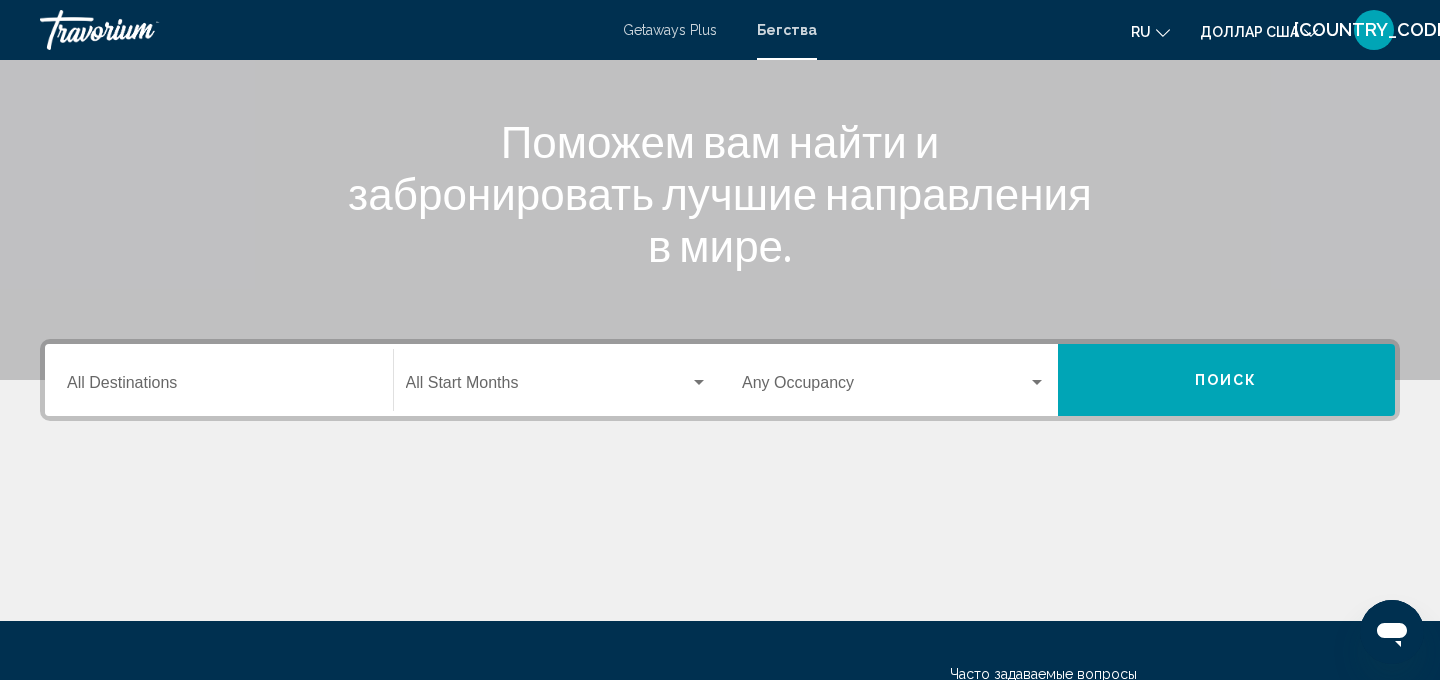 scroll, scrollTop: 217, scrollLeft: 0, axis: vertical 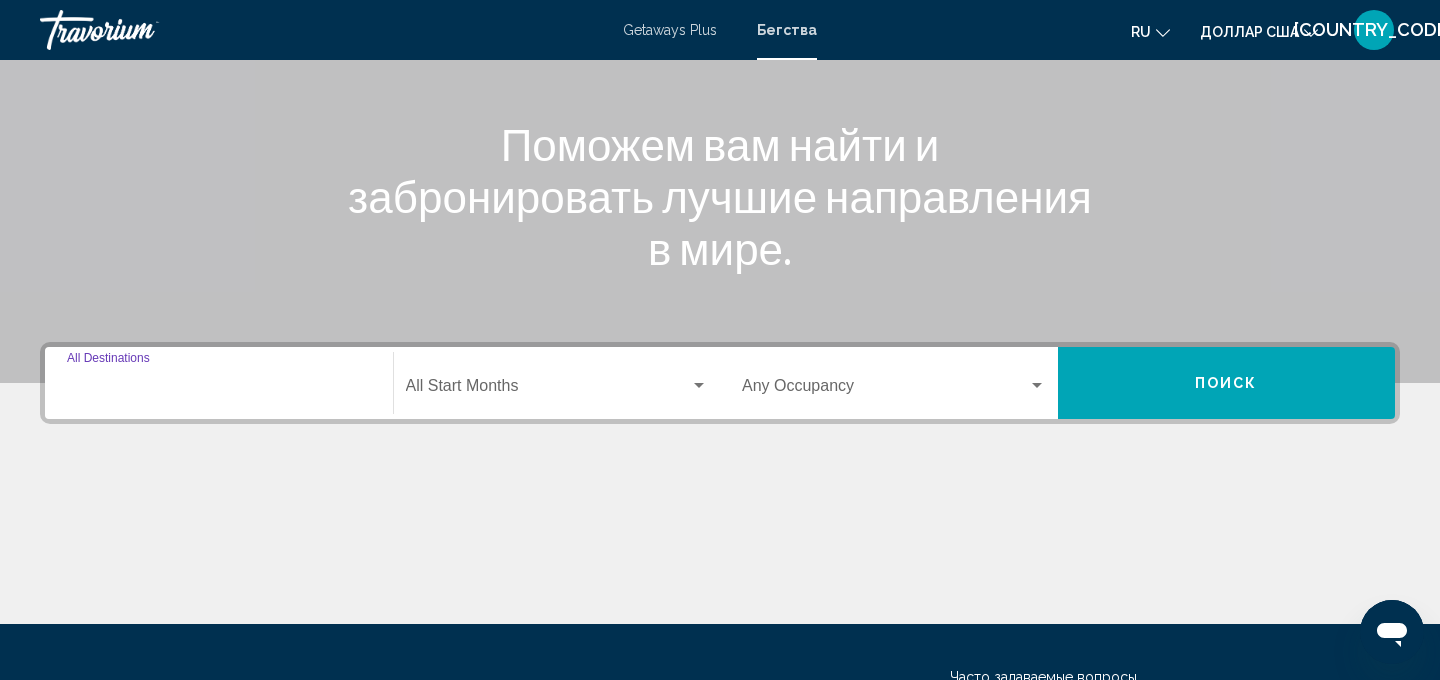 click on "Destination All Destinations" at bounding box center [219, 390] 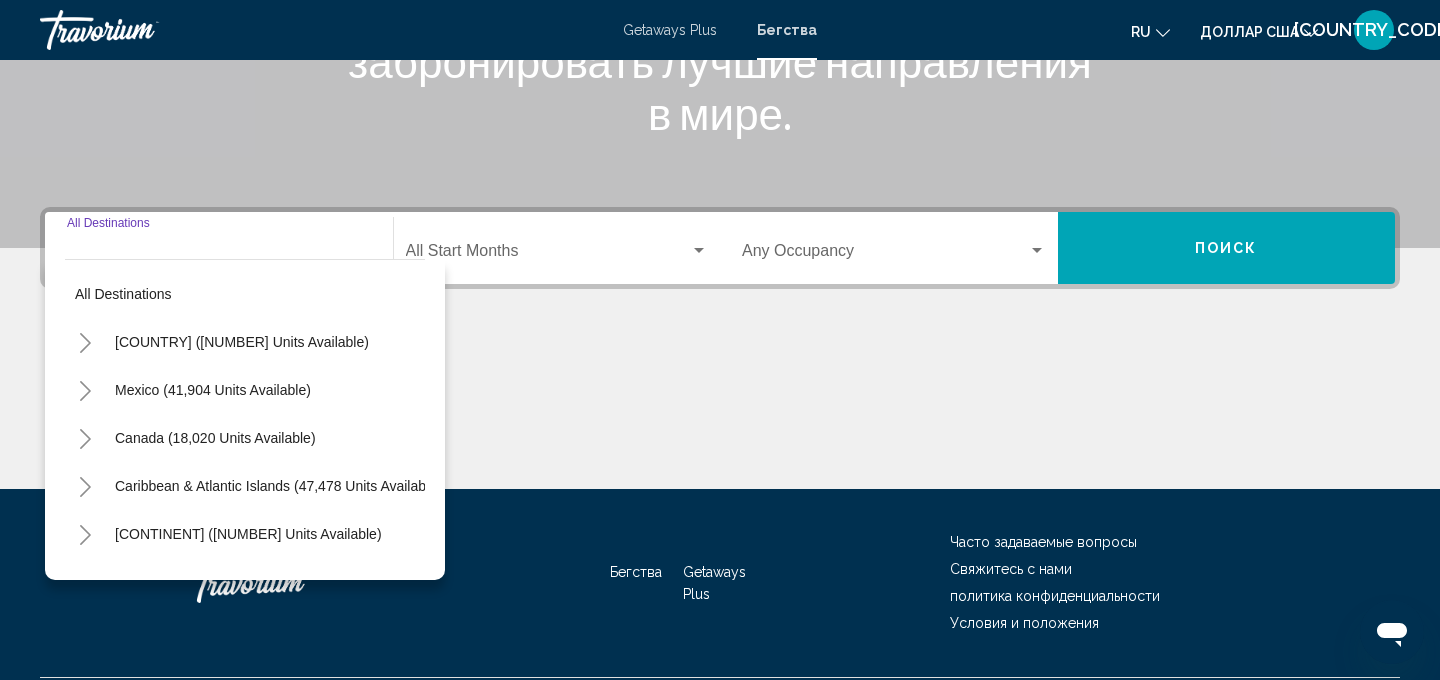 scroll, scrollTop: 406, scrollLeft: 0, axis: vertical 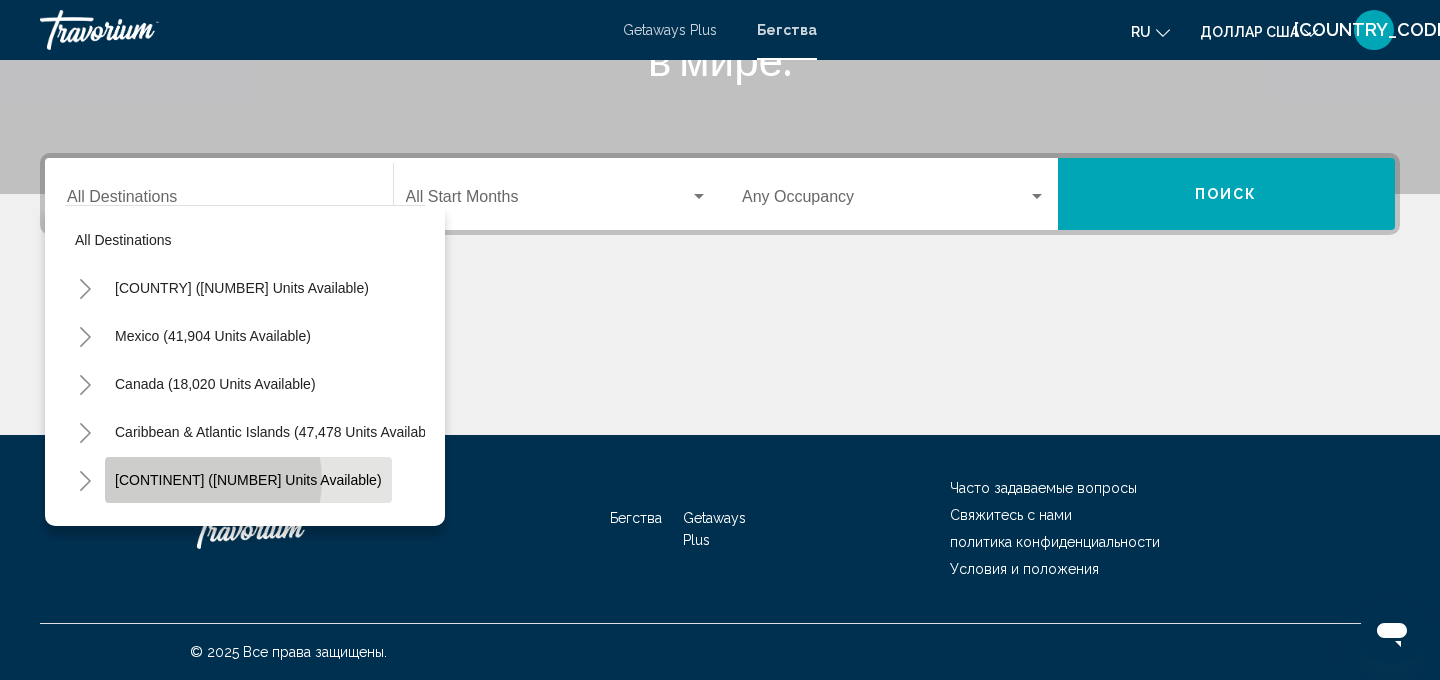 click on "[CONTINENT] ([NUMBER] units available)" at bounding box center [248, 480] 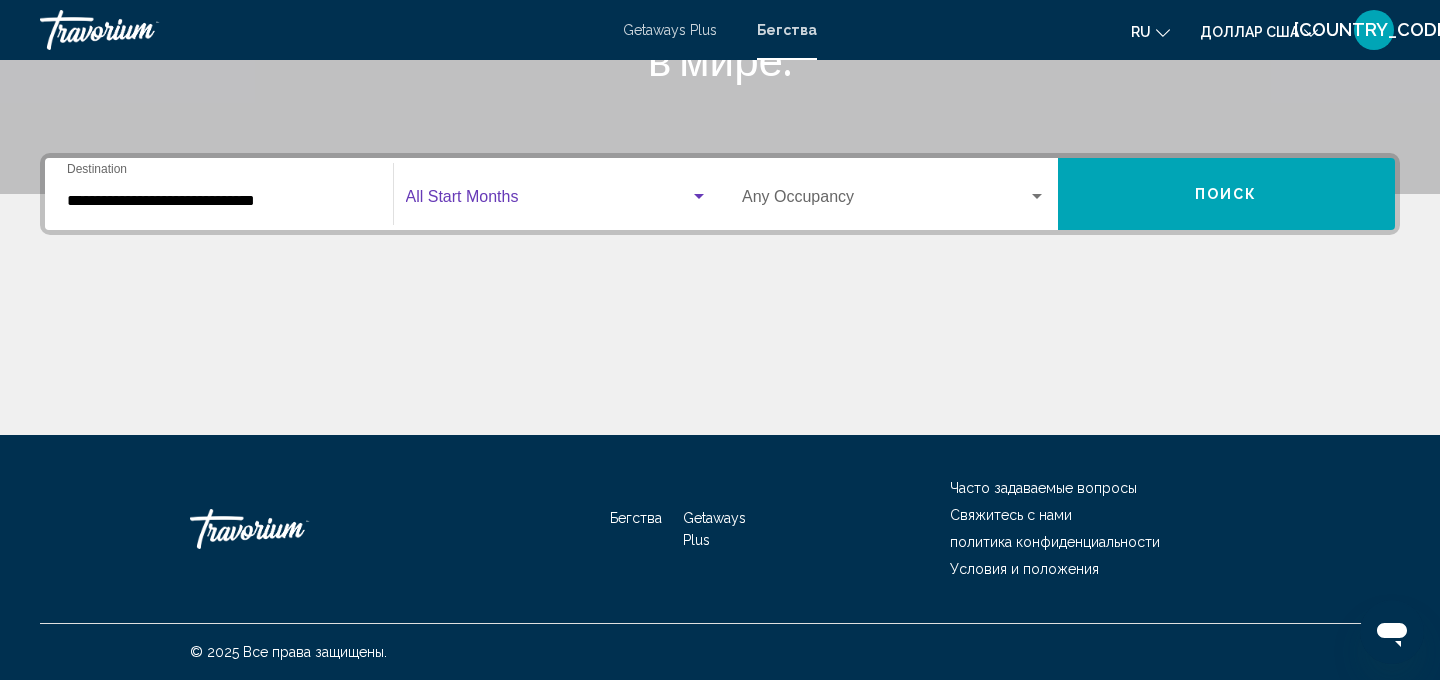 click at bounding box center [699, 196] 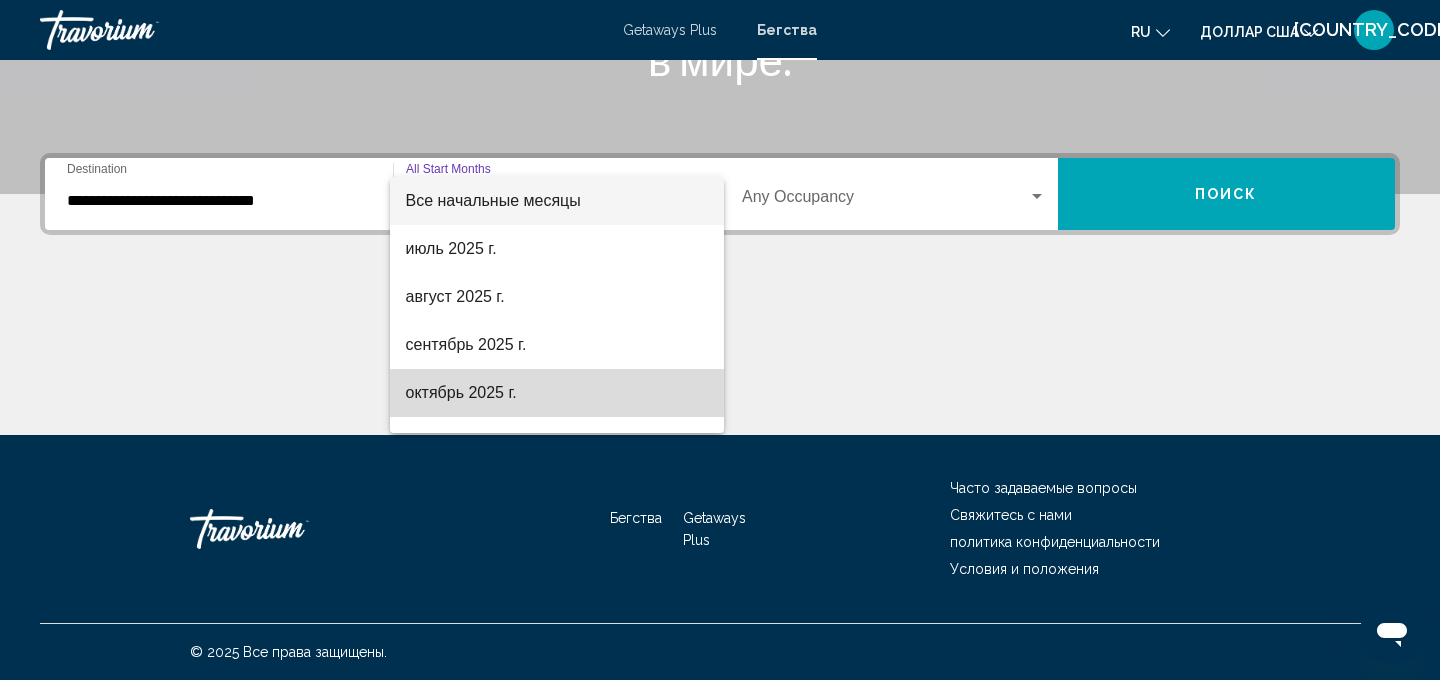 click on "октябрь 2025 г." at bounding box center [461, 392] 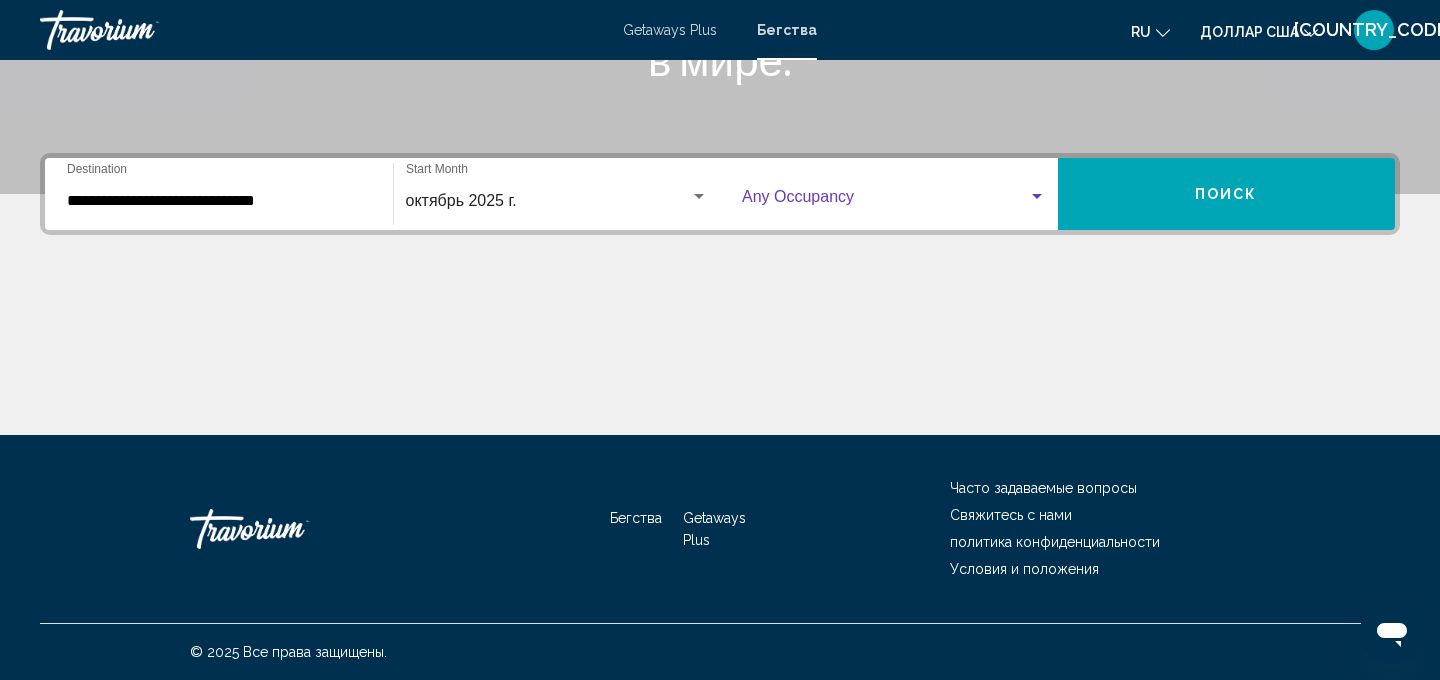 click at bounding box center (1037, 197) 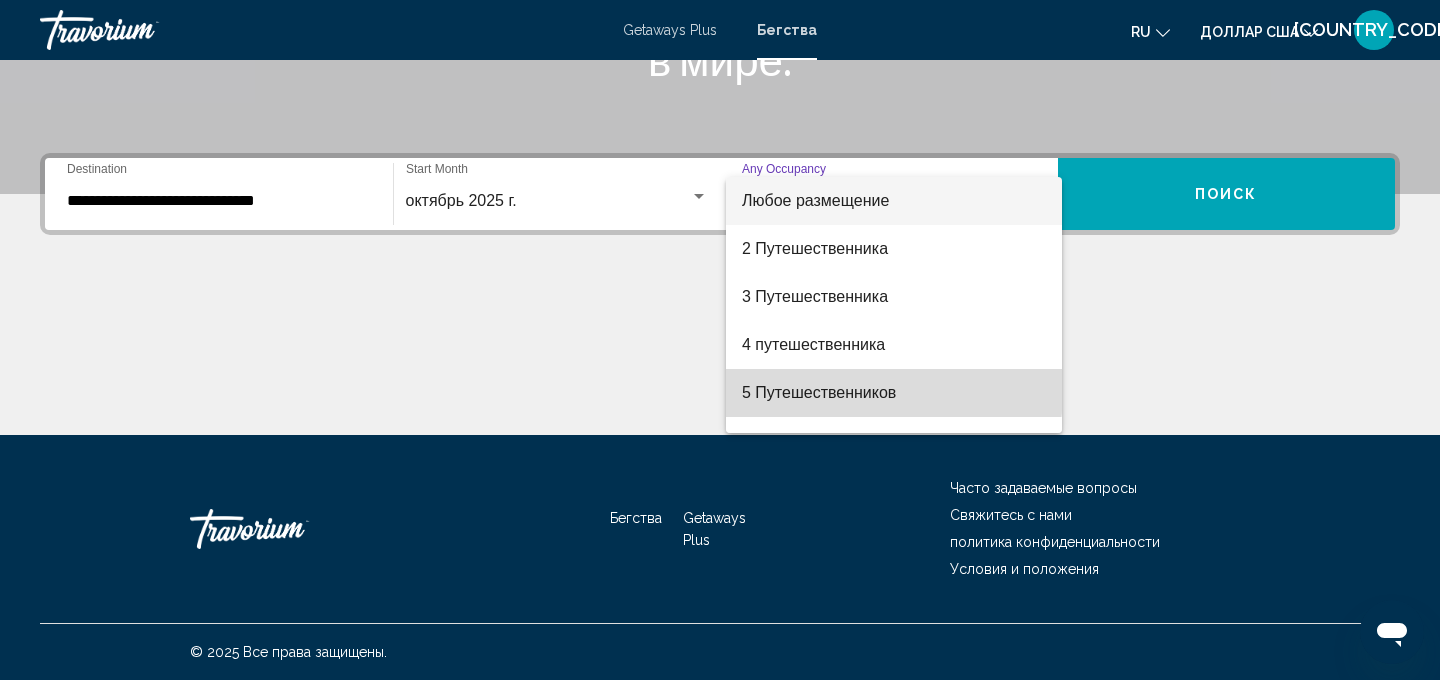 click on "5 Путешественников" at bounding box center [819, 392] 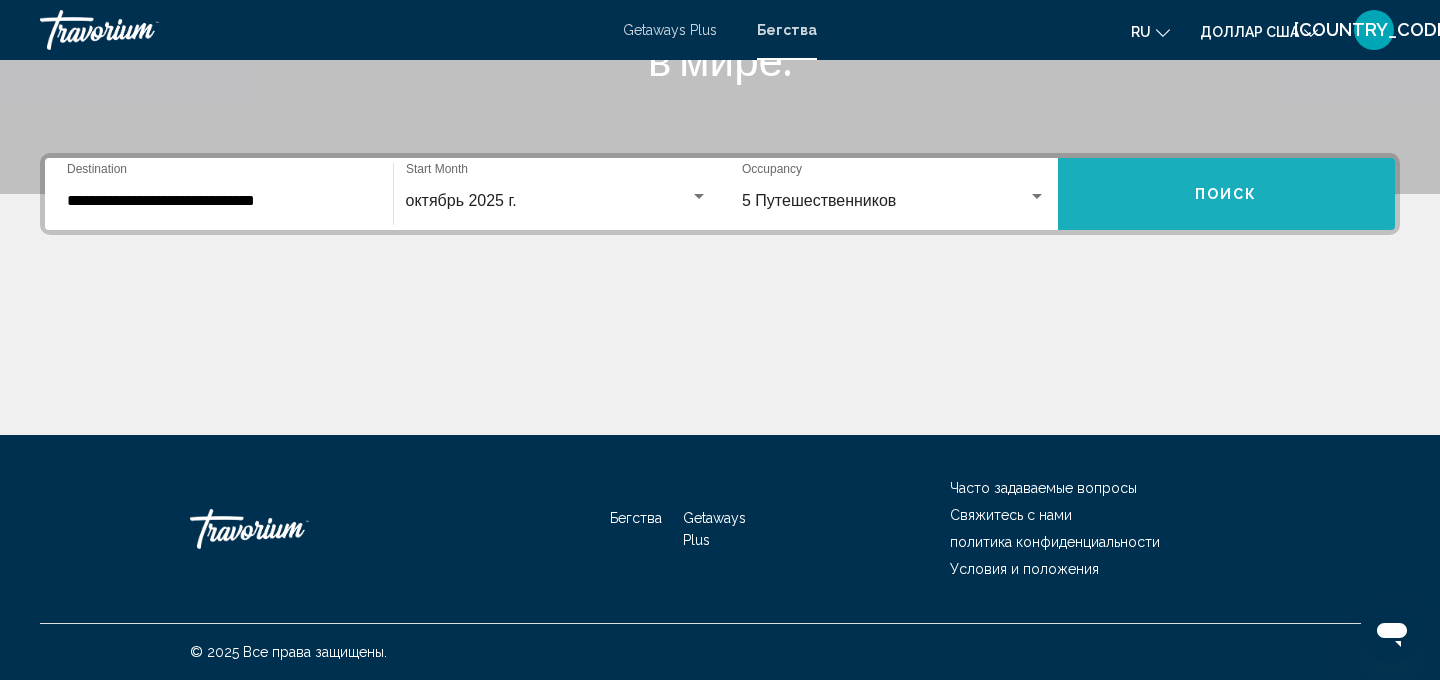 click on "Поиск" at bounding box center [1226, 195] 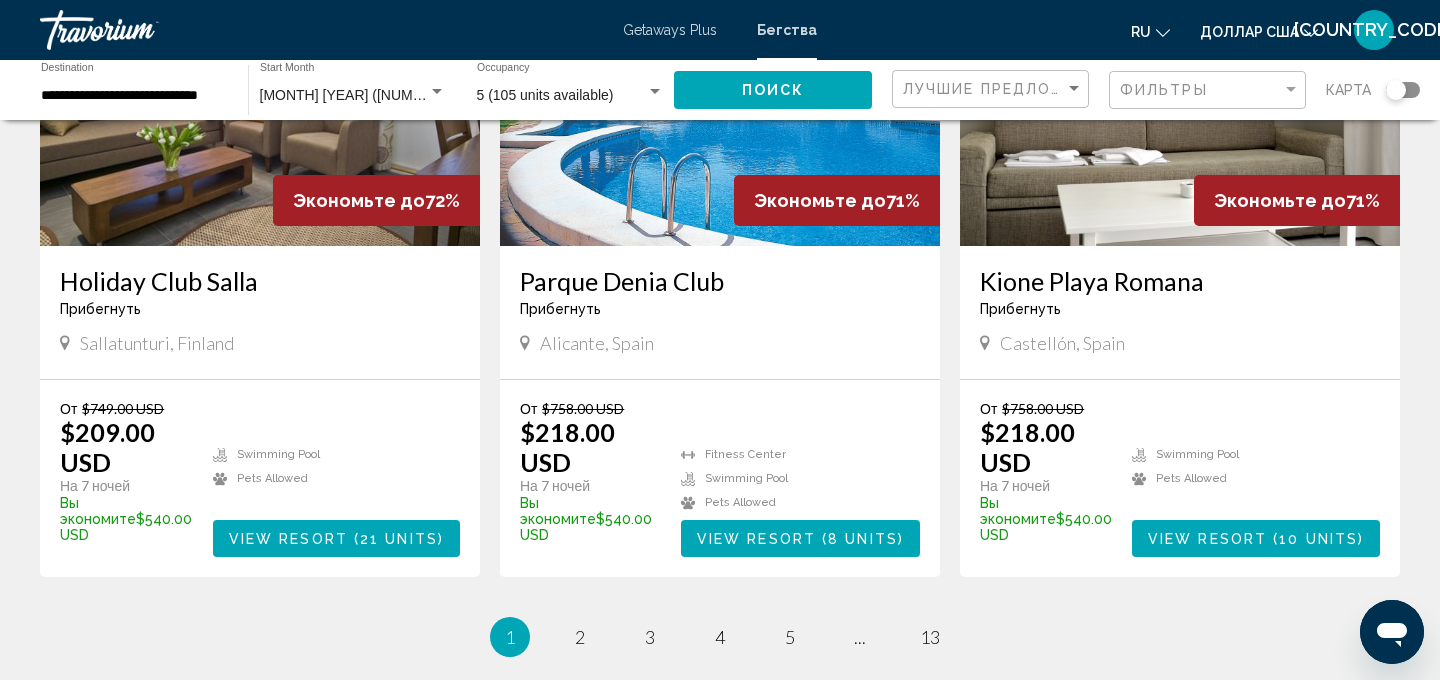 scroll, scrollTop: 2377, scrollLeft: 0, axis: vertical 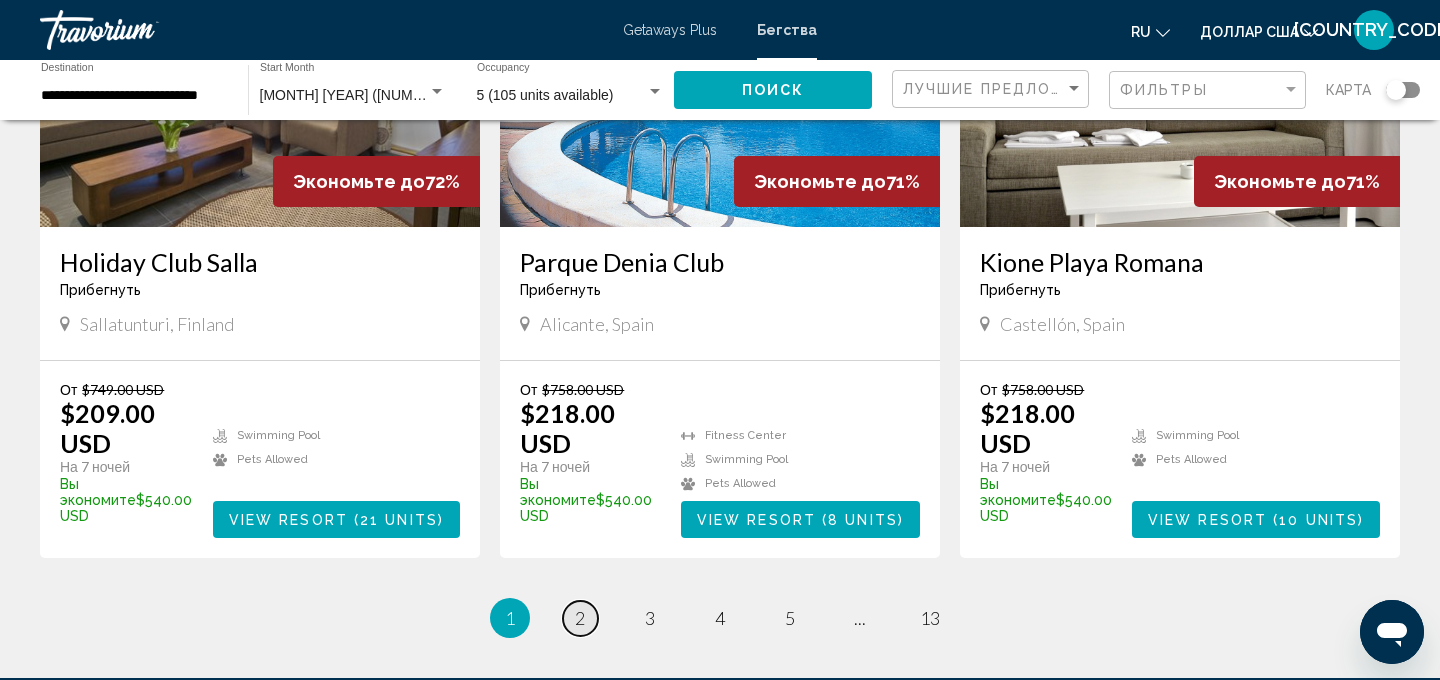 click on "2" at bounding box center [580, 618] 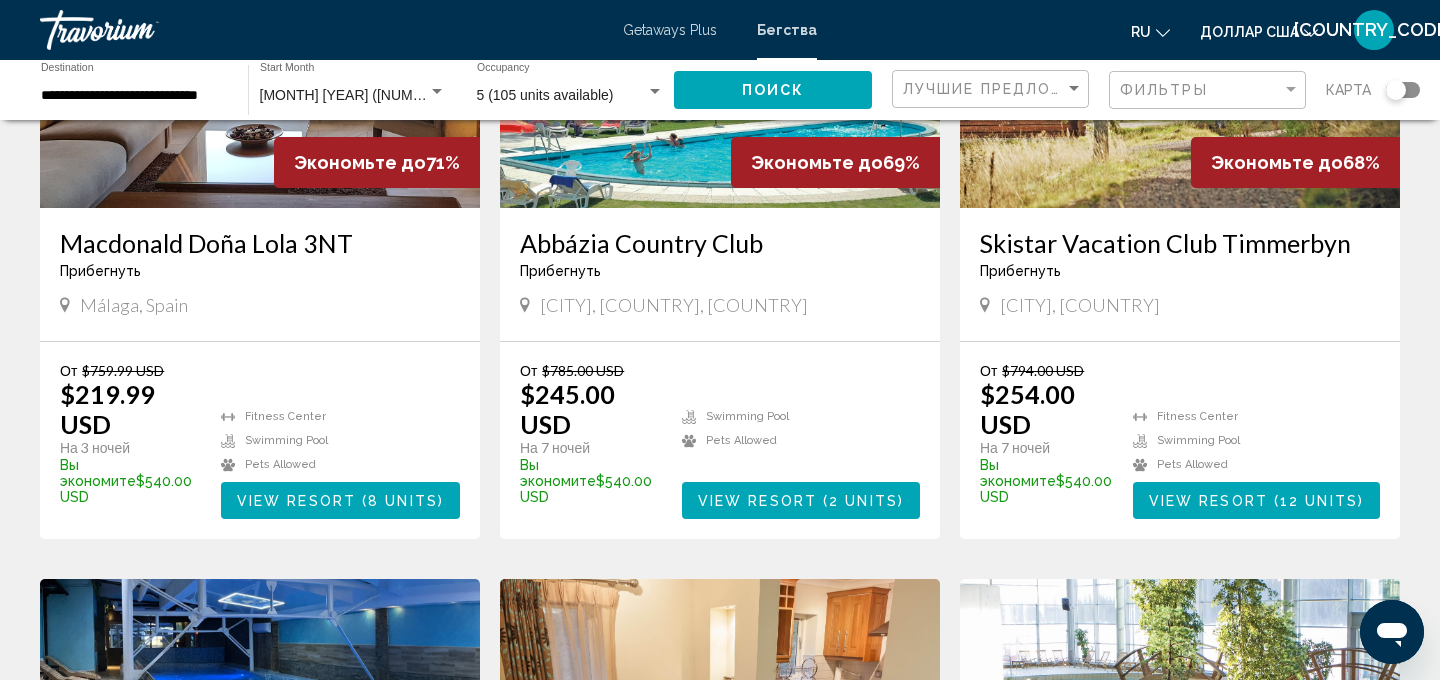 scroll, scrollTop: 0, scrollLeft: 0, axis: both 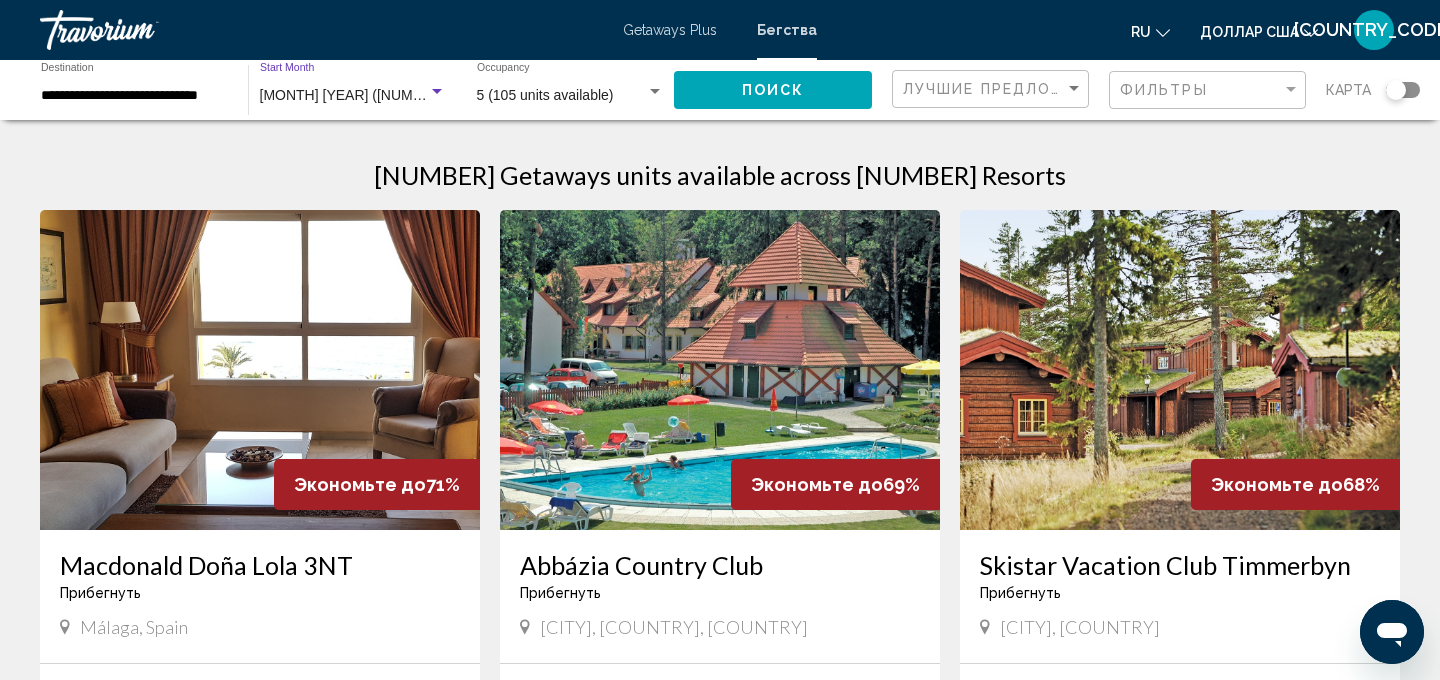 click at bounding box center [437, 91] 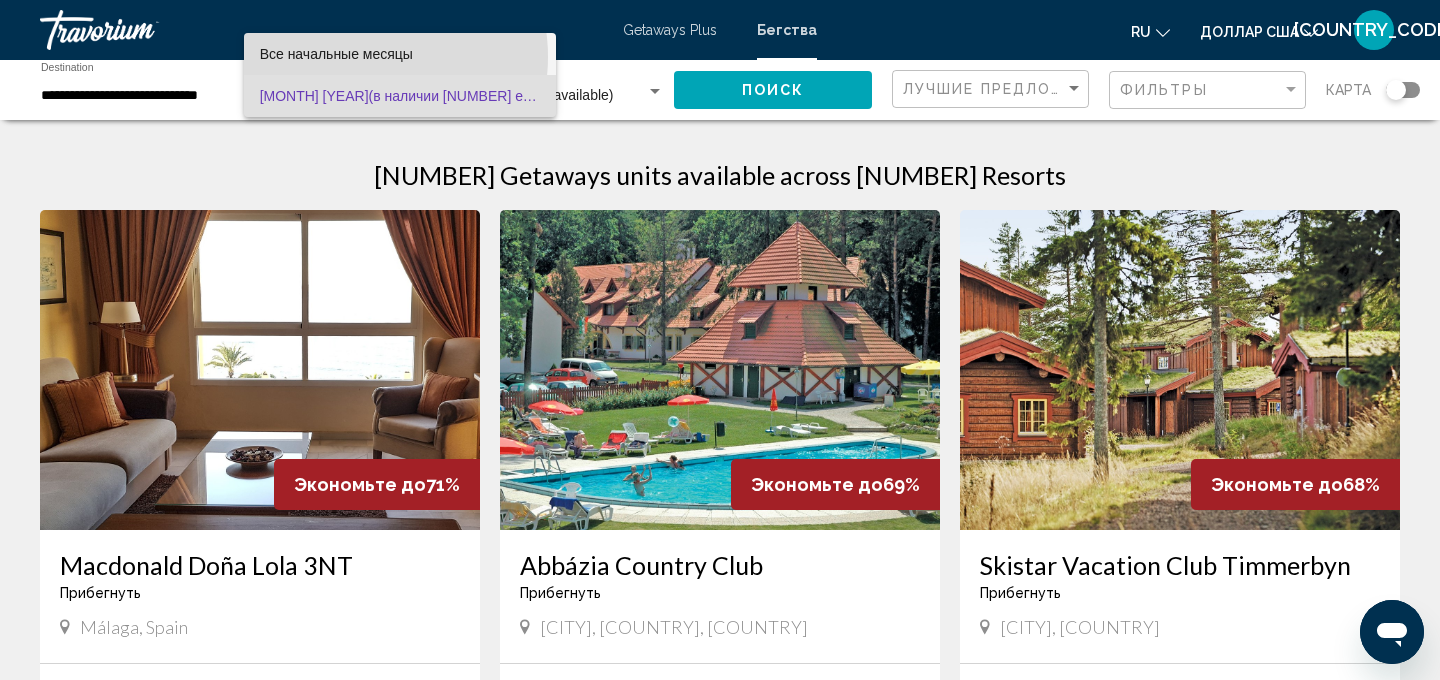 click on "Все начальные месяцы" at bounding box center (336, 54) 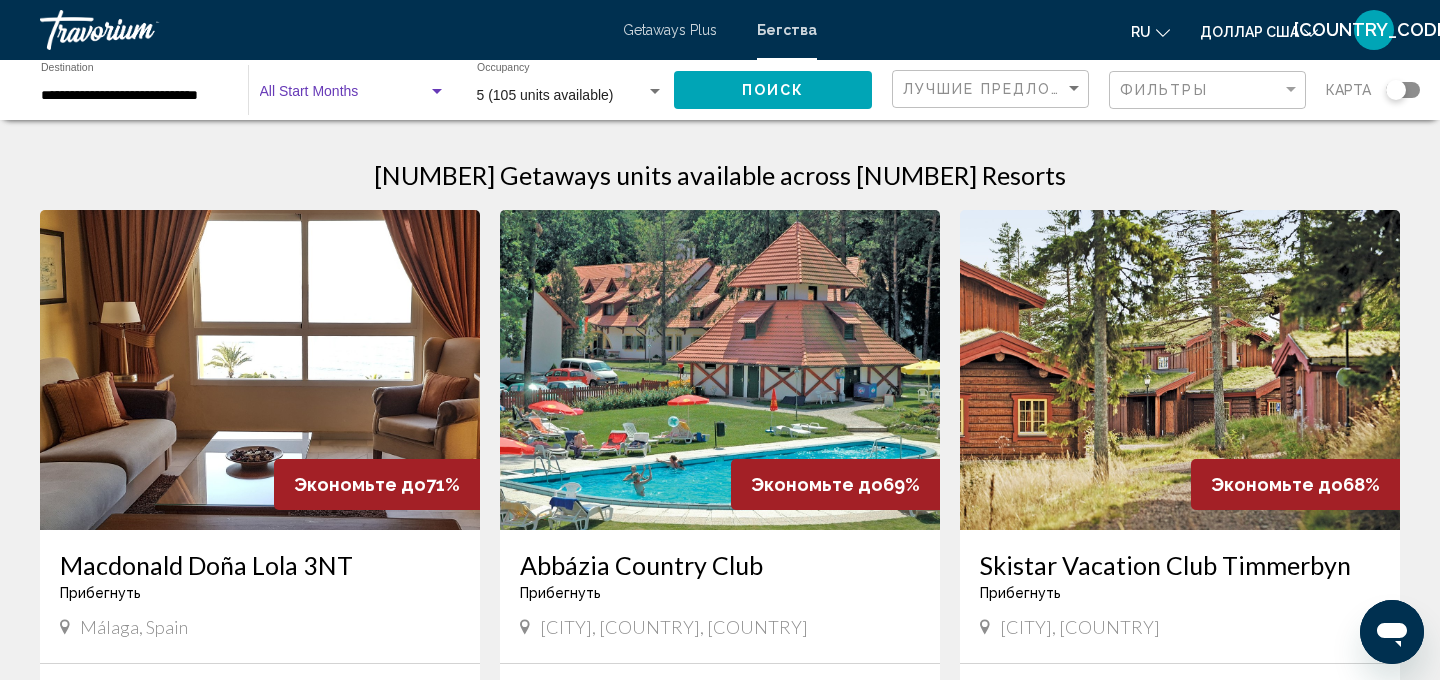 click at bounding box center (344, 96) 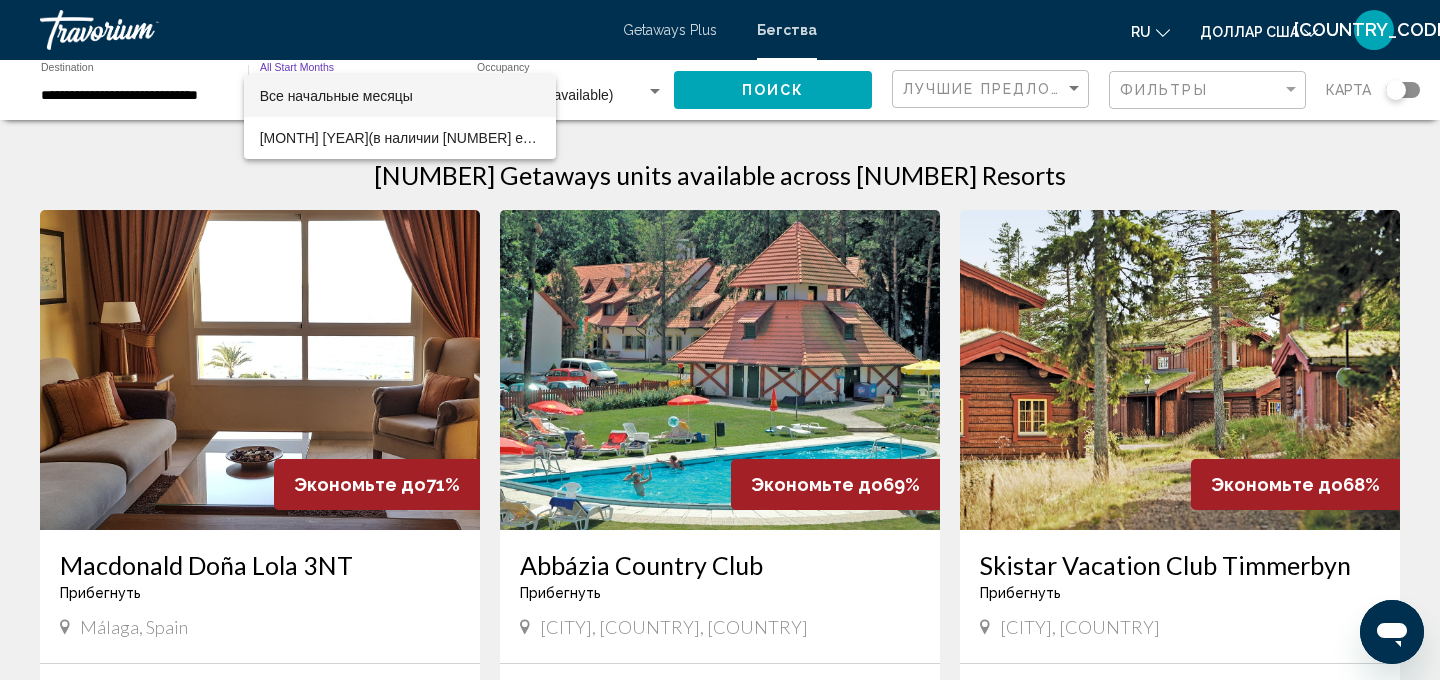 click at bounding box center (720, 340) 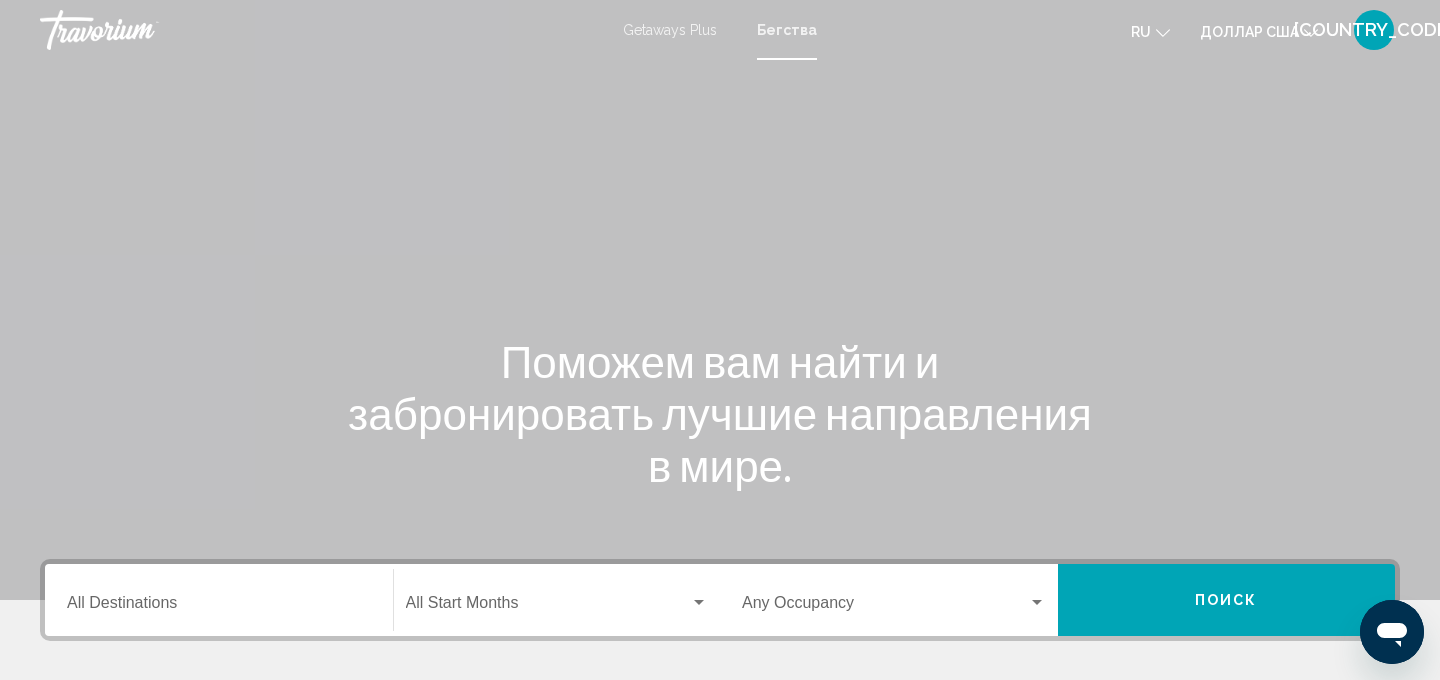 click on "Destination All Destinations" at bounding box center (219, 600) 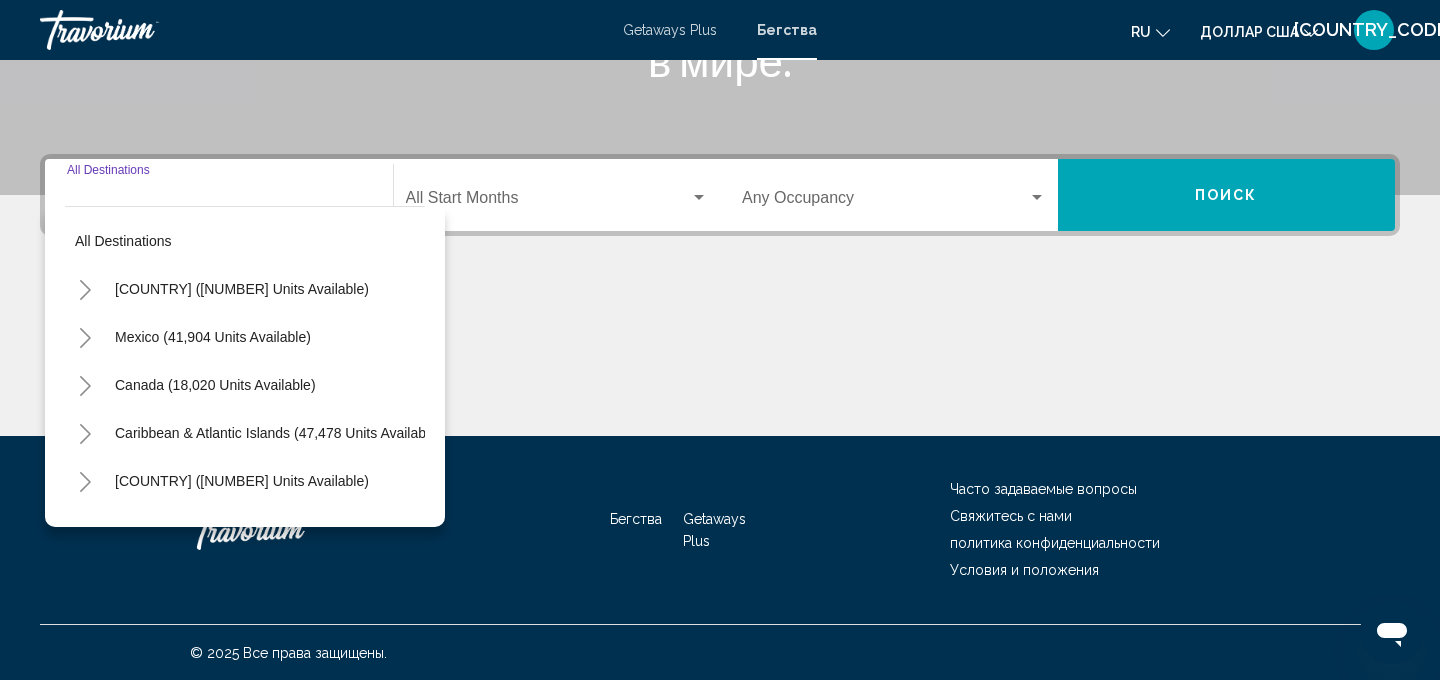 scroll, scrollTop: 406, scrollLeft: 0, axis: vertical 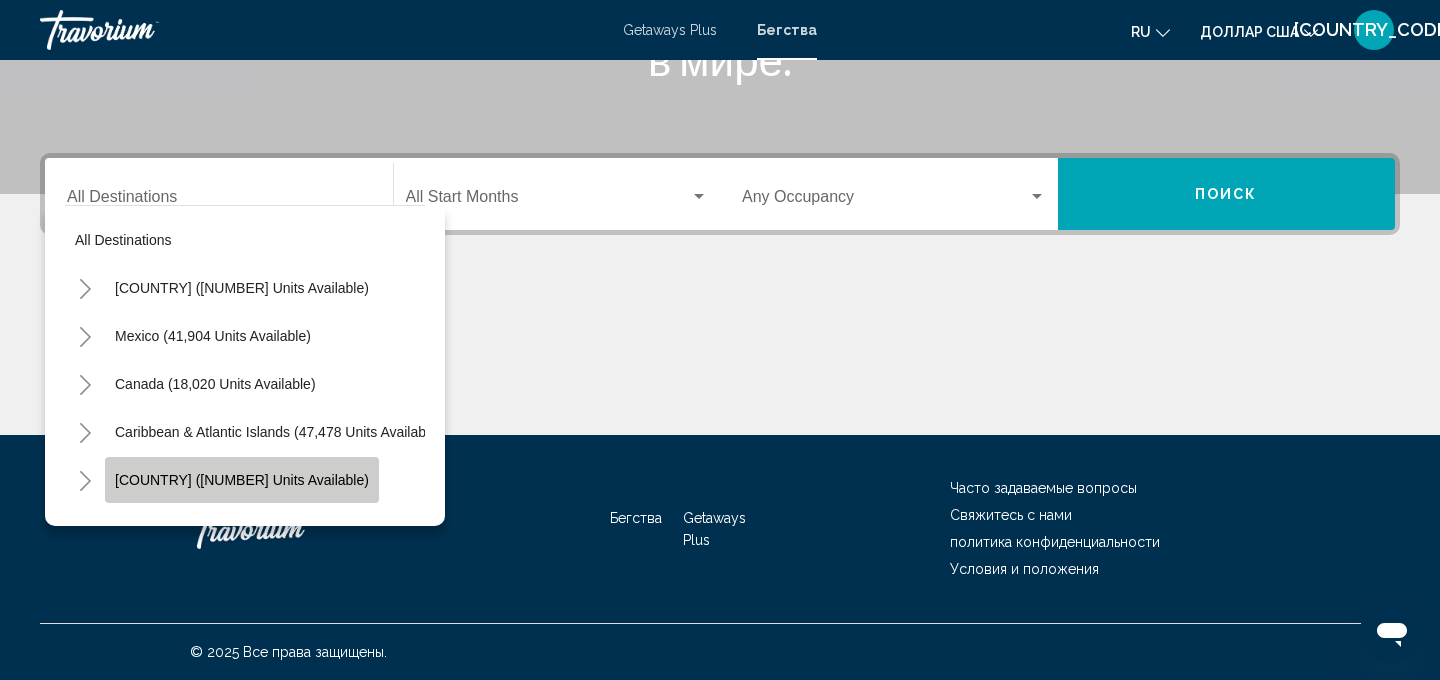 click on "[COUNTRY] ([NUMBER] units available)" at bounding box center (242, 480) 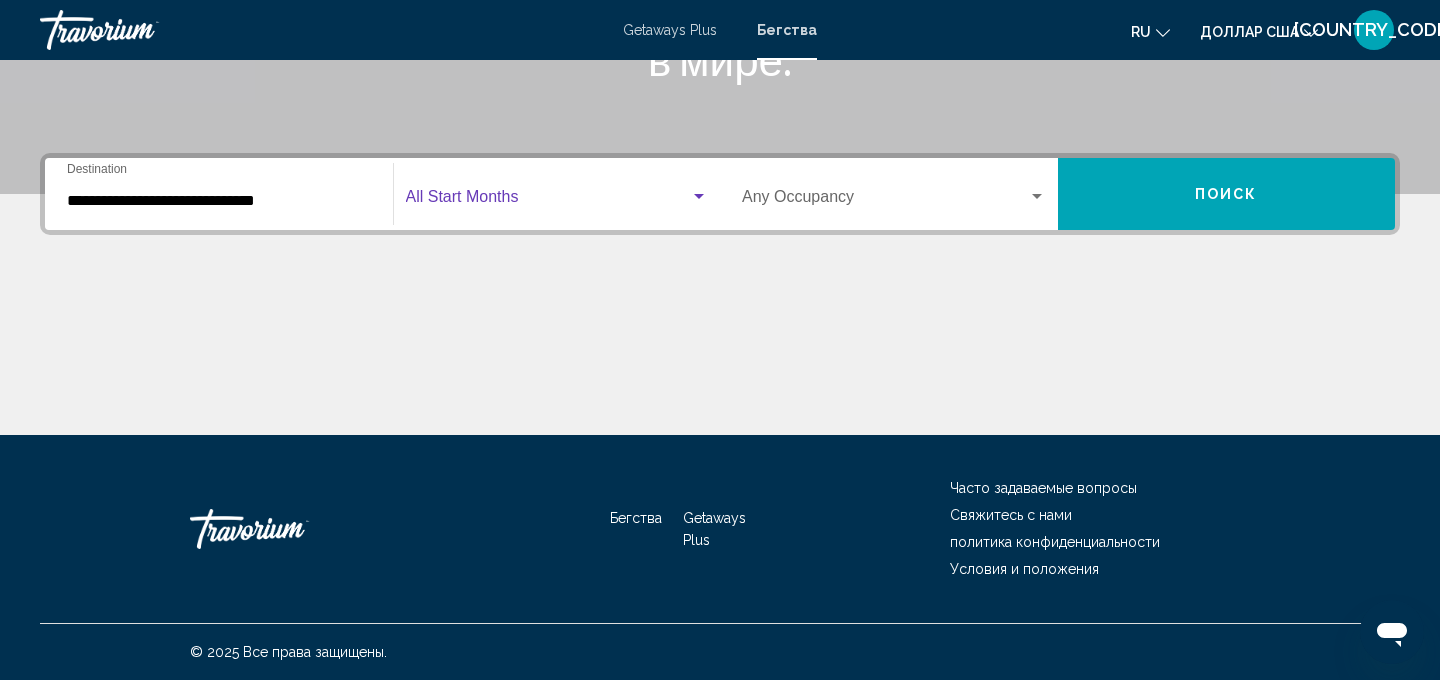 click at bounding box center [699, 196] 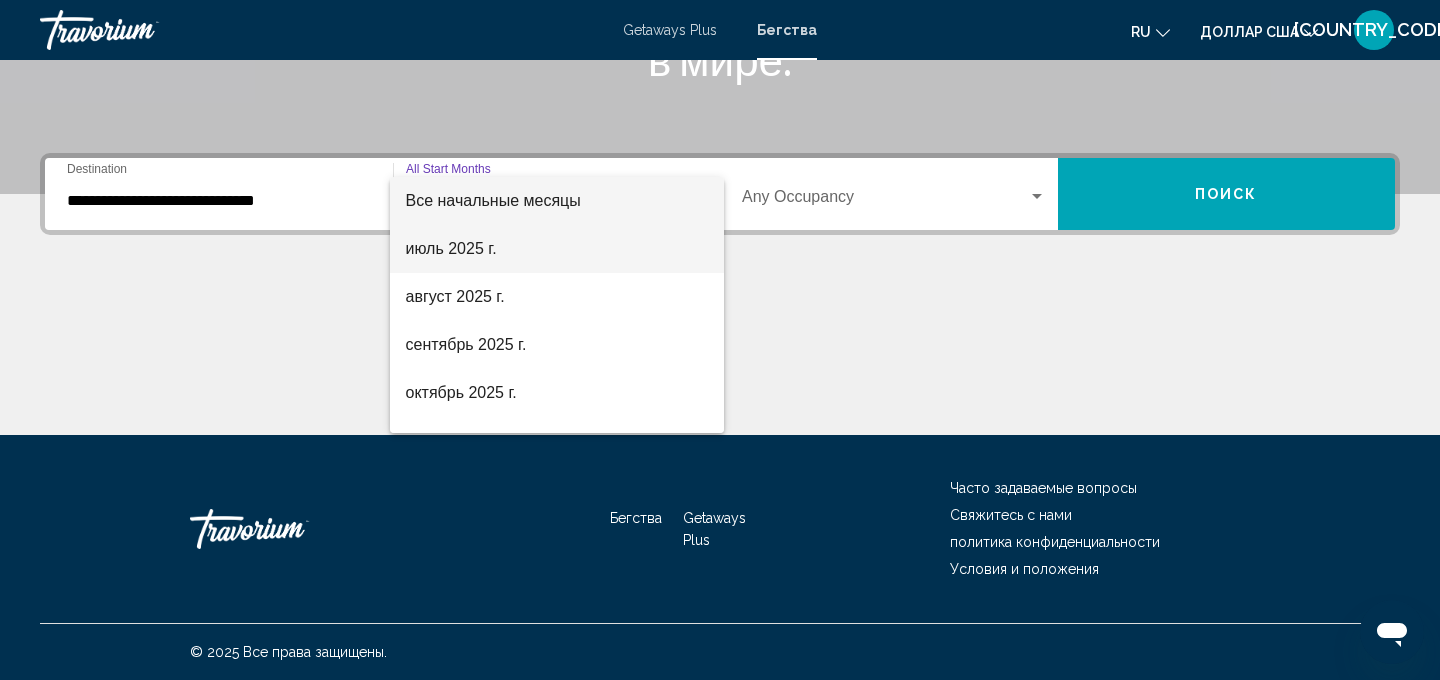 scroll, scrollTop: 1, scrollLeft: 0, axis: vertical 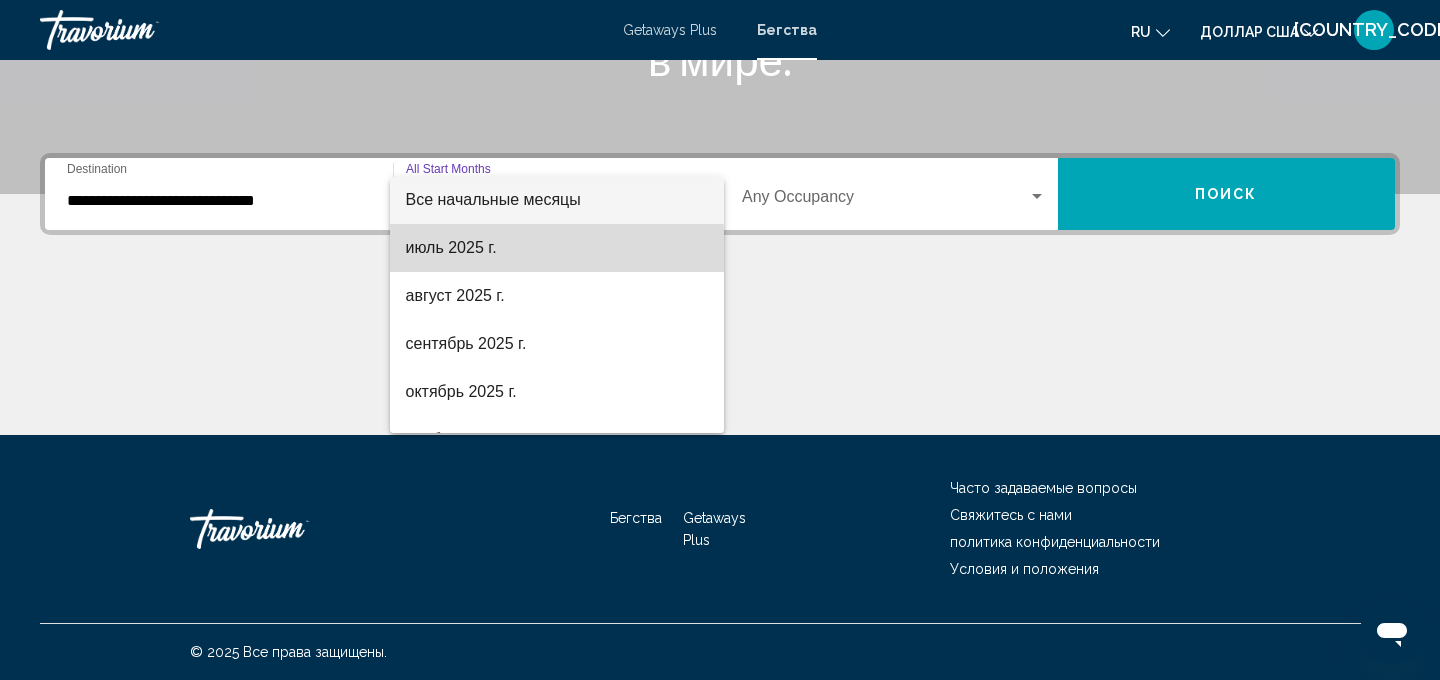 click on "июль 2025 г." at bounding box center [451, 247] 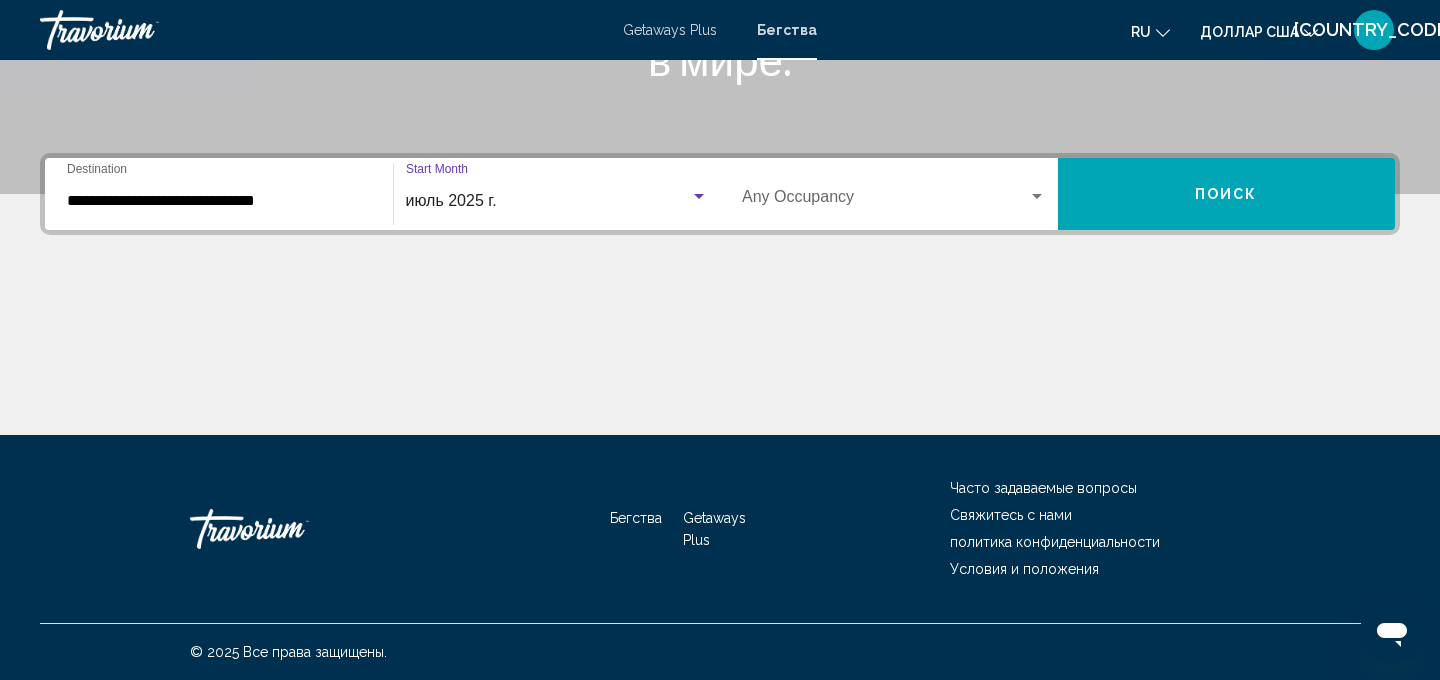 click at bounding box center [1037, 196] 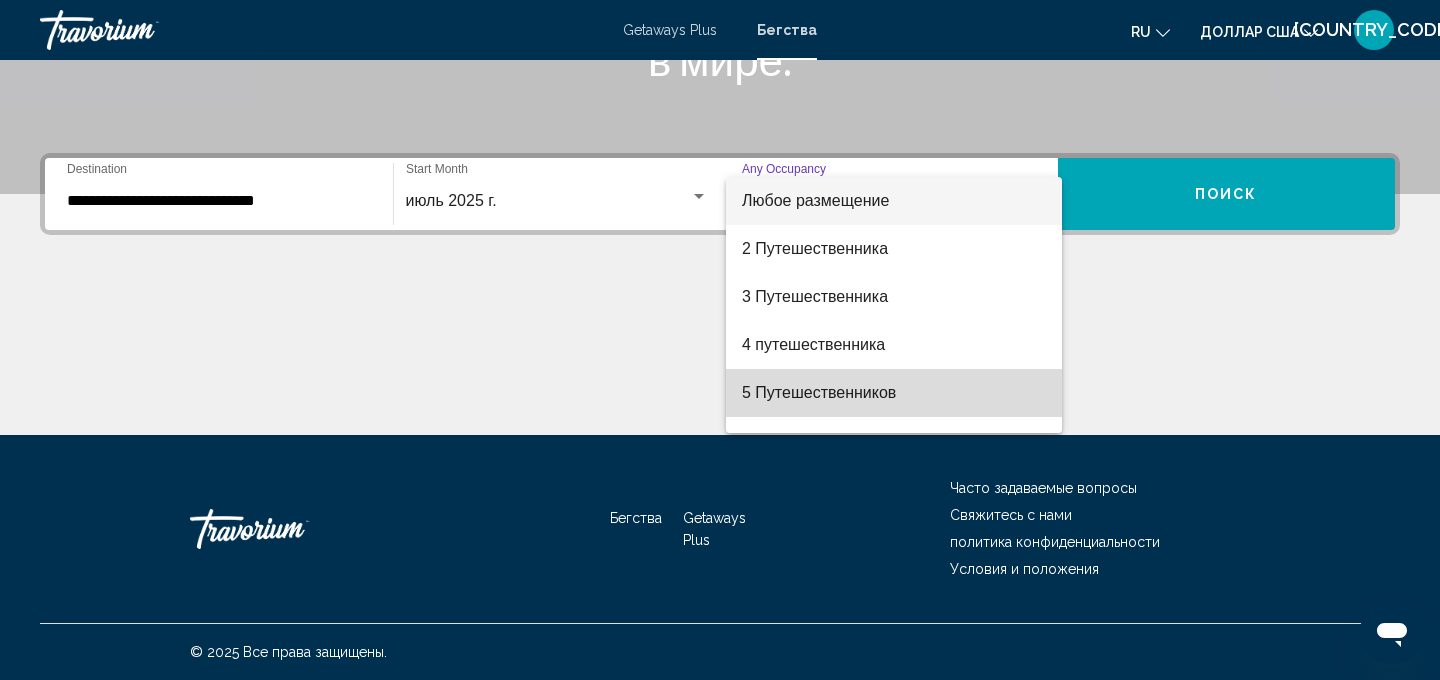 click on "5 Путешественников" at bounding box center (819, 392) 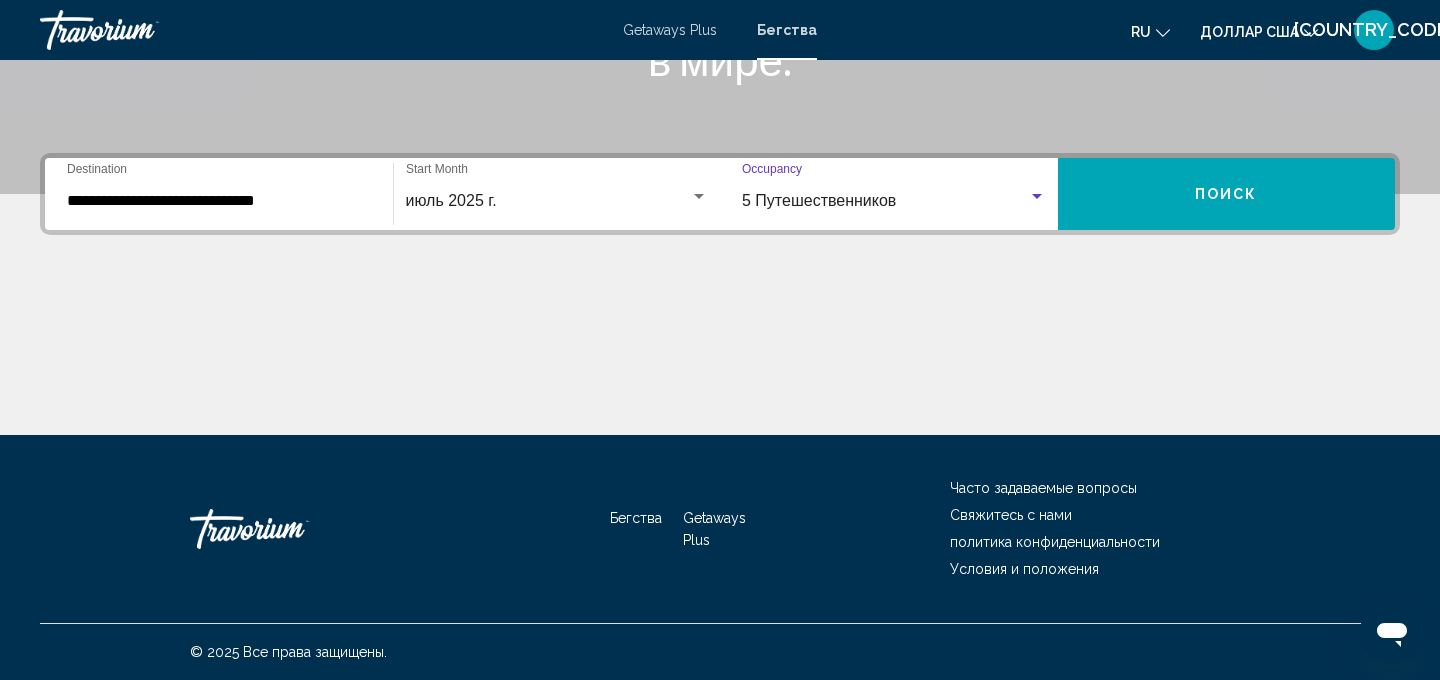 click on "Поиск" at bounding box center [1226, 195] 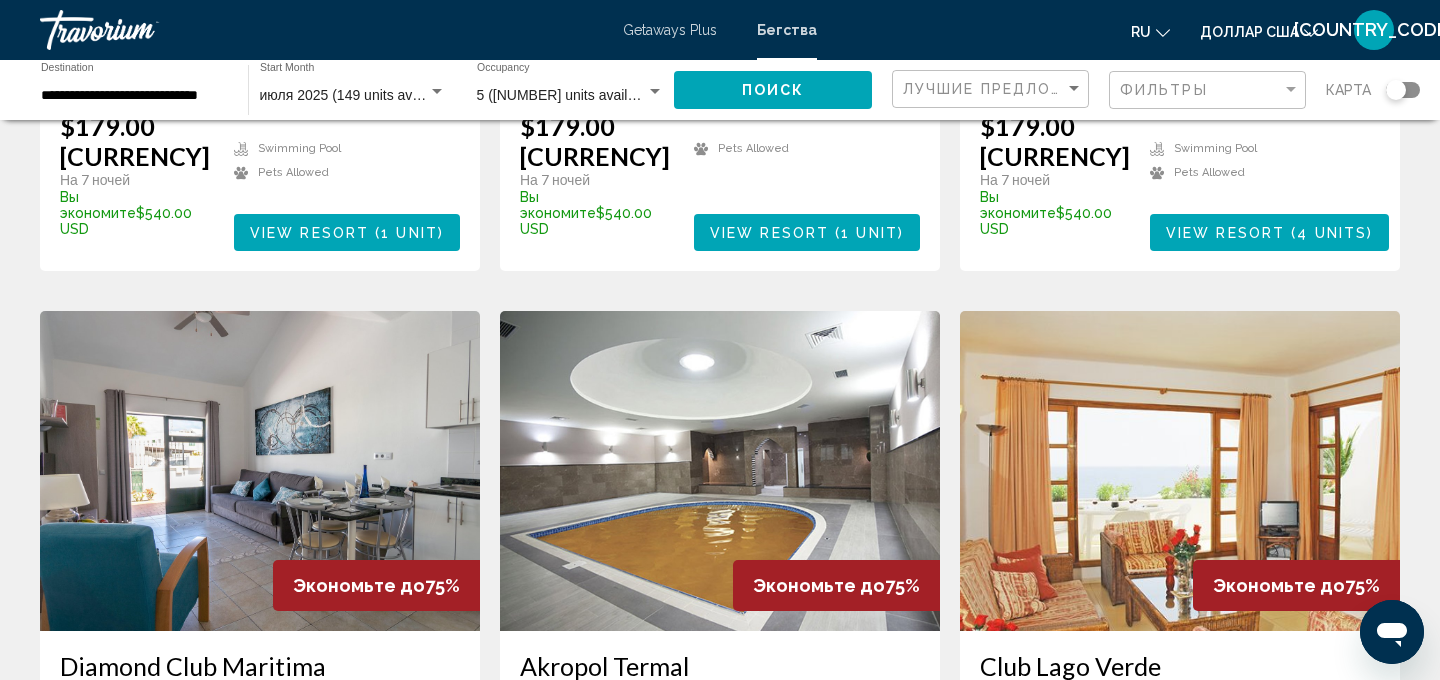 scroll, scrollTop: 583, scrollLeft: 0, axis: vertical 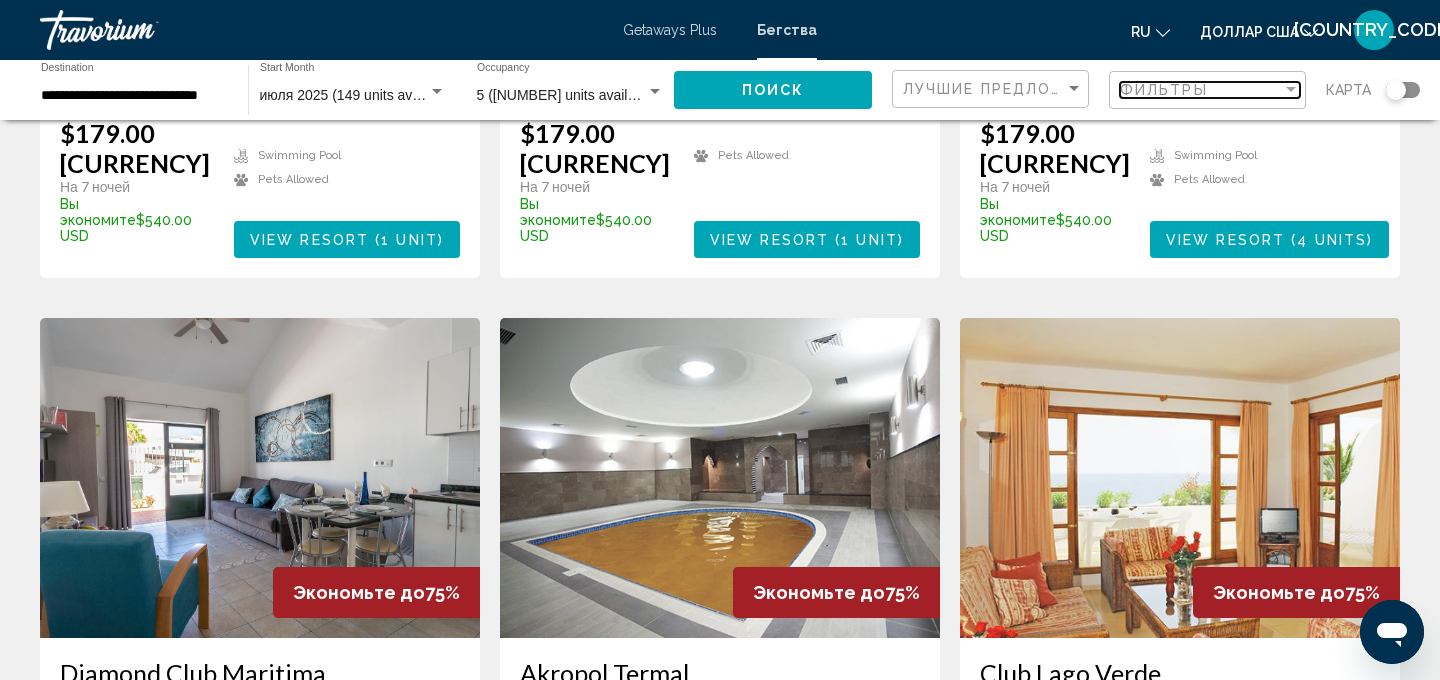 click at bounding box center (1291, 89) 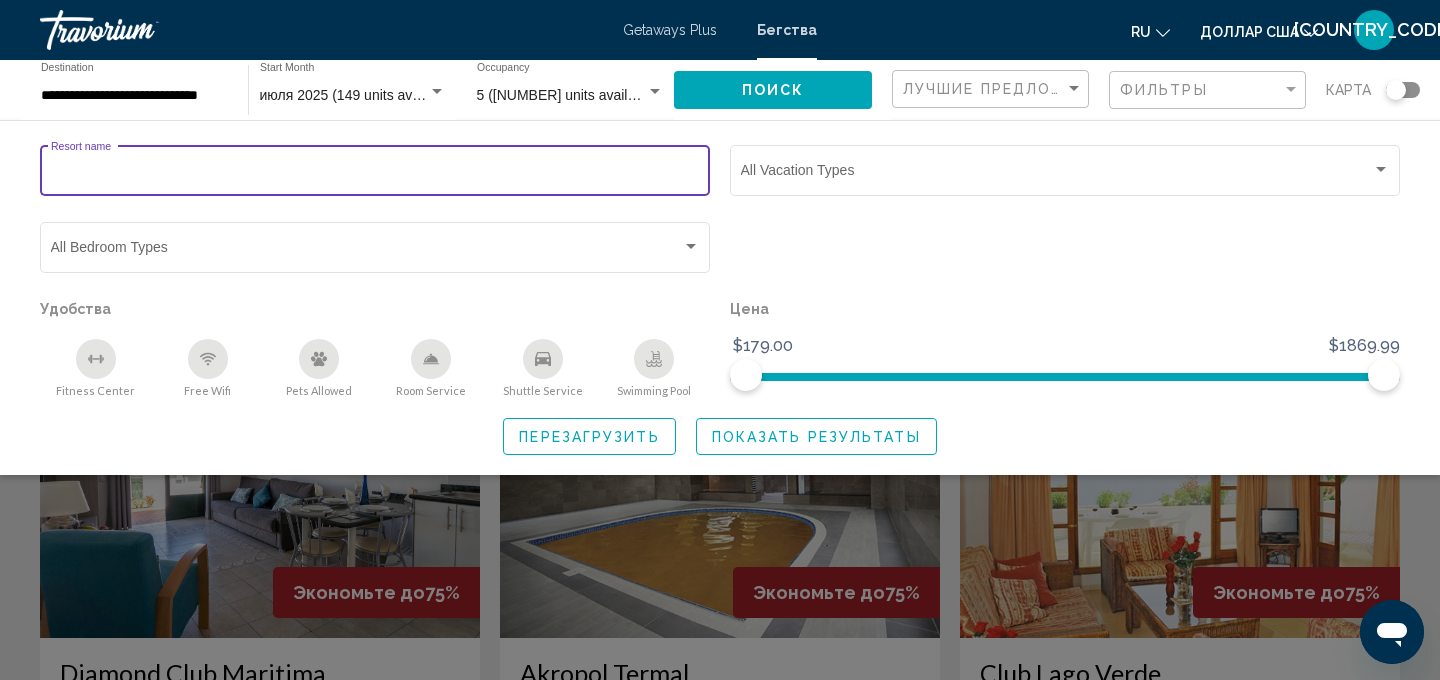 click on "Resort name" at bounding box center (375, 174) 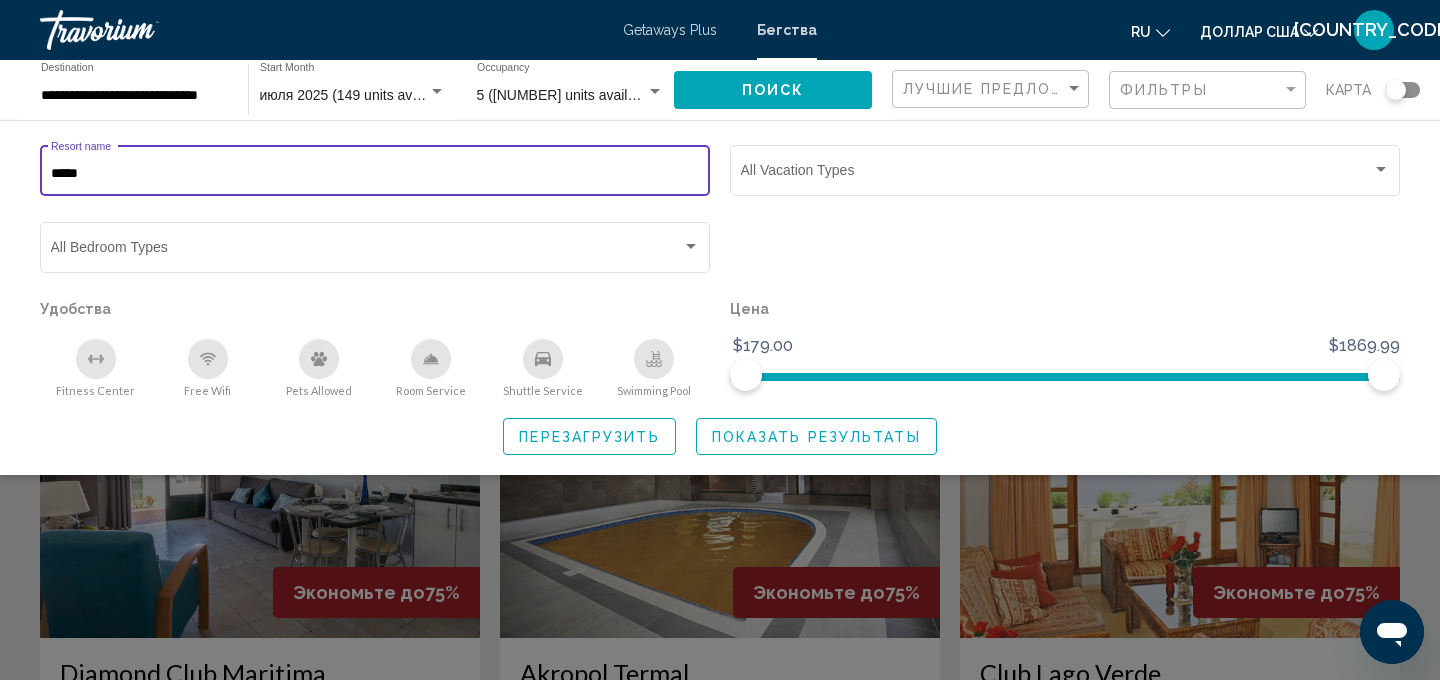 type on "*****" 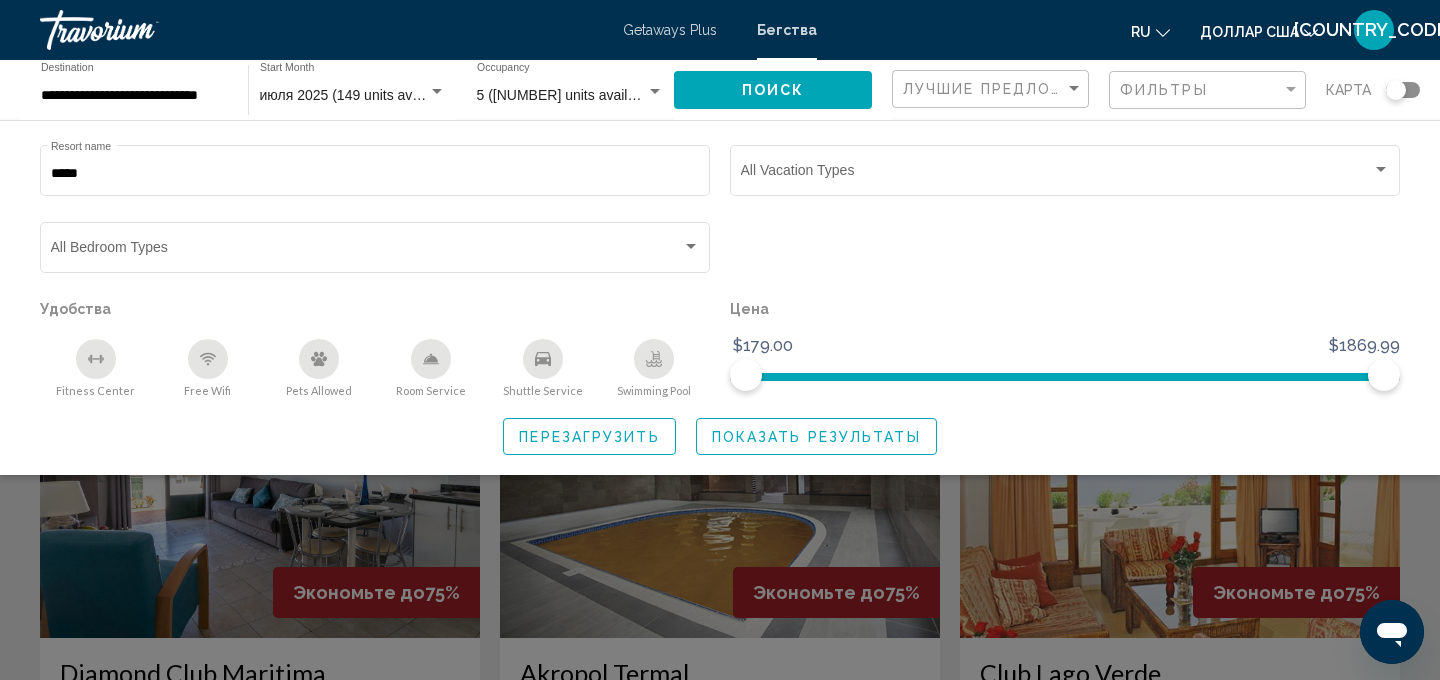 click at bounding box center [720, 490] 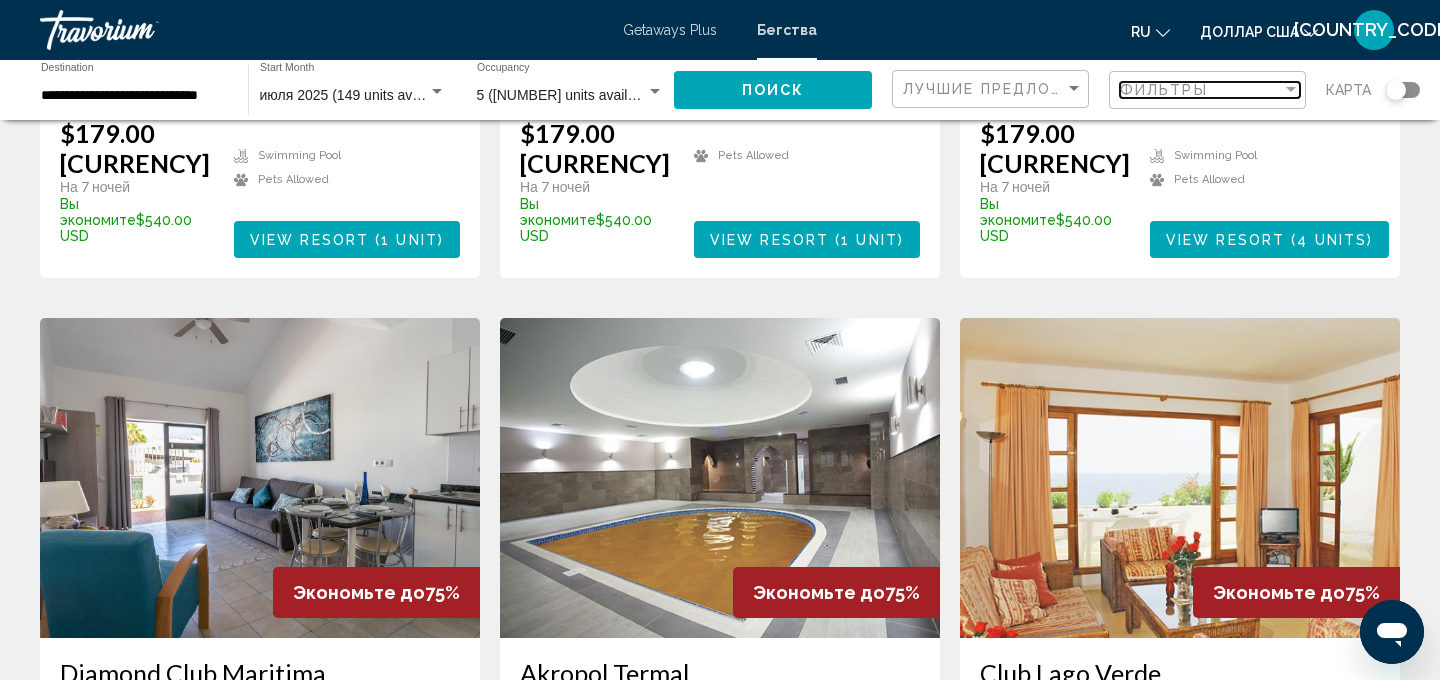 click on "Фильтры" at bounding box center [1201, 90] 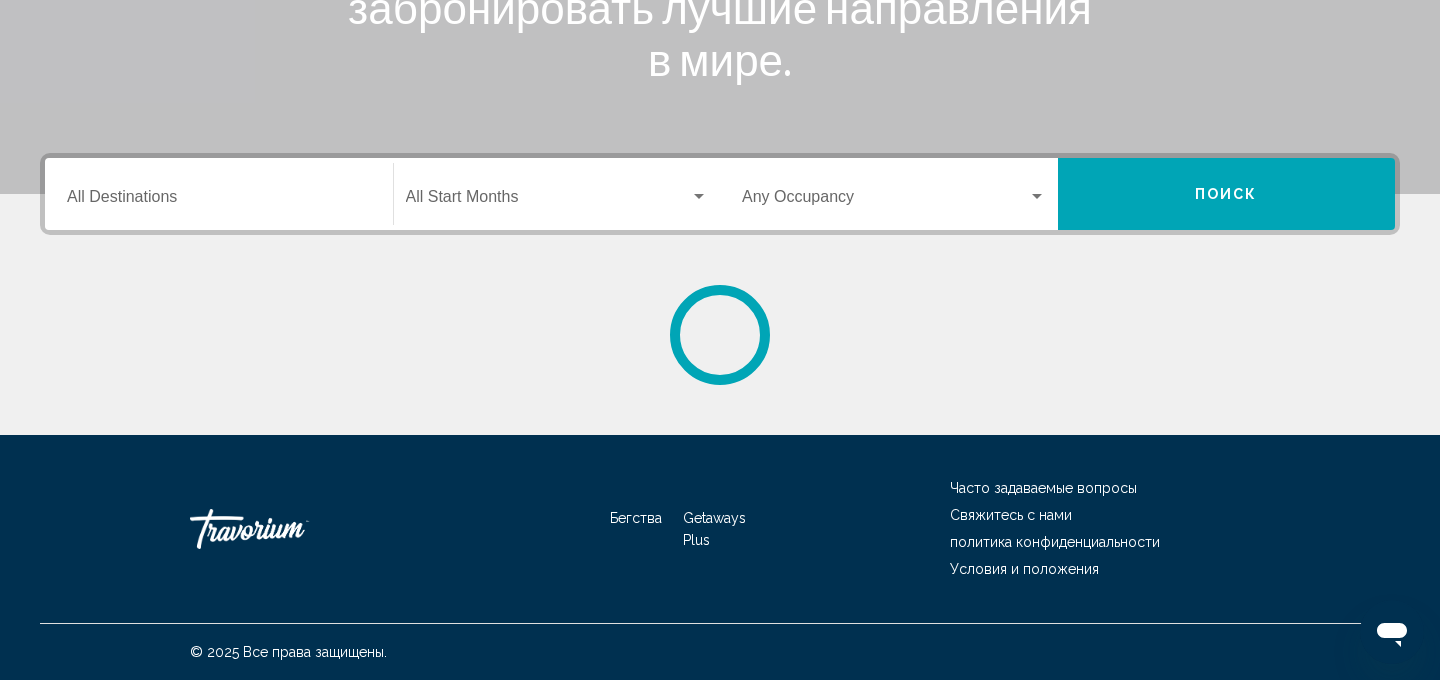 scroll, scrollTop: 0, scrollLeft: 0, axis: both 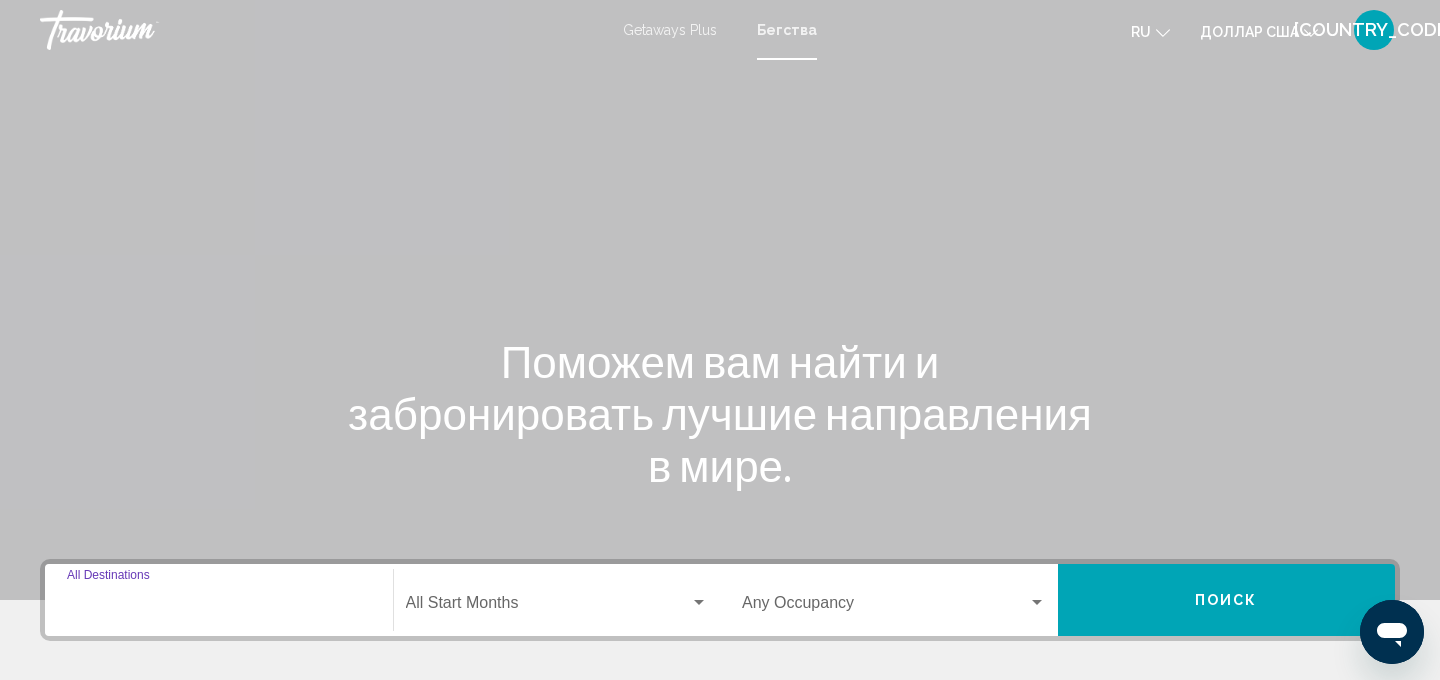 click on "Destination All Destinations" at bounding box center (219, 607) 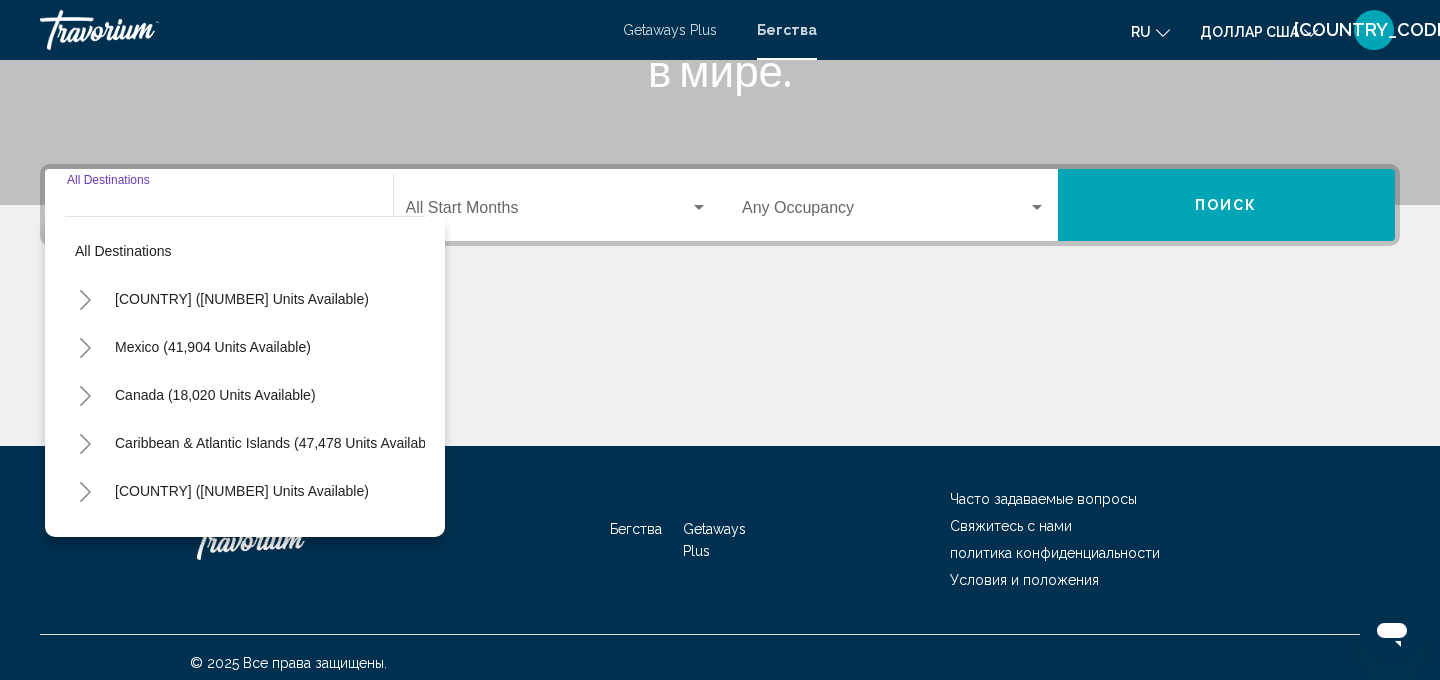 scroll, scrollTop: 406, scrollLeft: 0, axis: vertical 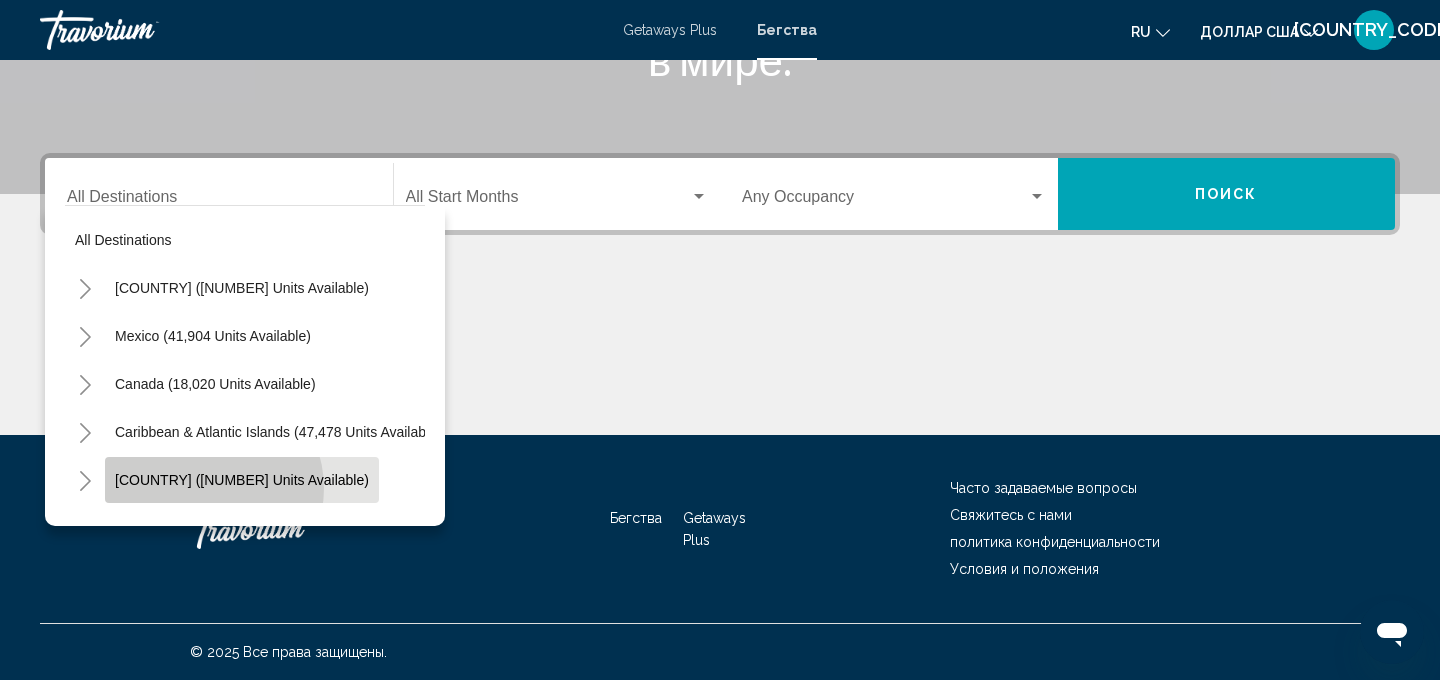 click on "[COUNTRY] ([NUMBER] units available)" at bounding box center [242, 480] 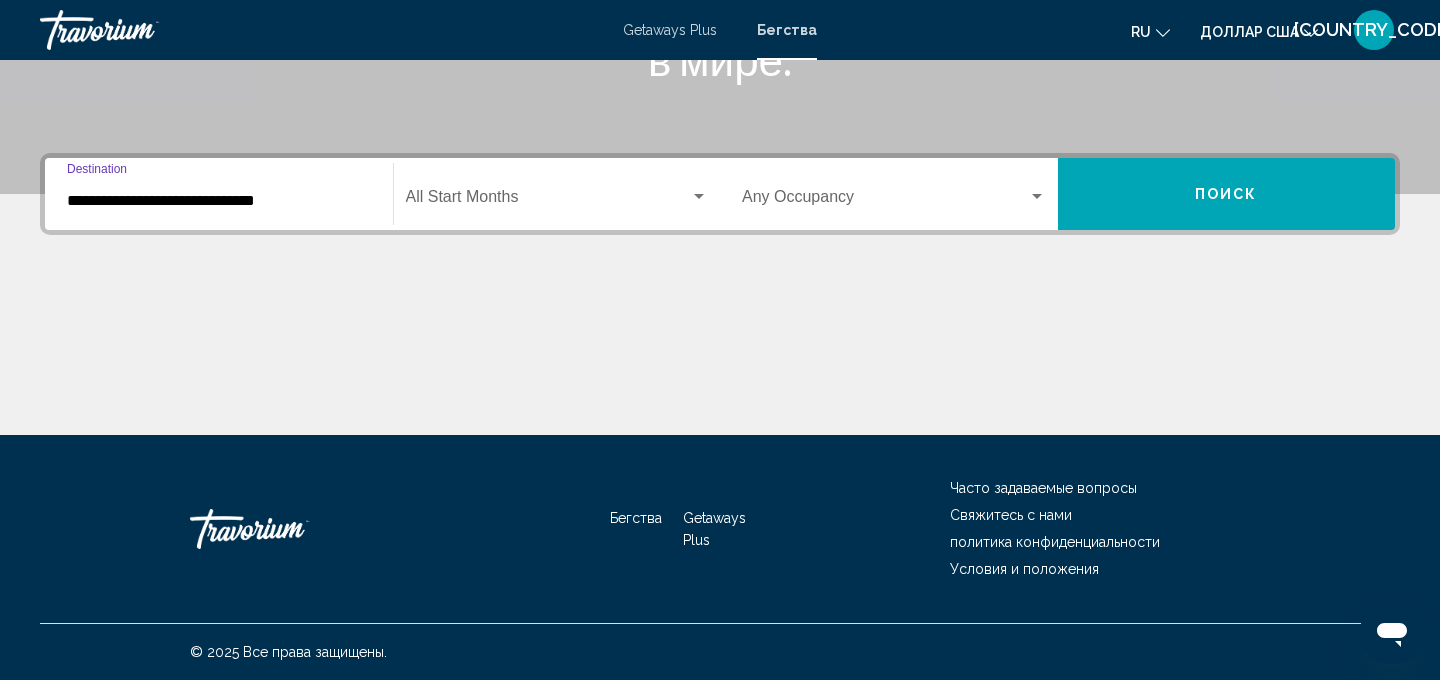 click on "**********" at bounding box center [219, 201] 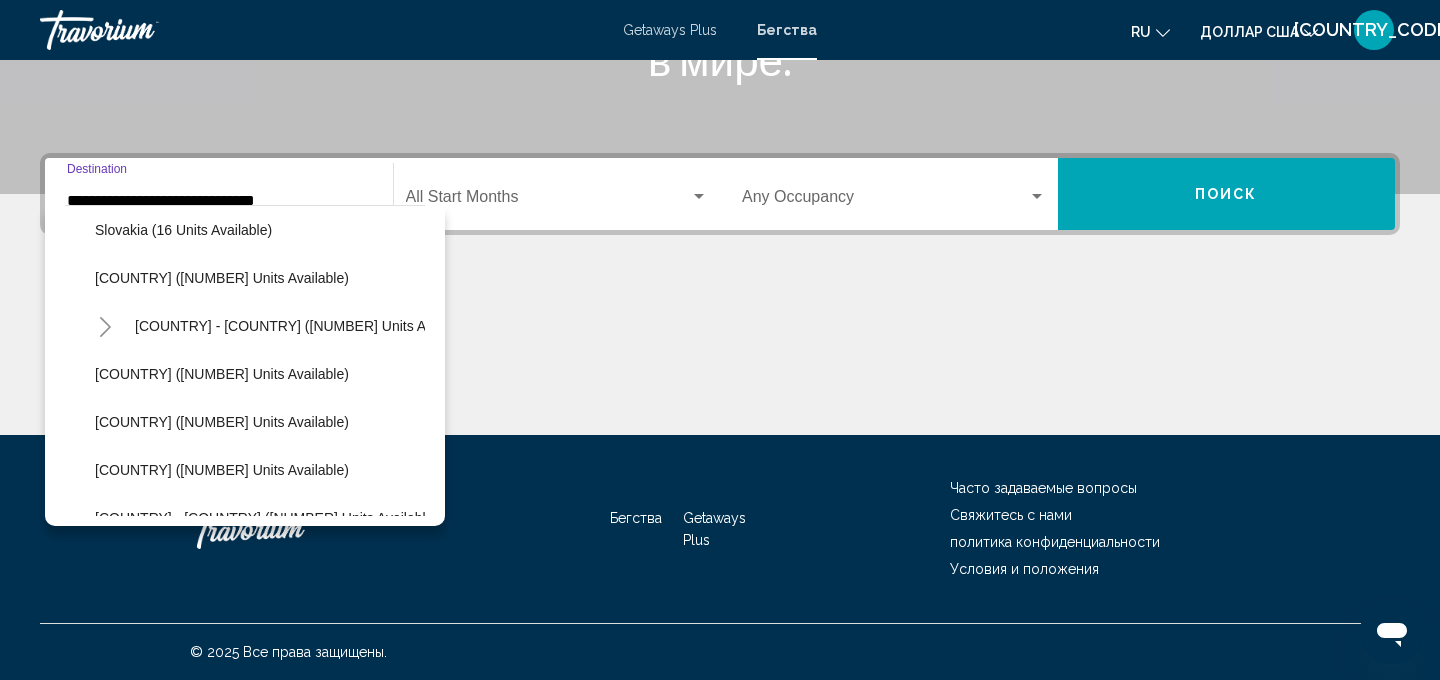 scroll, scrollTop: 972, scrollLeft: 0, axis: vertical 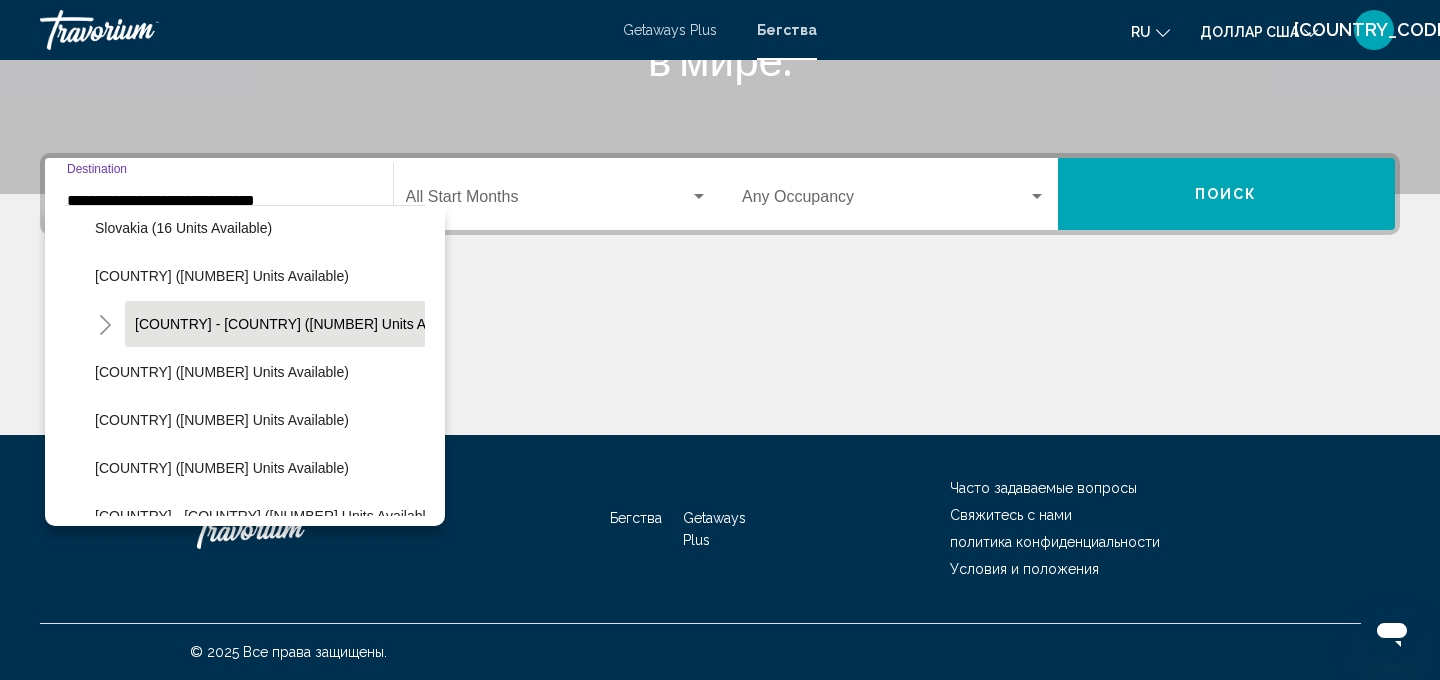 click on "[COUNTRY] - [COUNTRY] ([NUMBER] units available)" at bounding box center (306, 324) 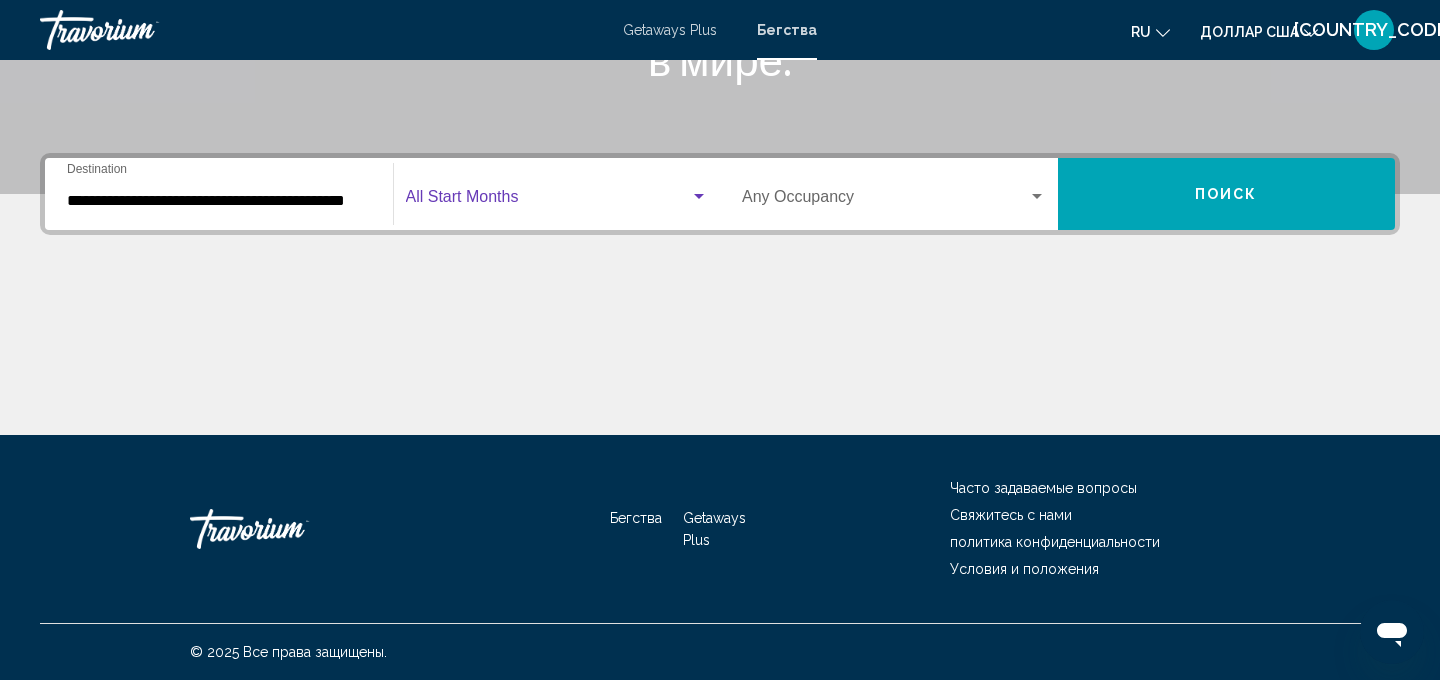 click at bounding box center (699, 197) 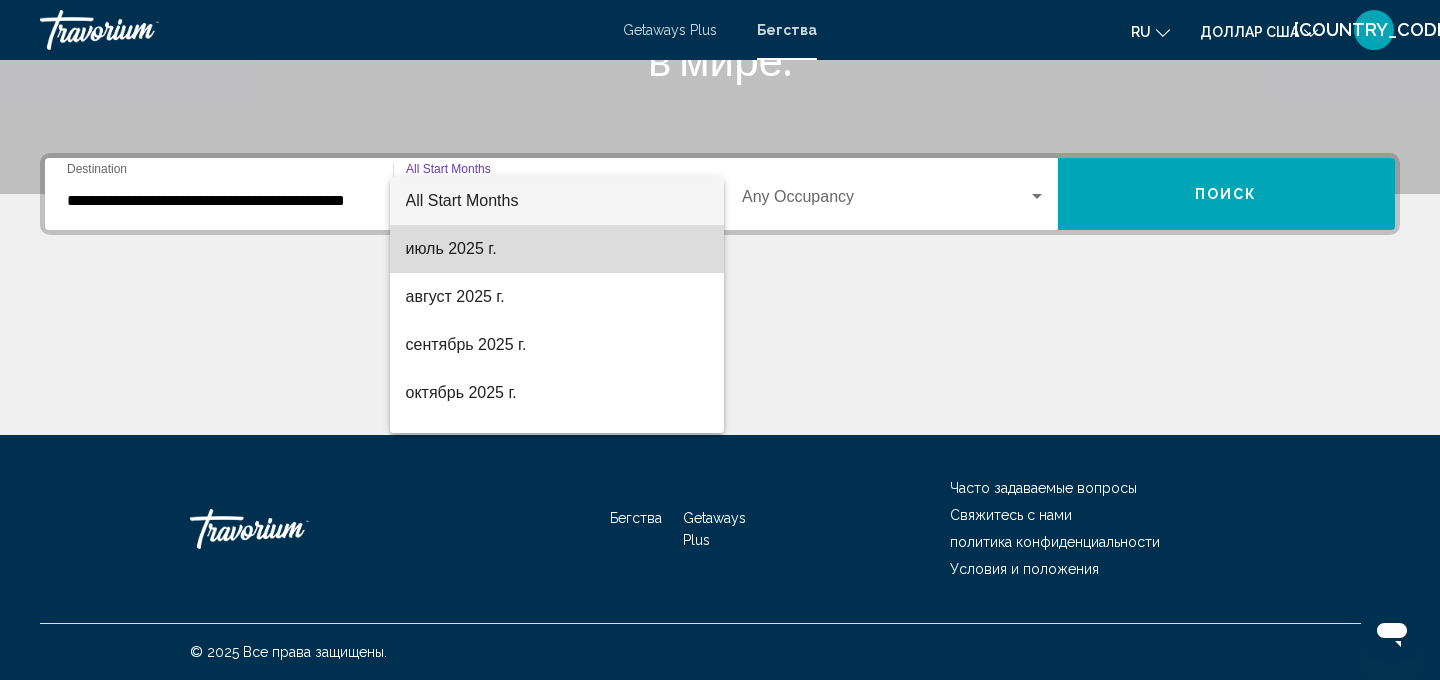 click on "июль 2025 г." at bounding box center [557, 249] 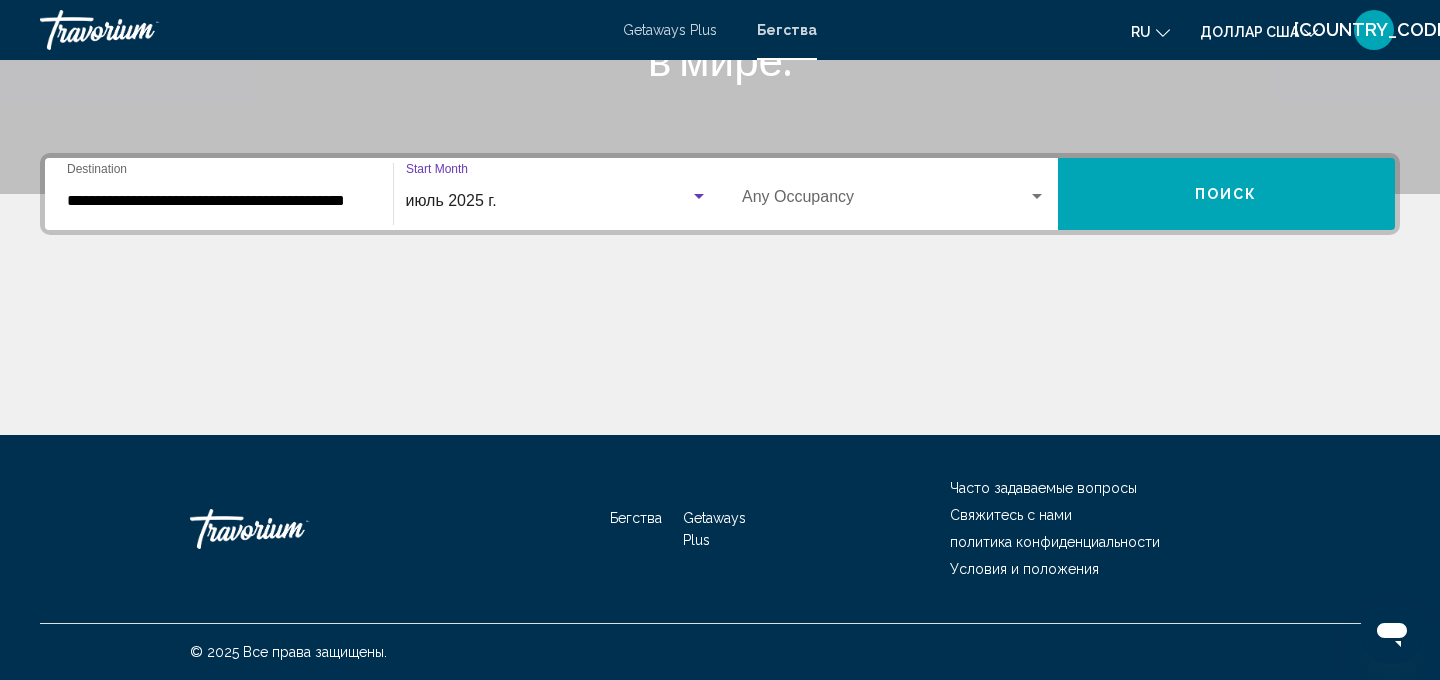 click at bounding box center [699, 197] 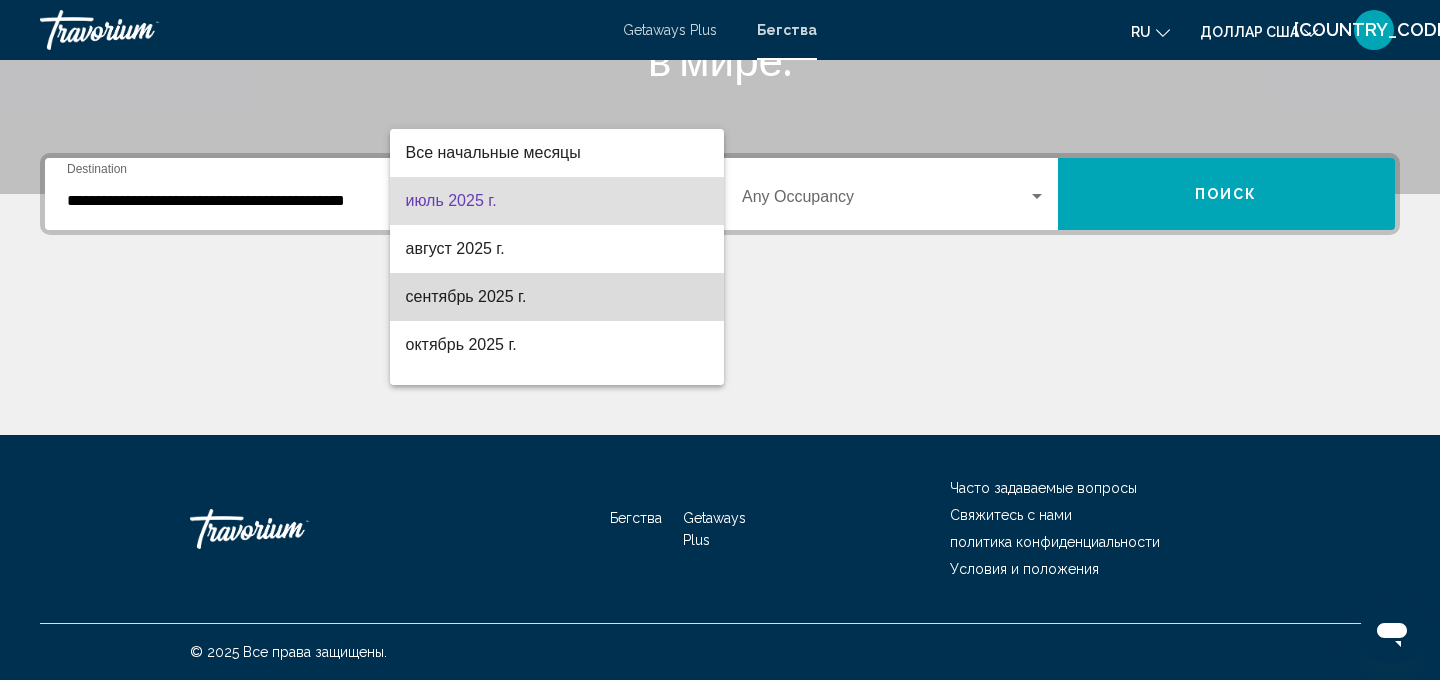 click on "сентябрь 2025 г." at bounding box center [466, 296] 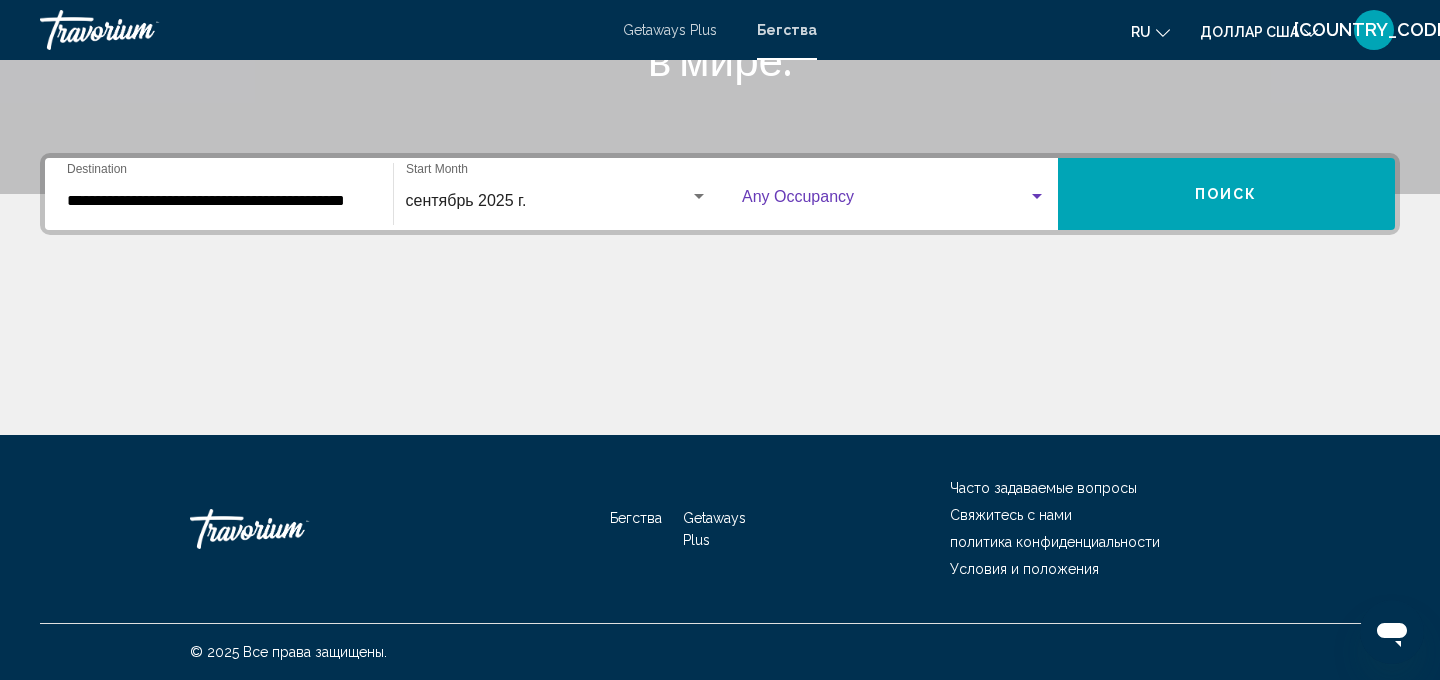 click at bounding box center (1037, 196) 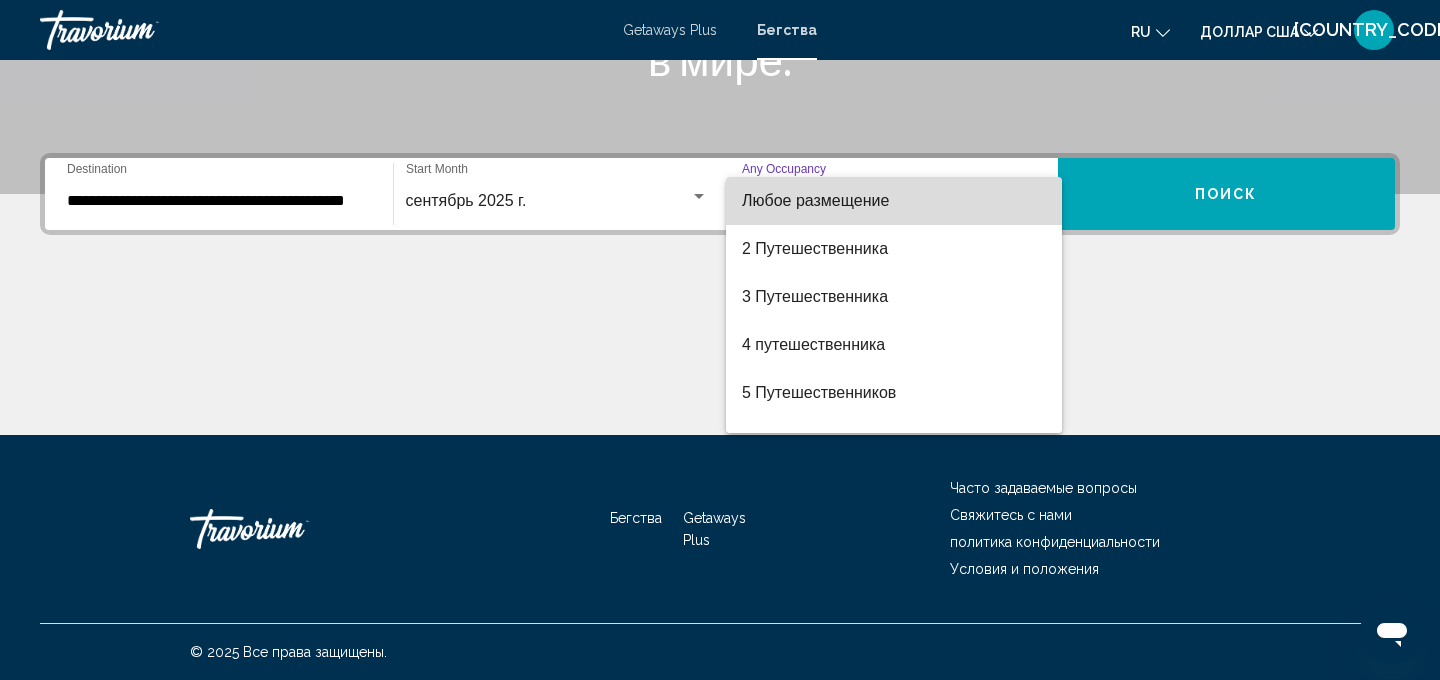 click on "Любое размещение" at bounding box center [815, 200] 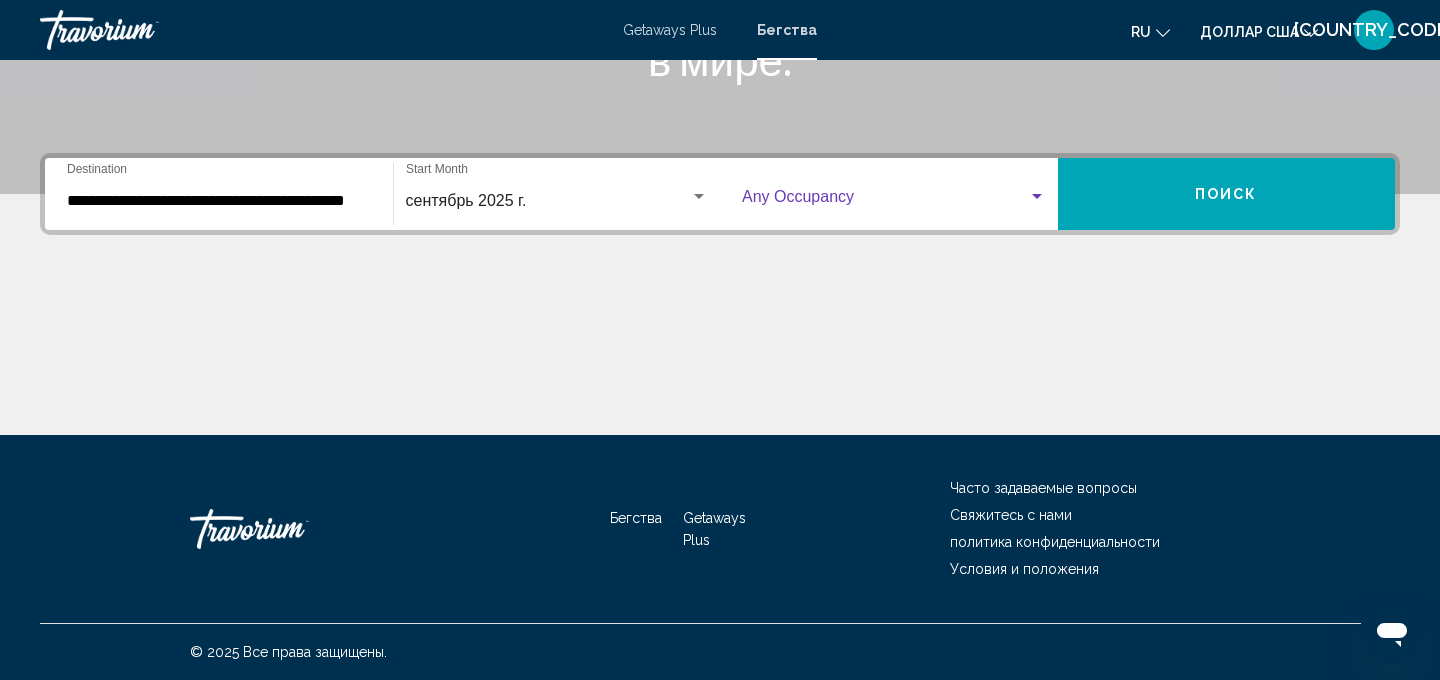 click at bounding box center [1037, 197] 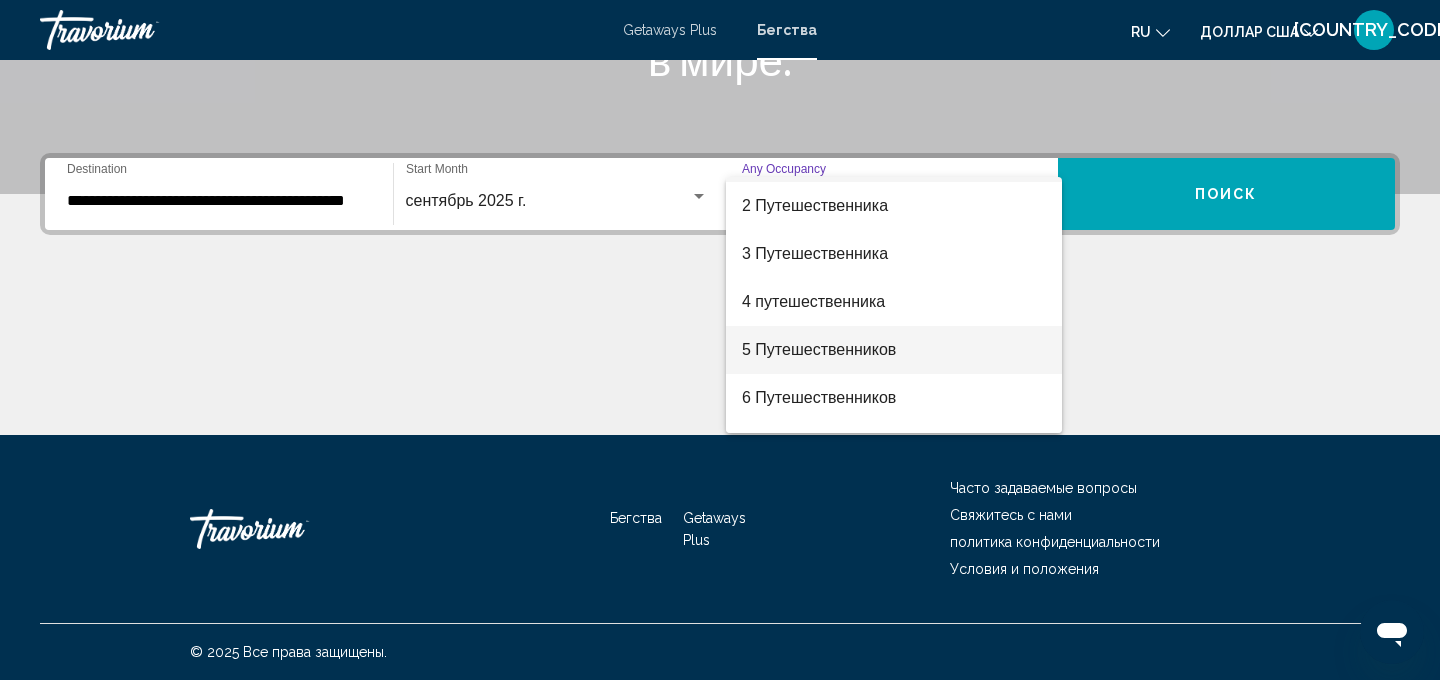 scroll, scrollTop: 35, scrollLeft: 0, axis: vertical 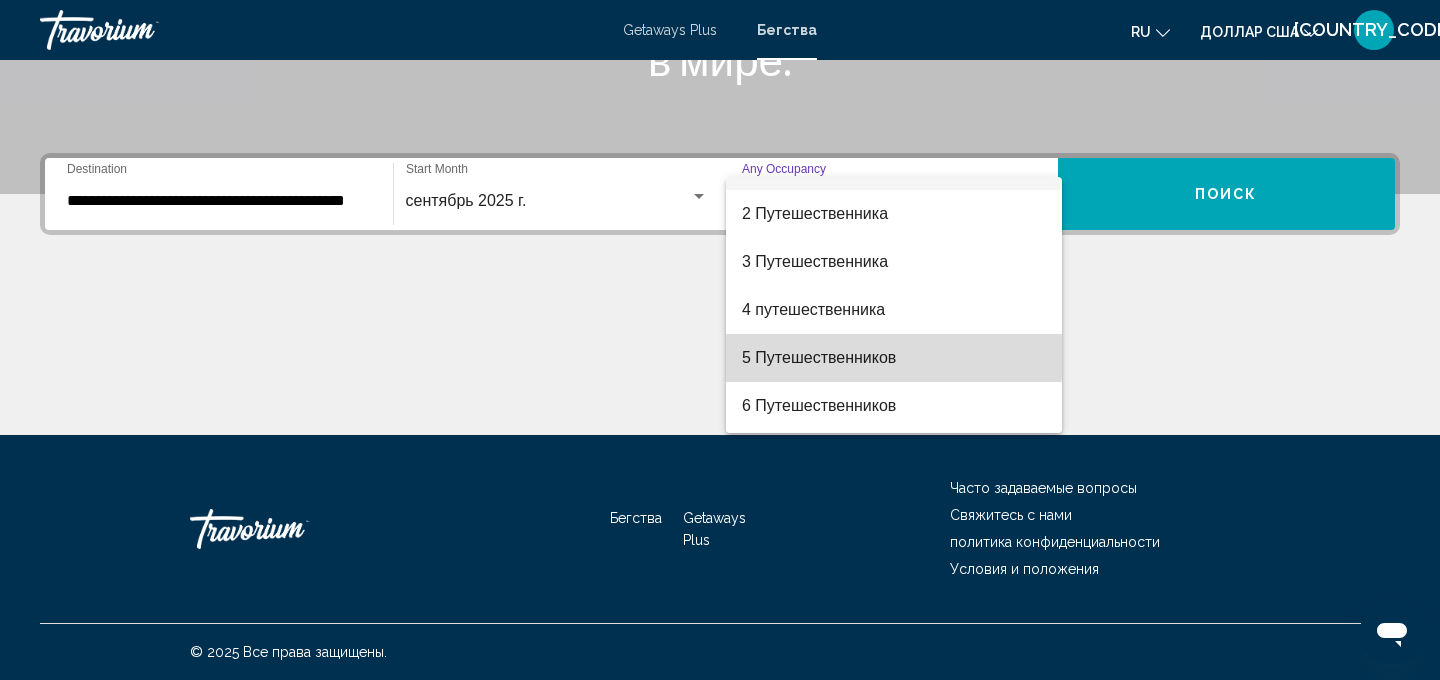 click on "5 Путешественников" at bounding box center (819, 357) 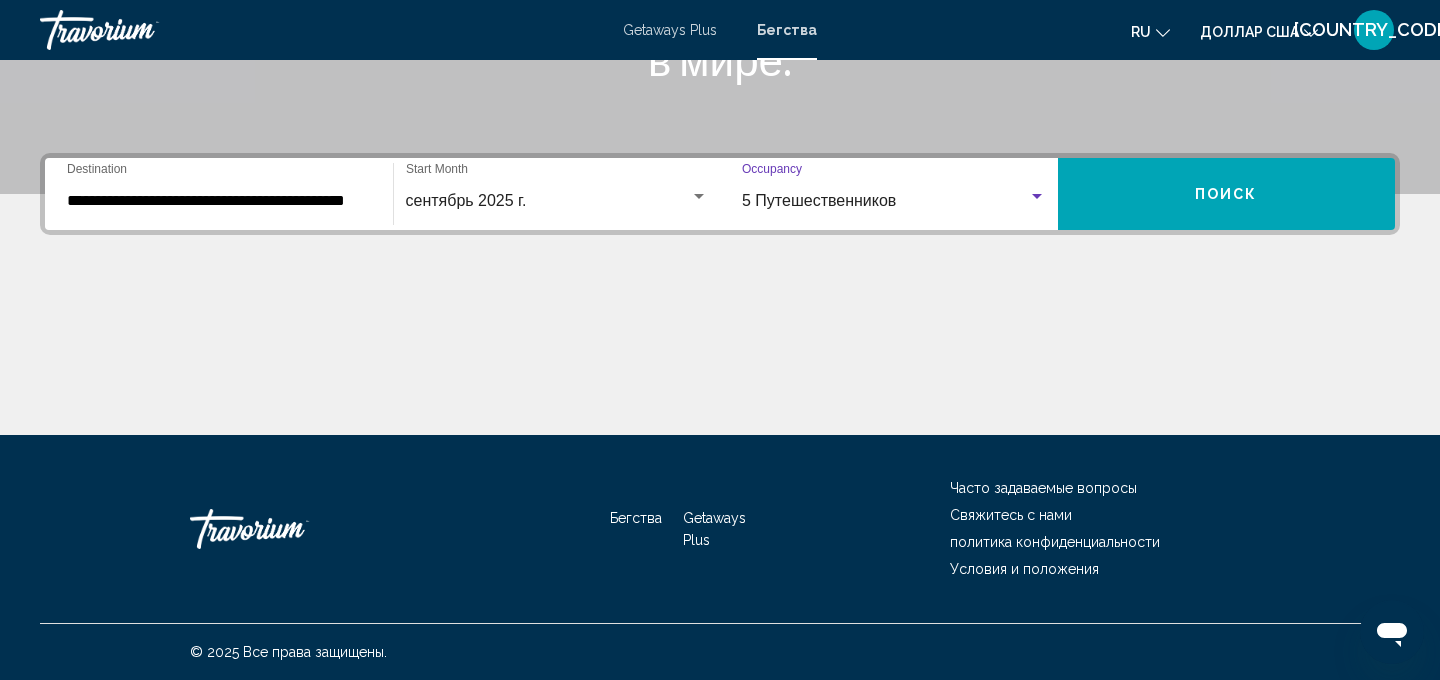 click on "Поиск" at bounding box center (1226, 195) 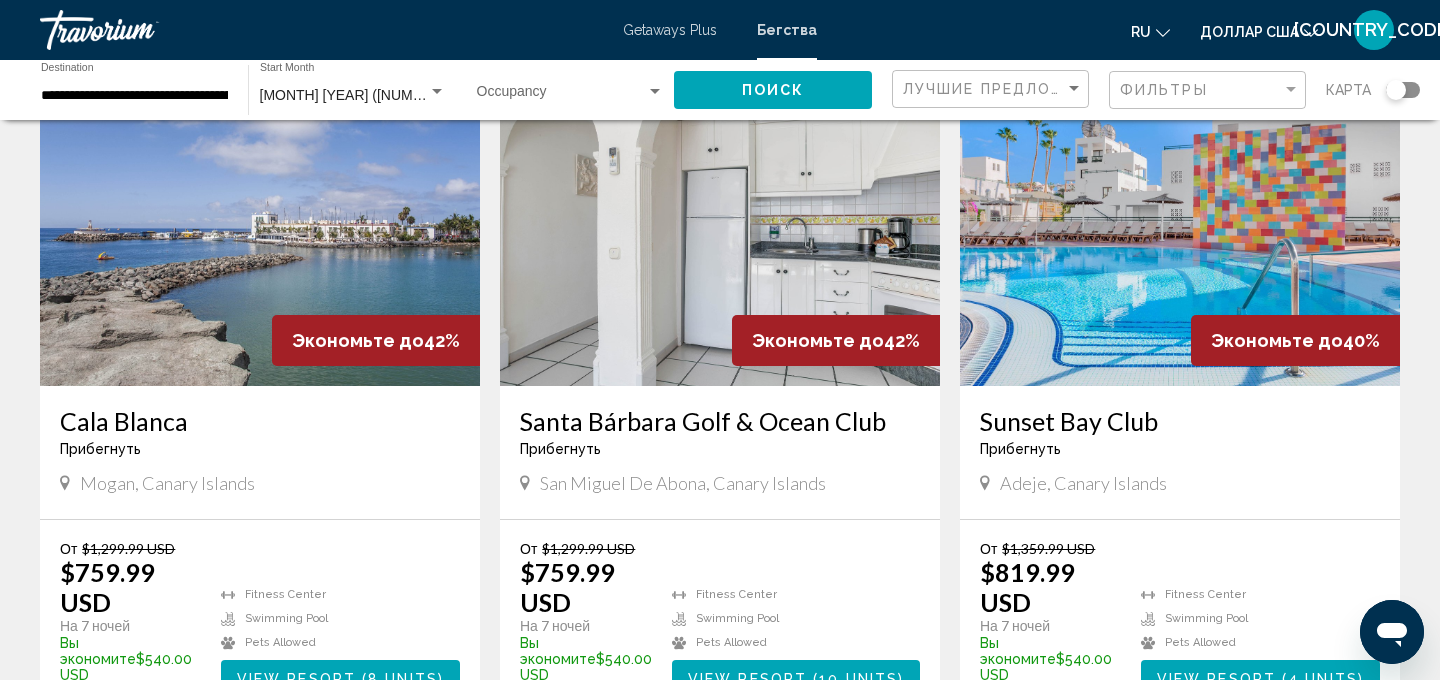 scroll, scrollTop: 1566, scrollLeft: 0, axis: vertical 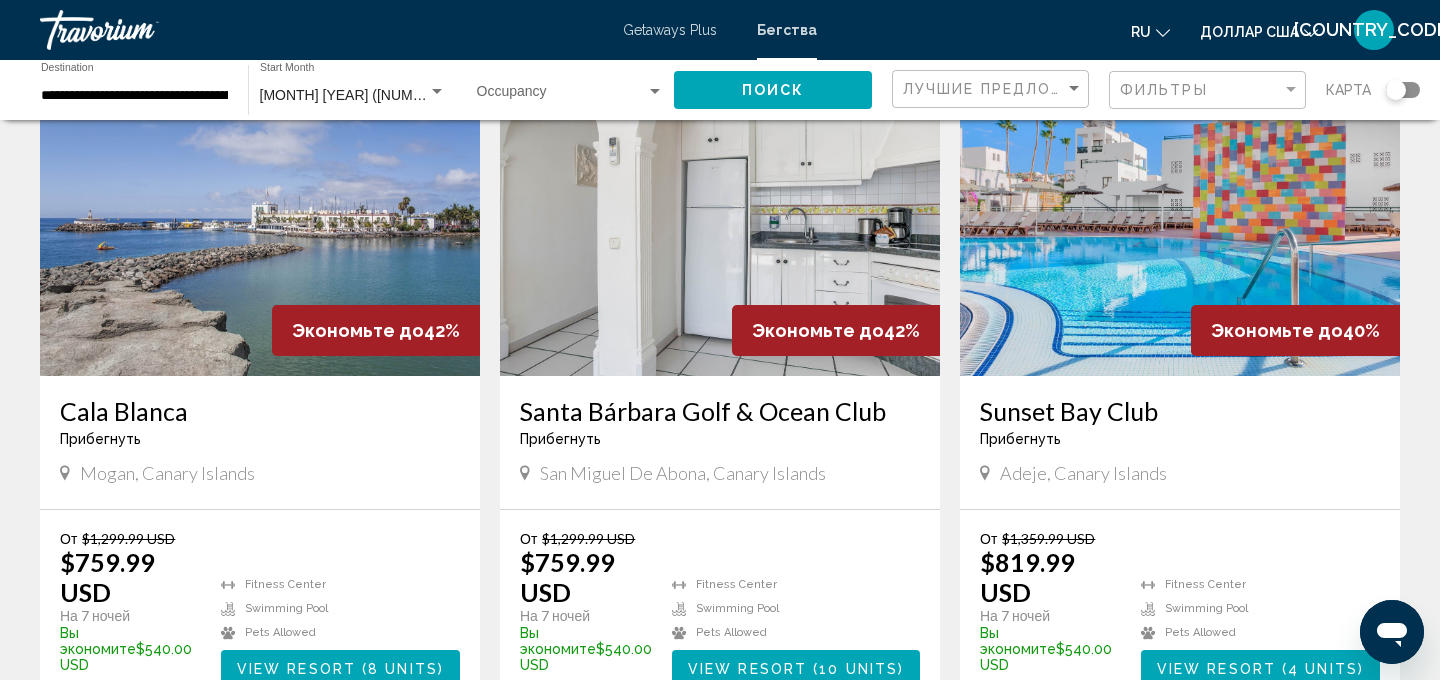 click at bounding box center [1180, 216] 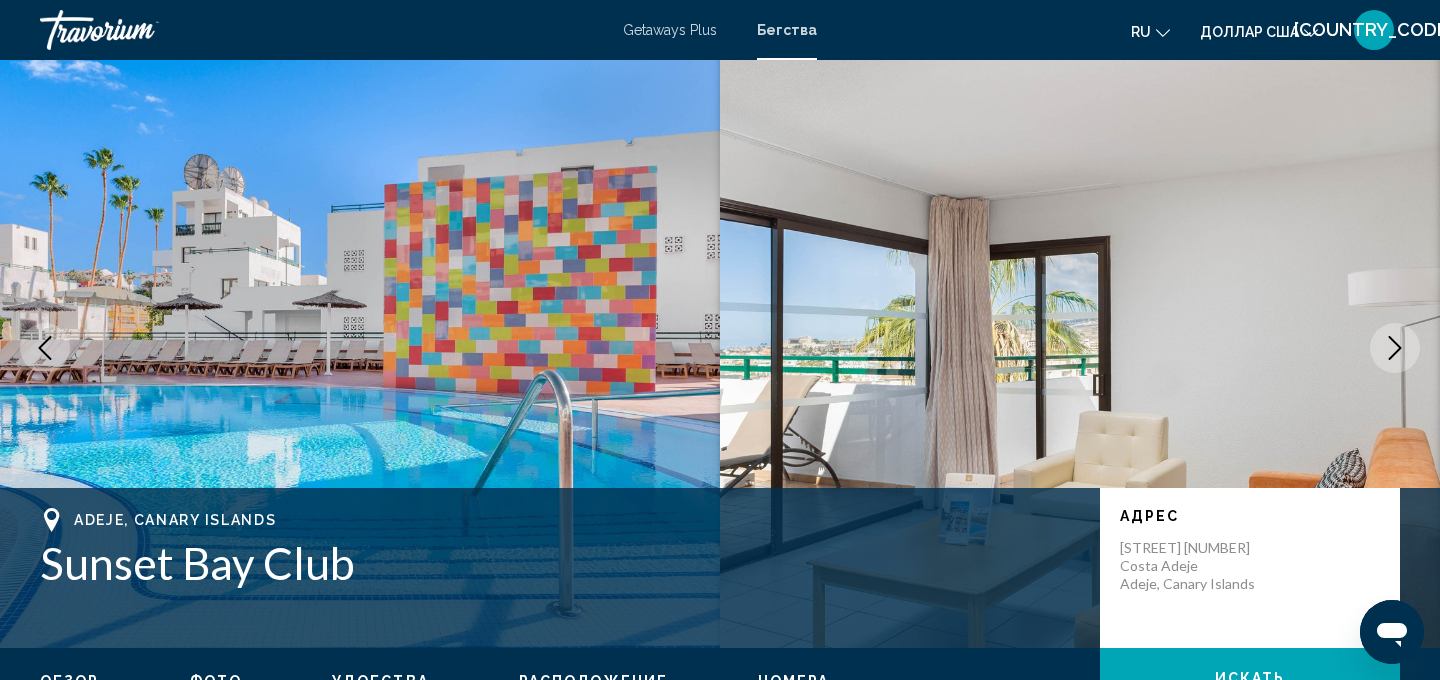 scroll, scrollTop: 0, scrollLeft: 0, axis: both 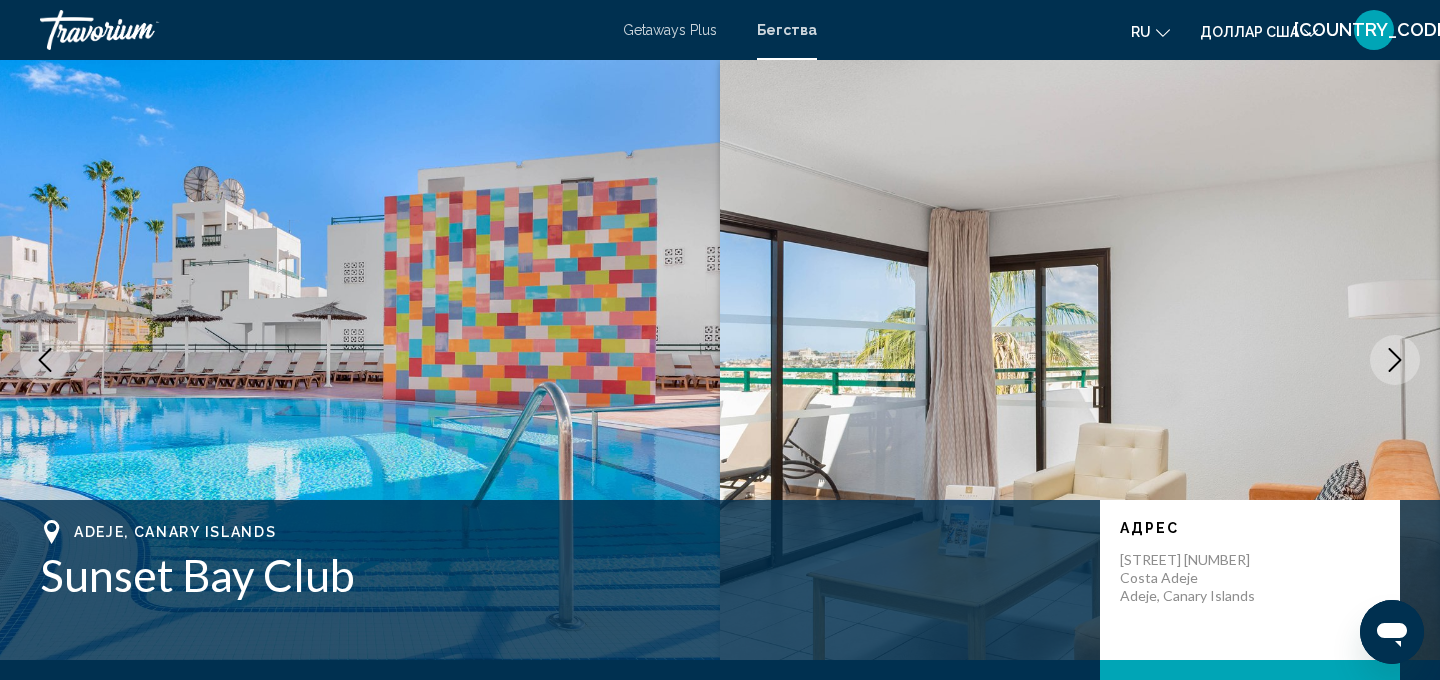 click at bounding box center [1395, 360] 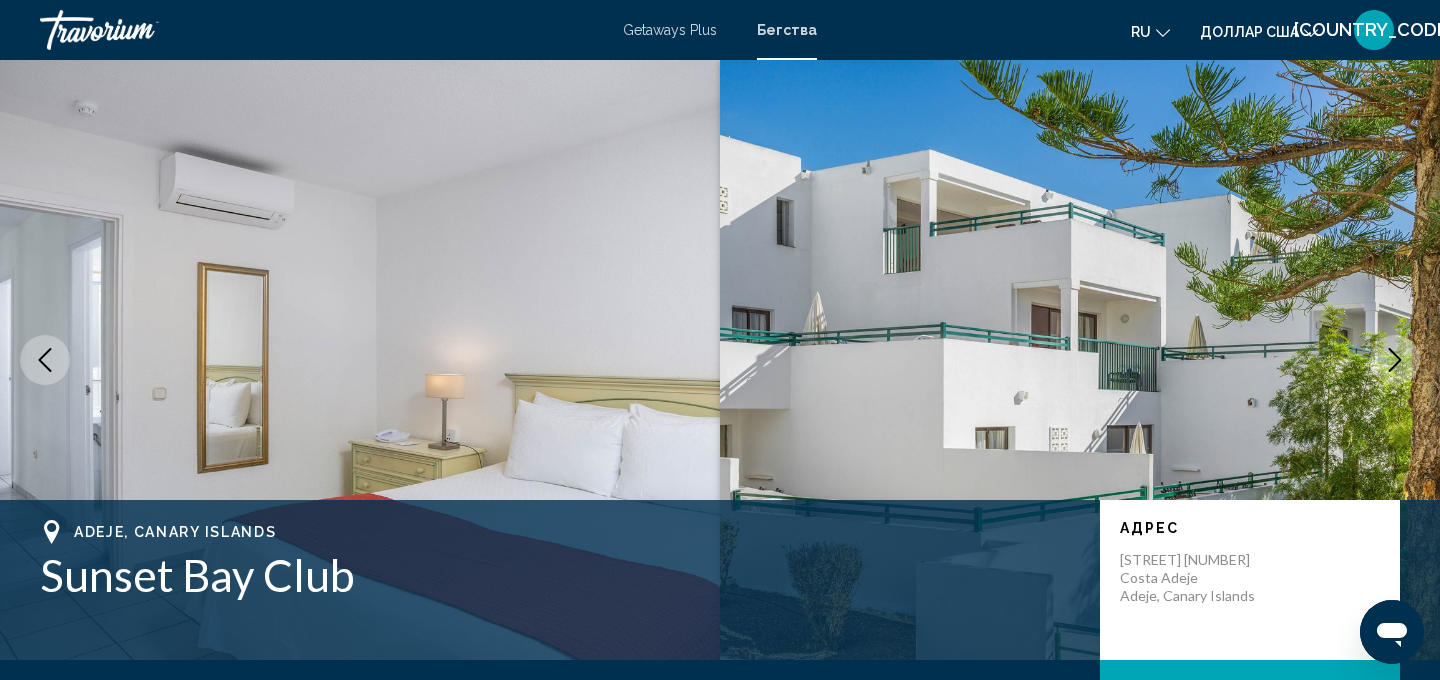 click at bounding box center [1395, 360] 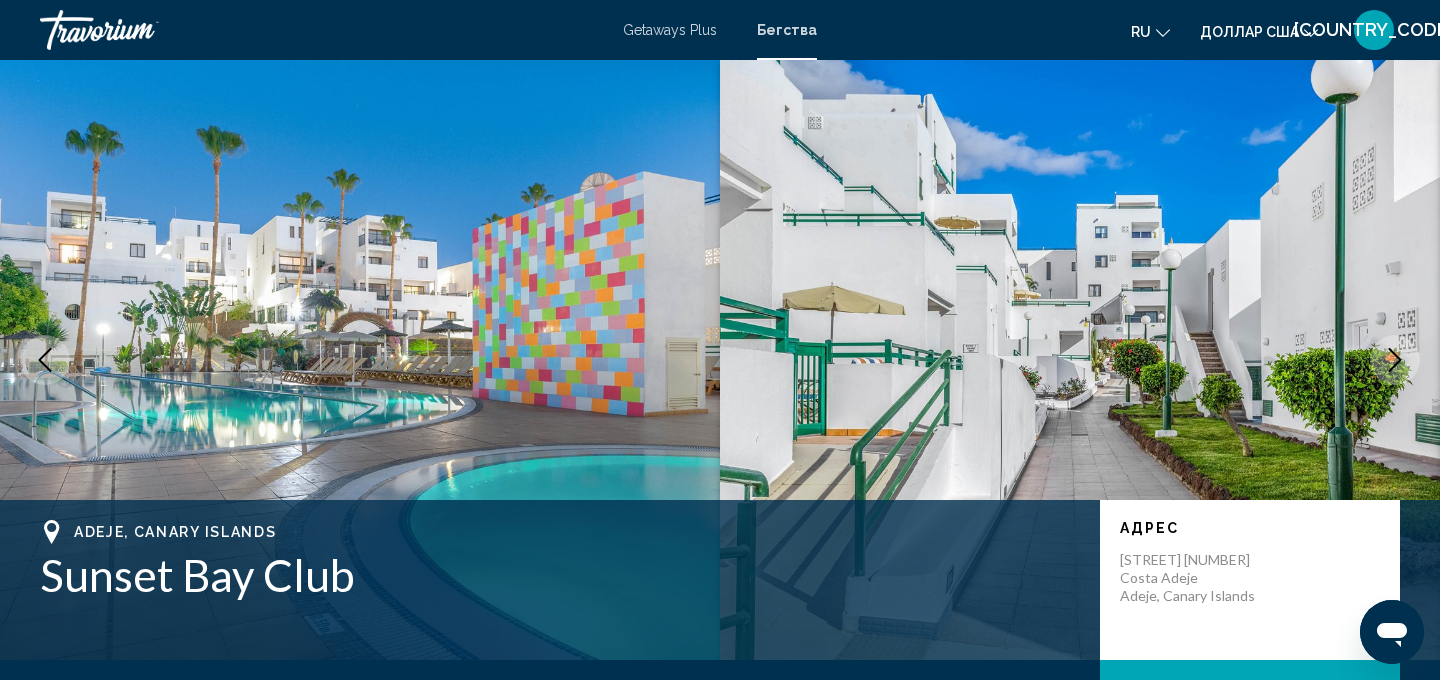 click at bounding box center [1395, 360] 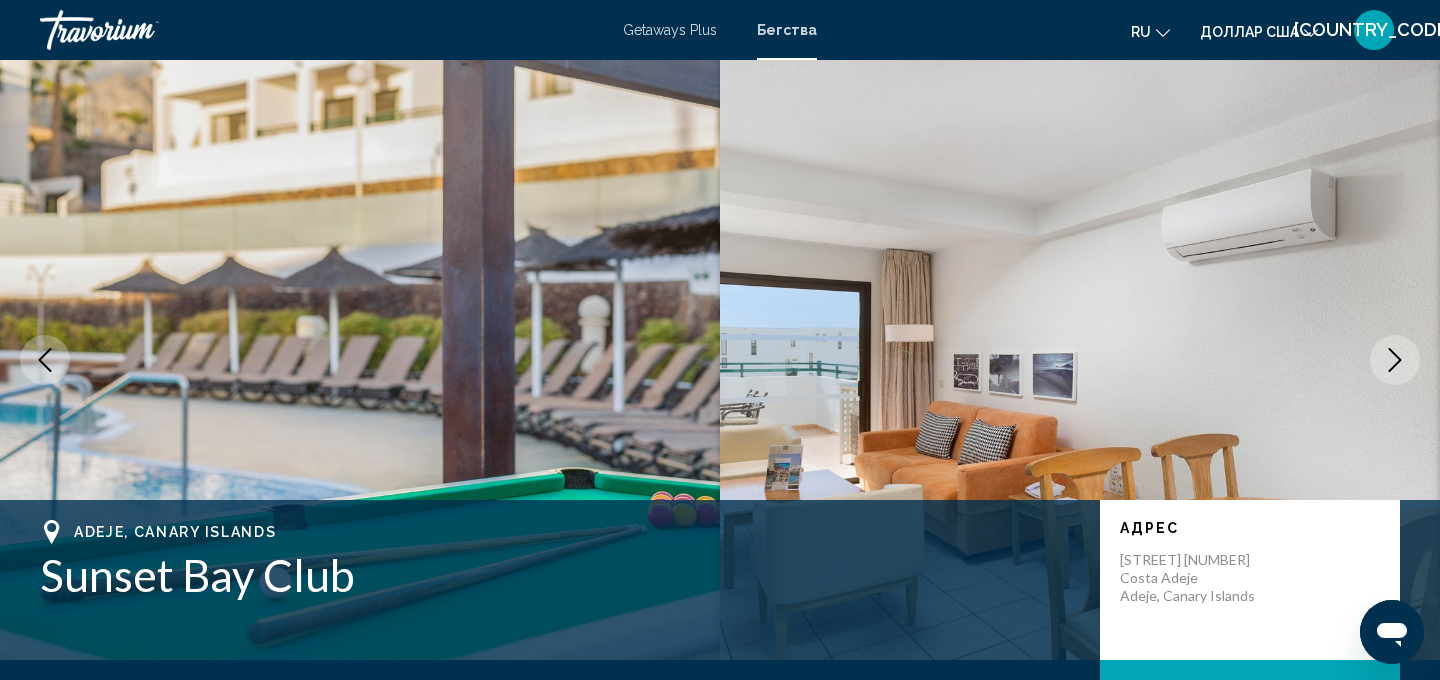 click at bounding box center [1395, 360] 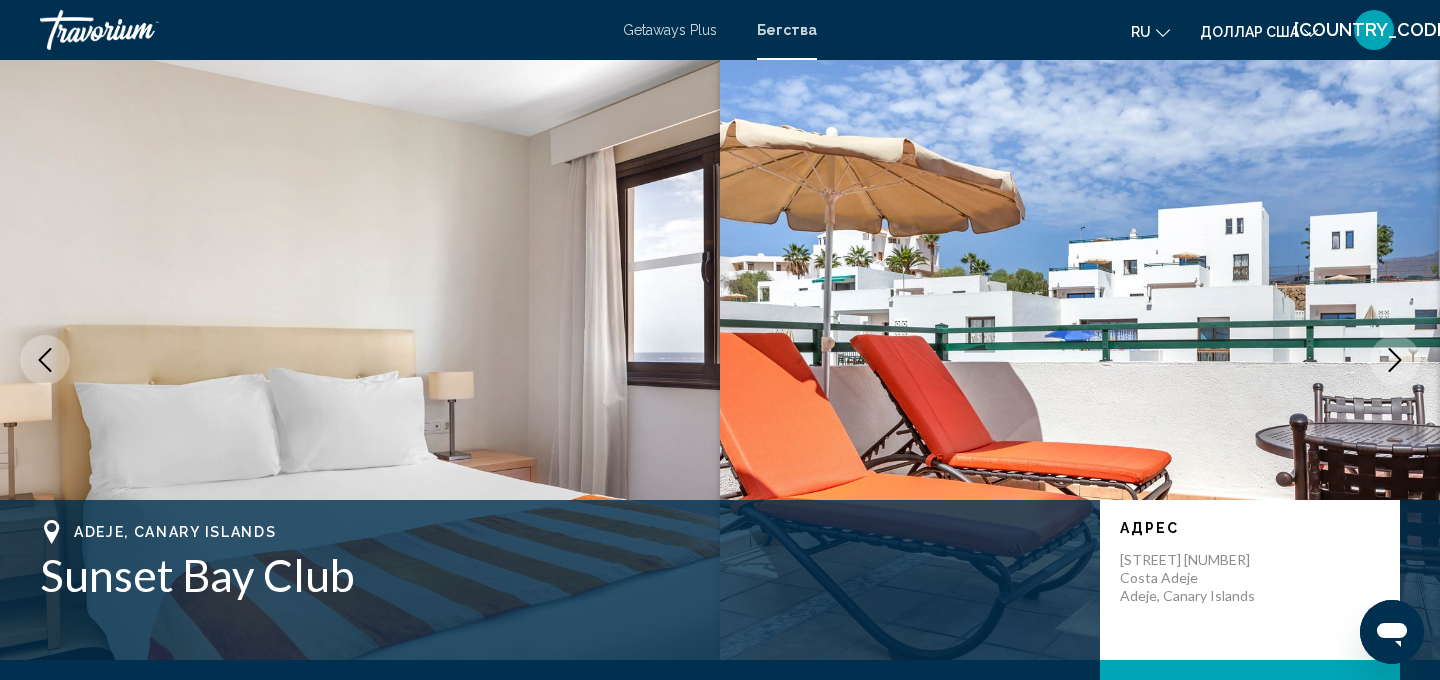 click at bounding box center [1395, 360] 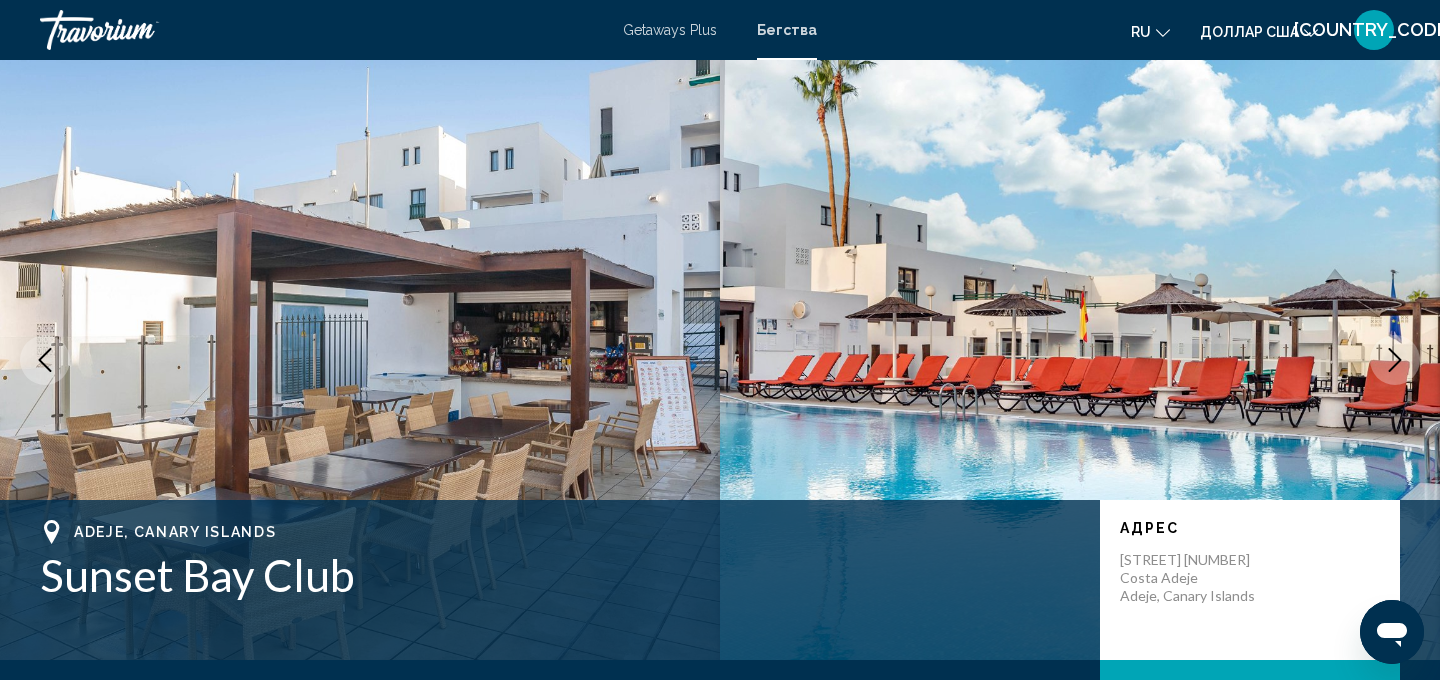 click at bounding box center (1395, 360) 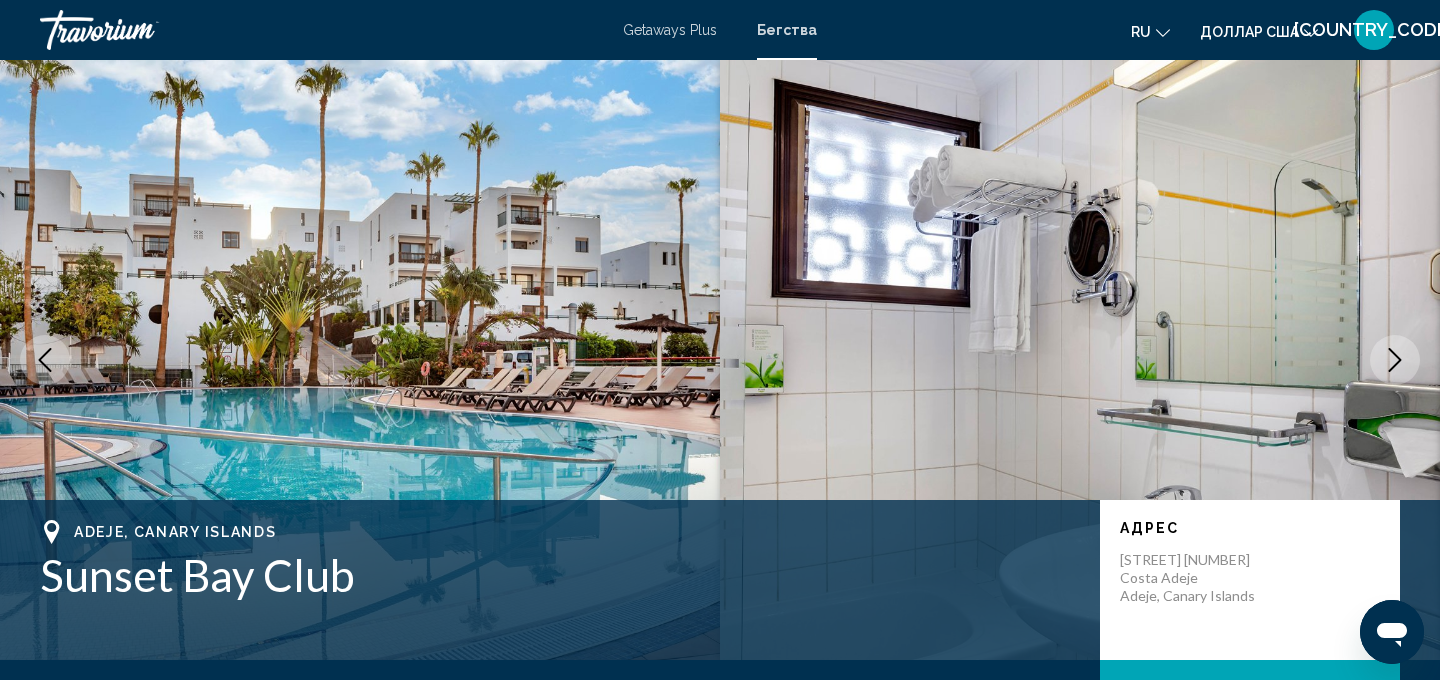 click at bounding box center [1395, 360] 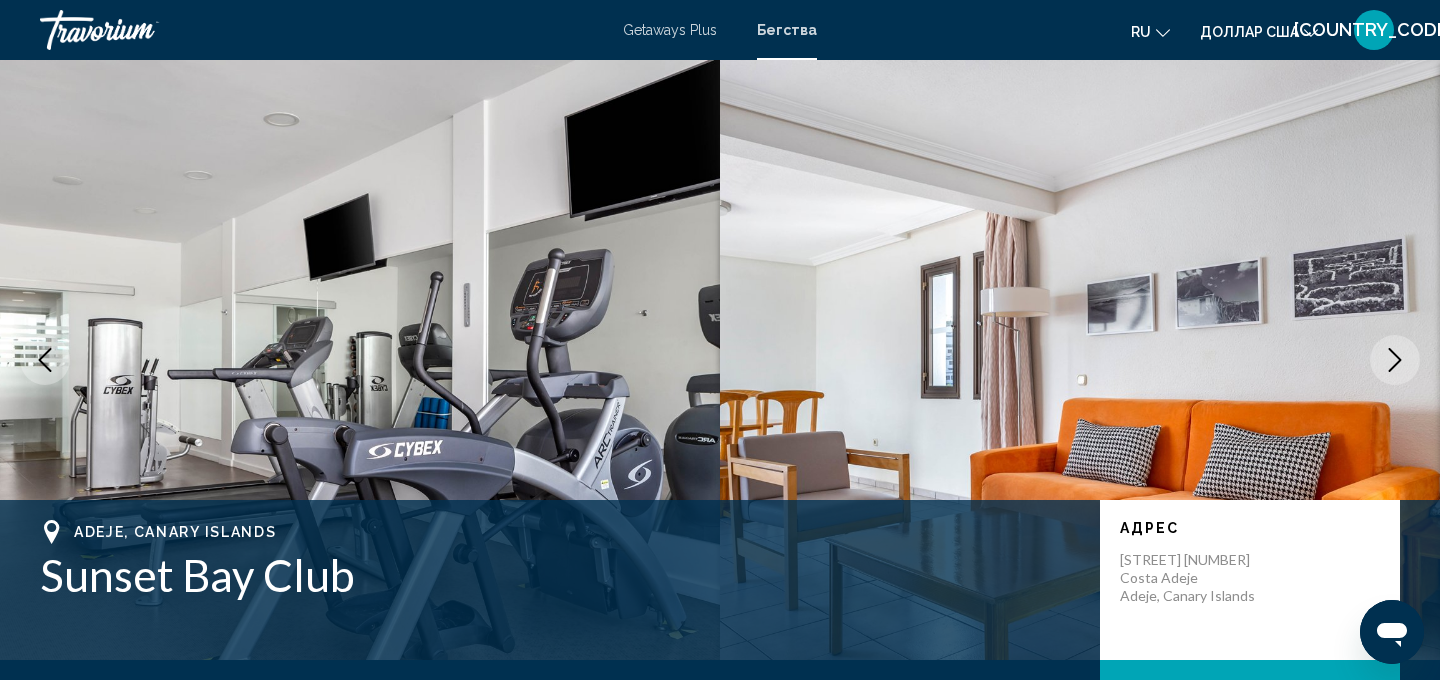 click at bounding box center (1395, 360) 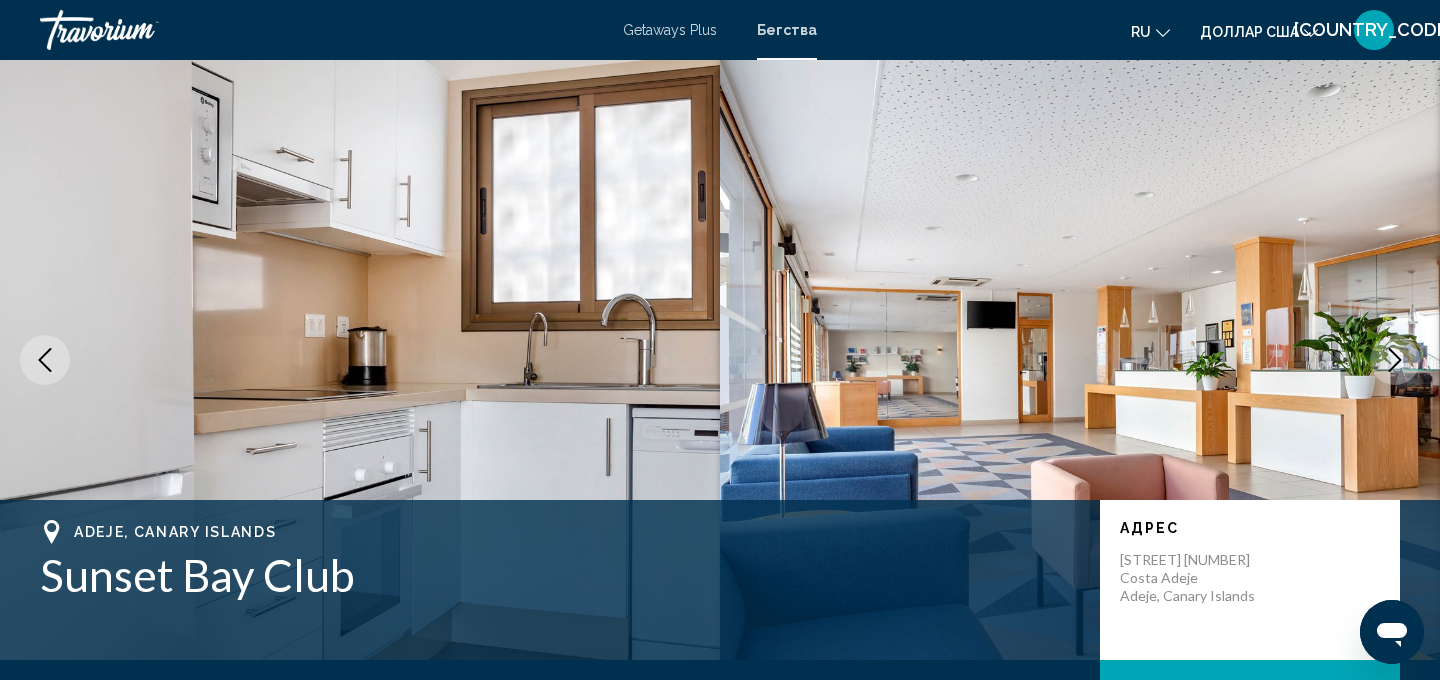 click at bounding box center (1395, 360) 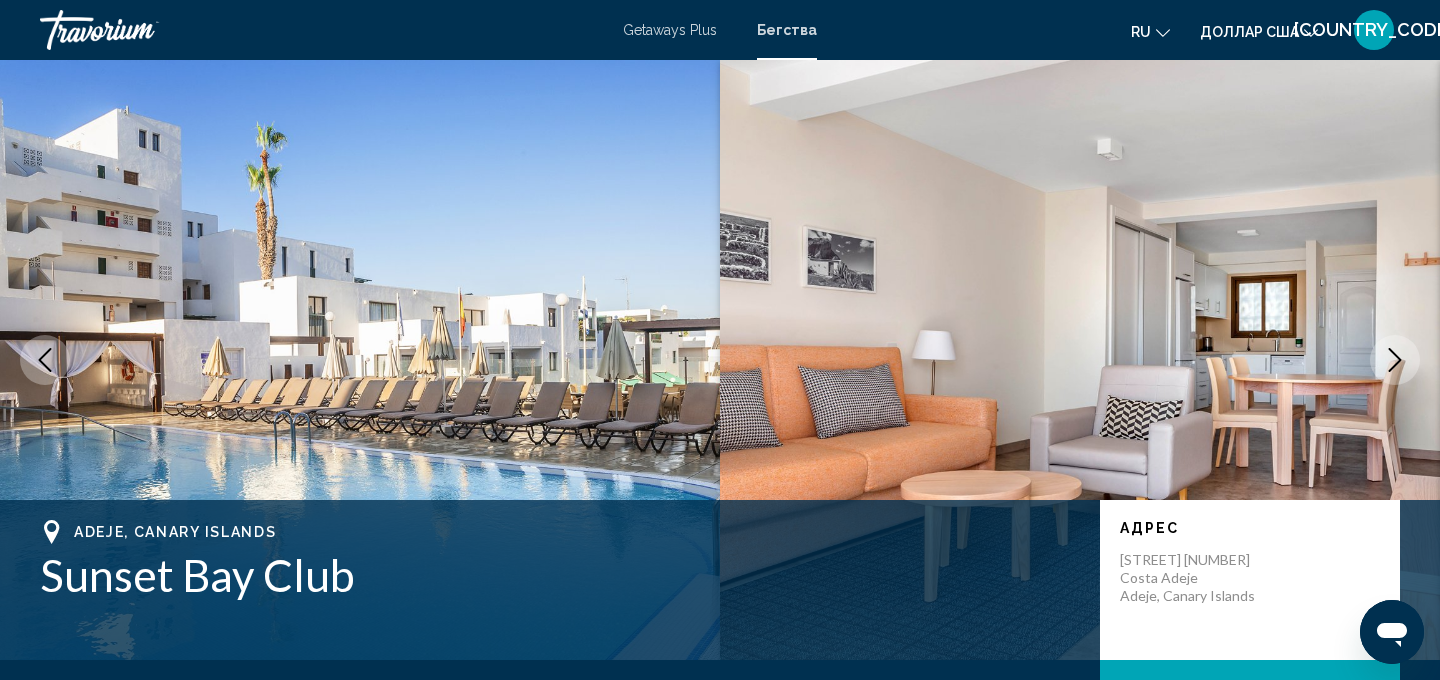 click at bounding box center [1395, 360] 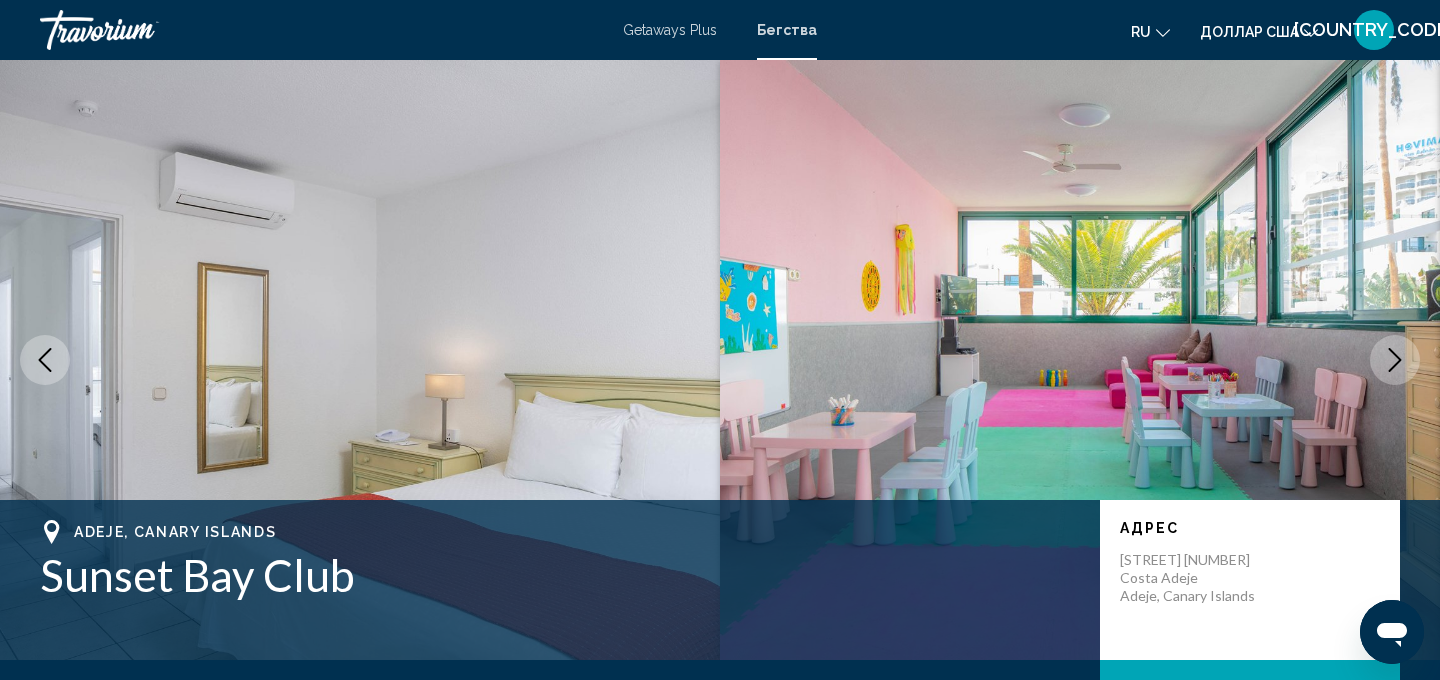 click at bounding box center [1395, 360] 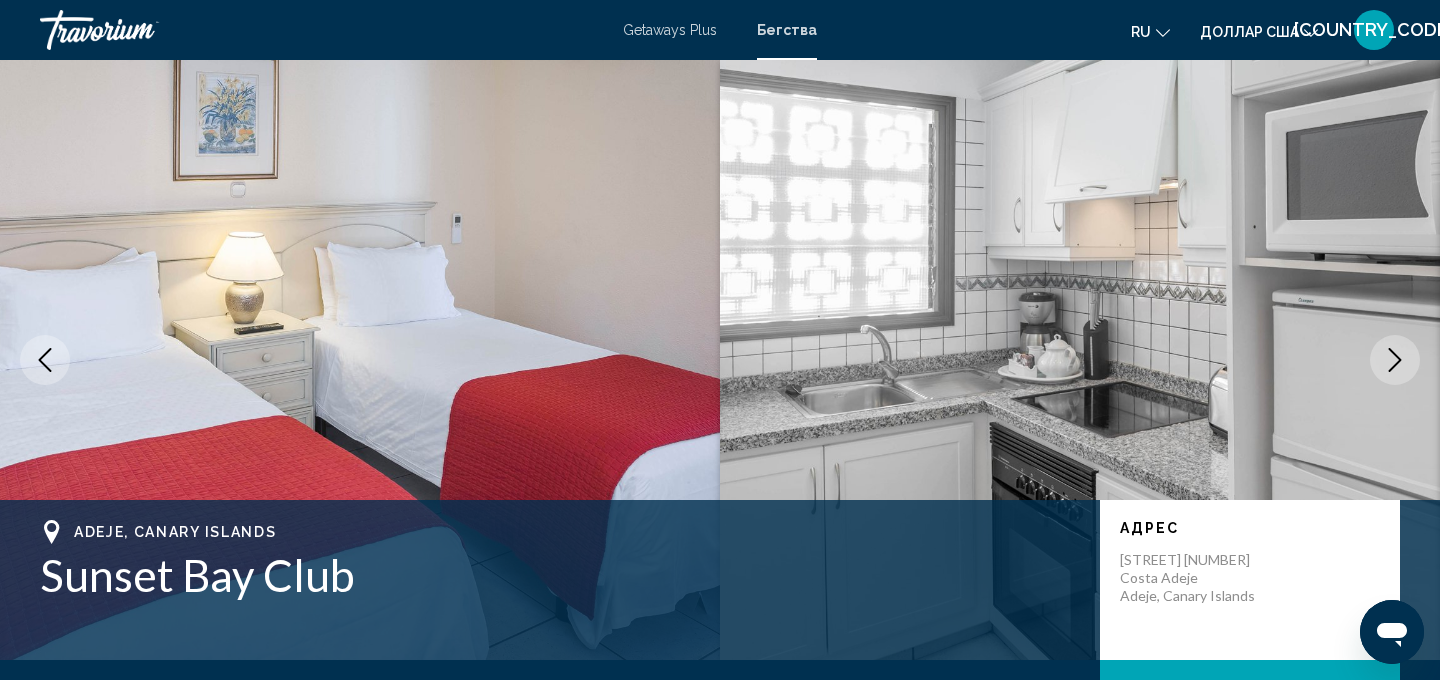 click at bounding box center [1395, 360] 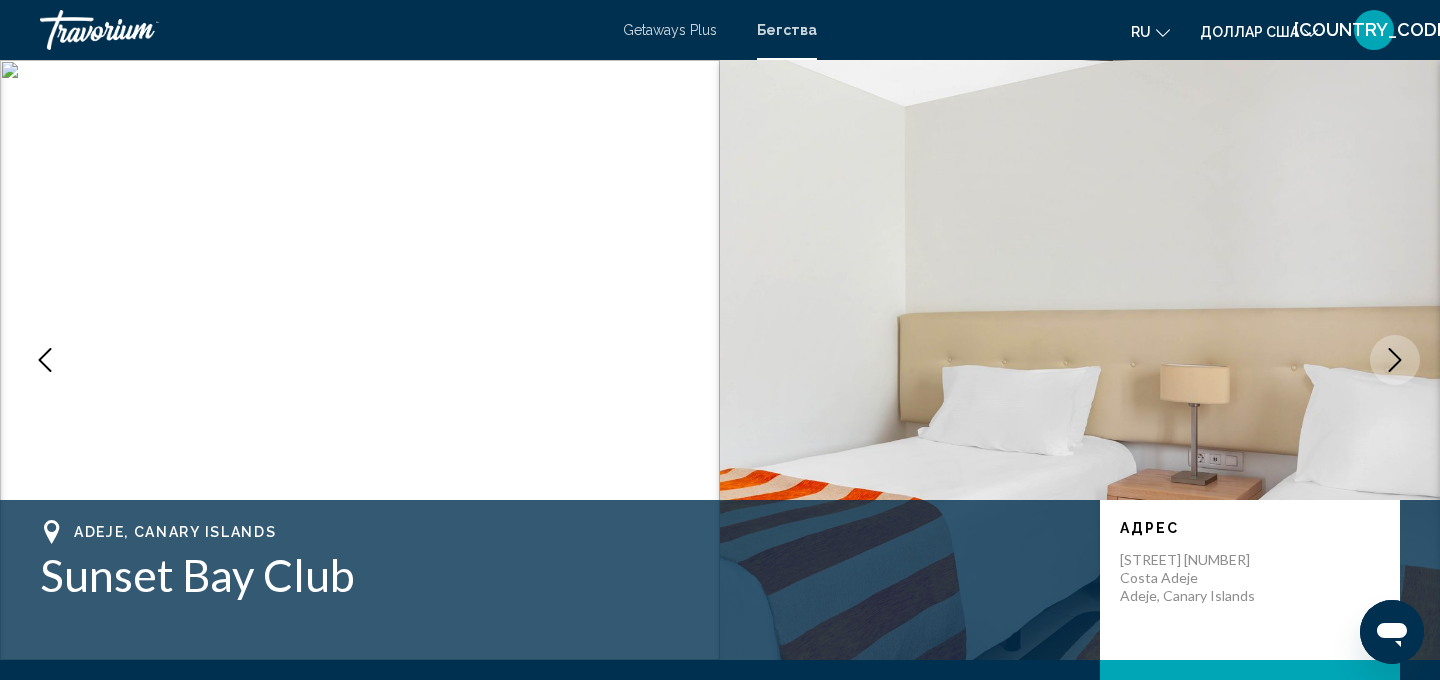 click at bounding box center (1395, 360) 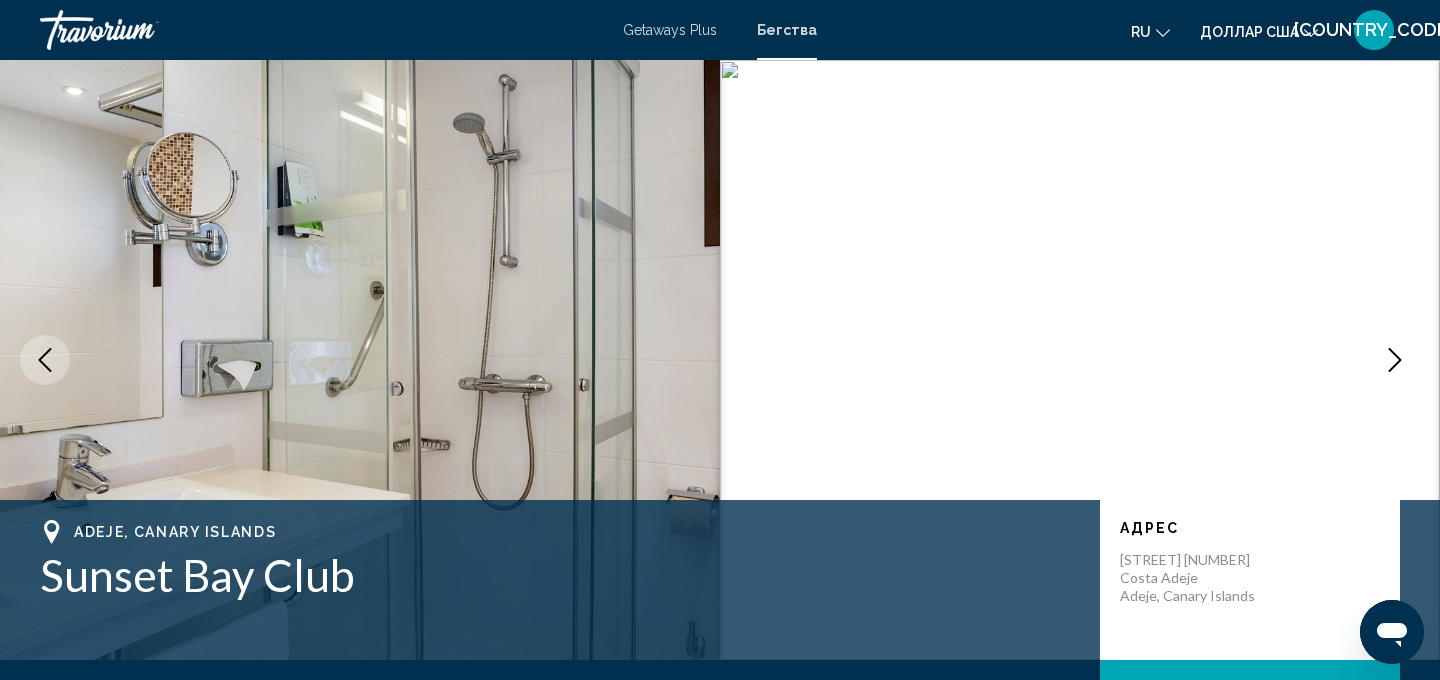 click at bounding box center (1395, 360) 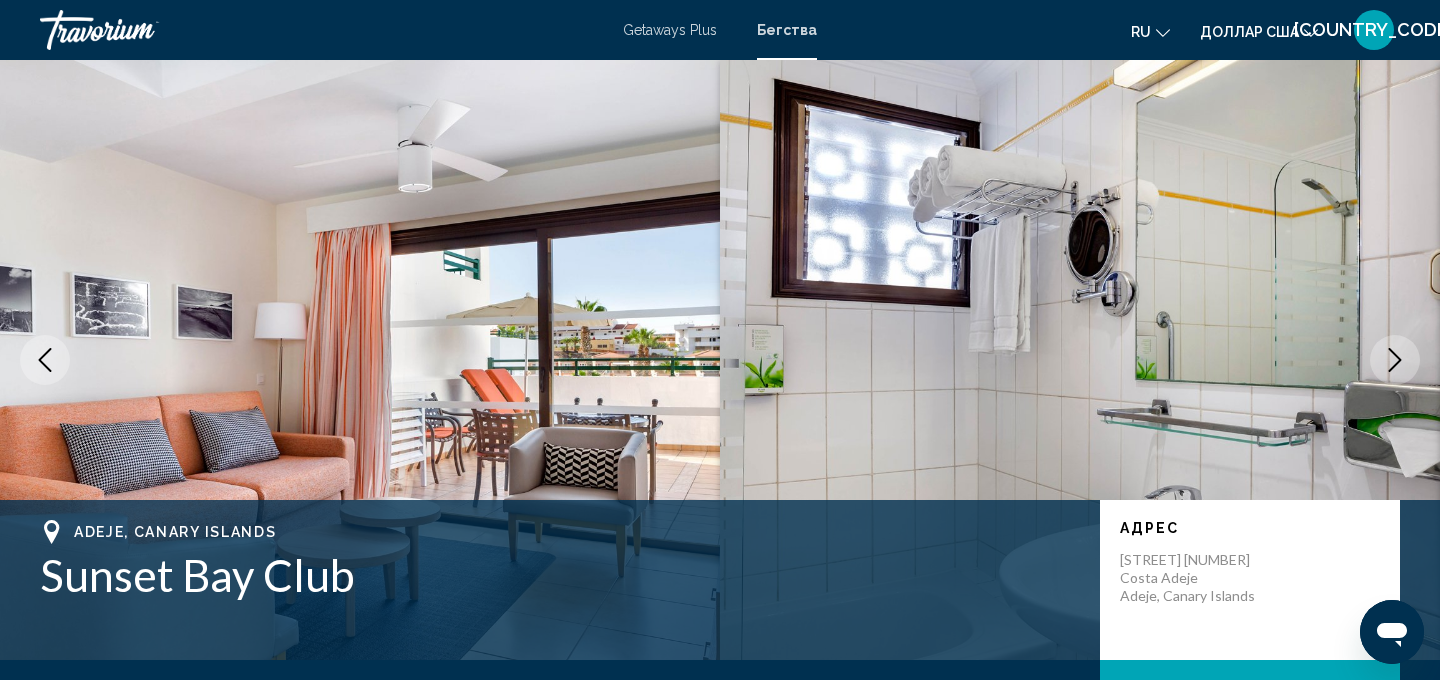 click at bounding box center (1395, 360) 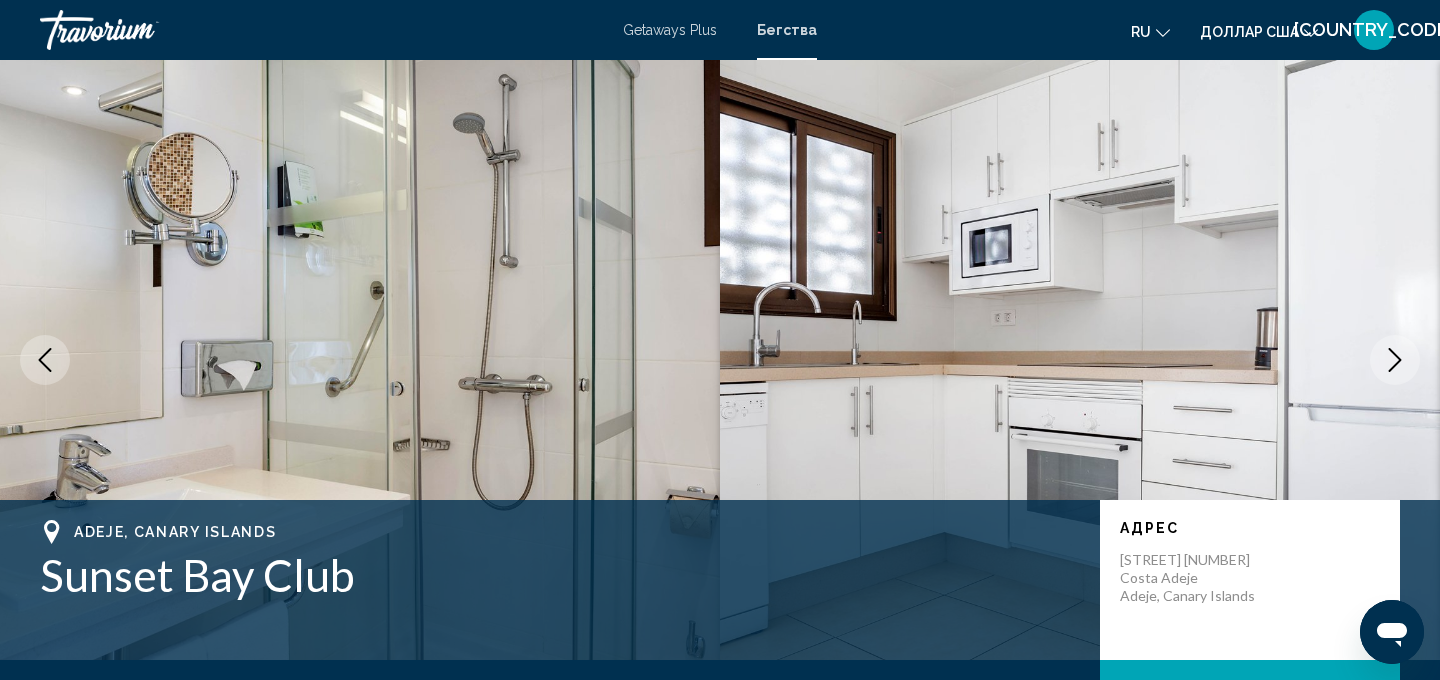 click at bounding box center (1395, 360) 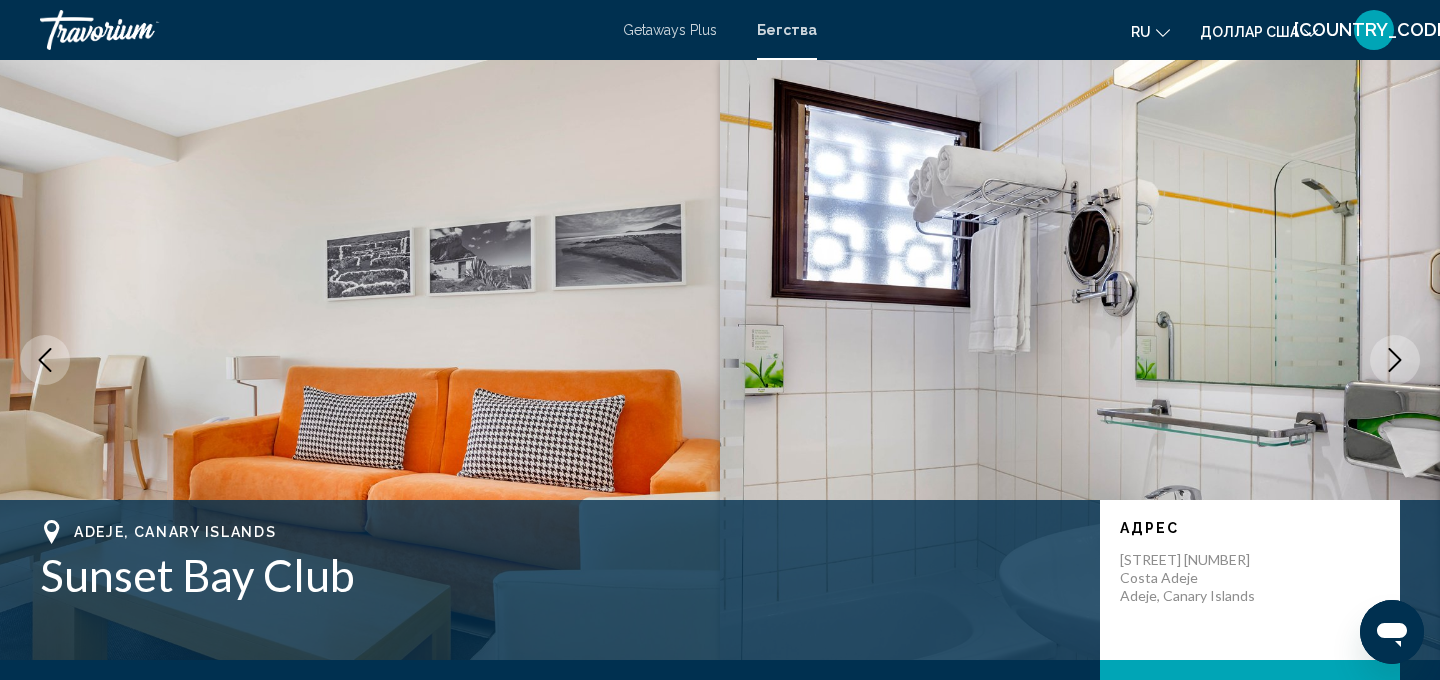 click at bounding box center [1395, 360] 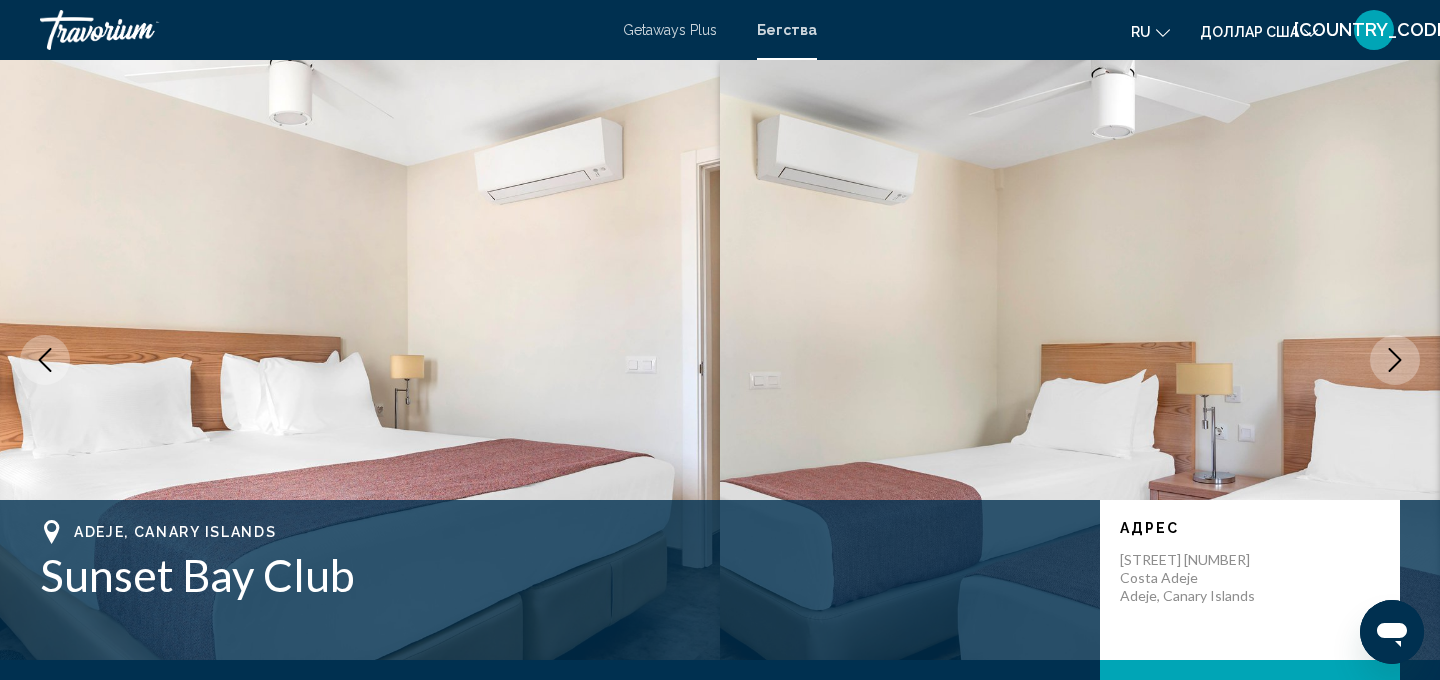 click at bounding box center [1395, 360] 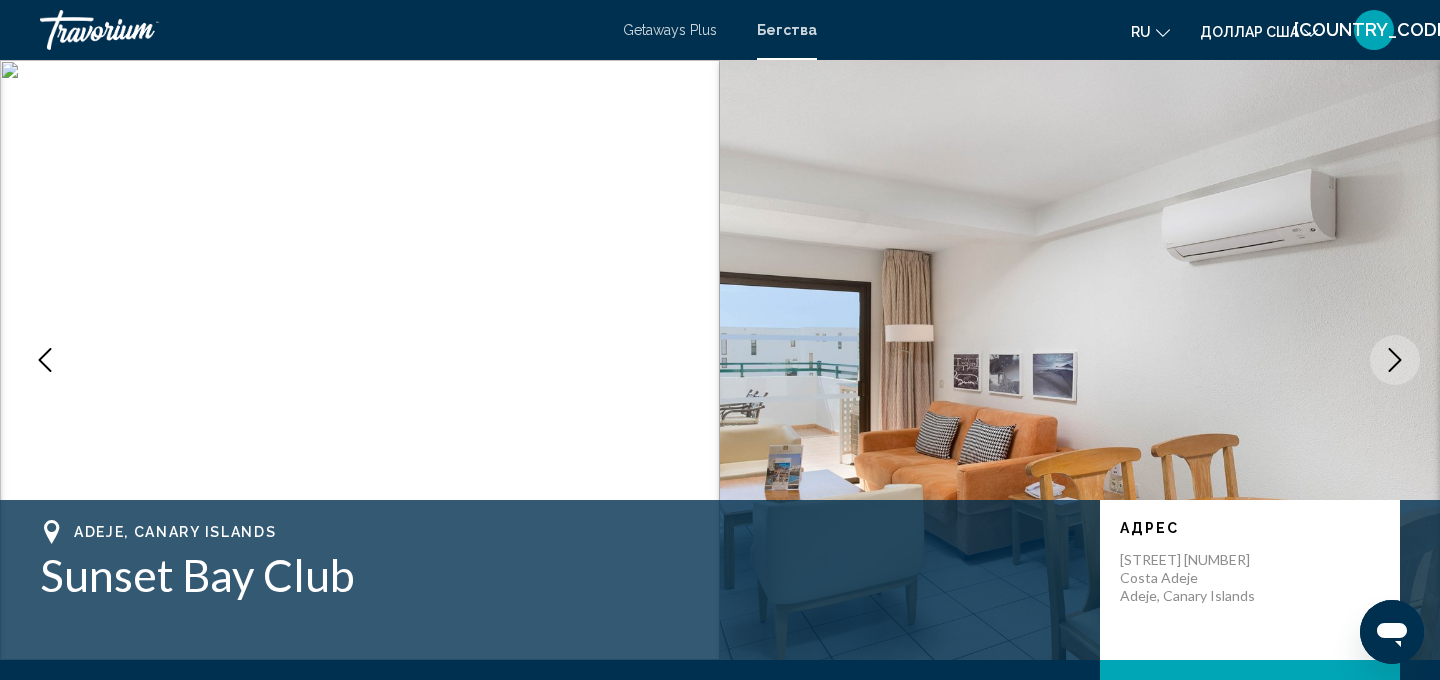 click at bounding box center (1395, 360) 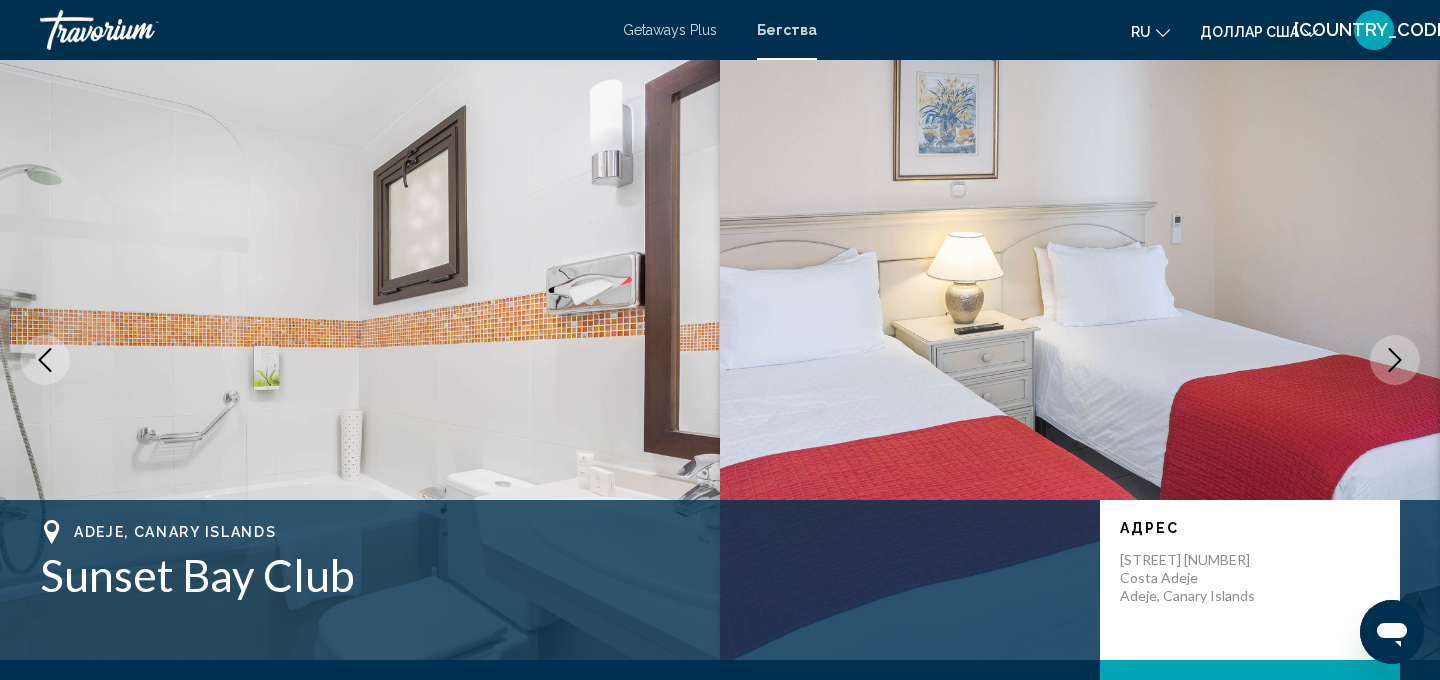 click at bounding box center [1395, 360] 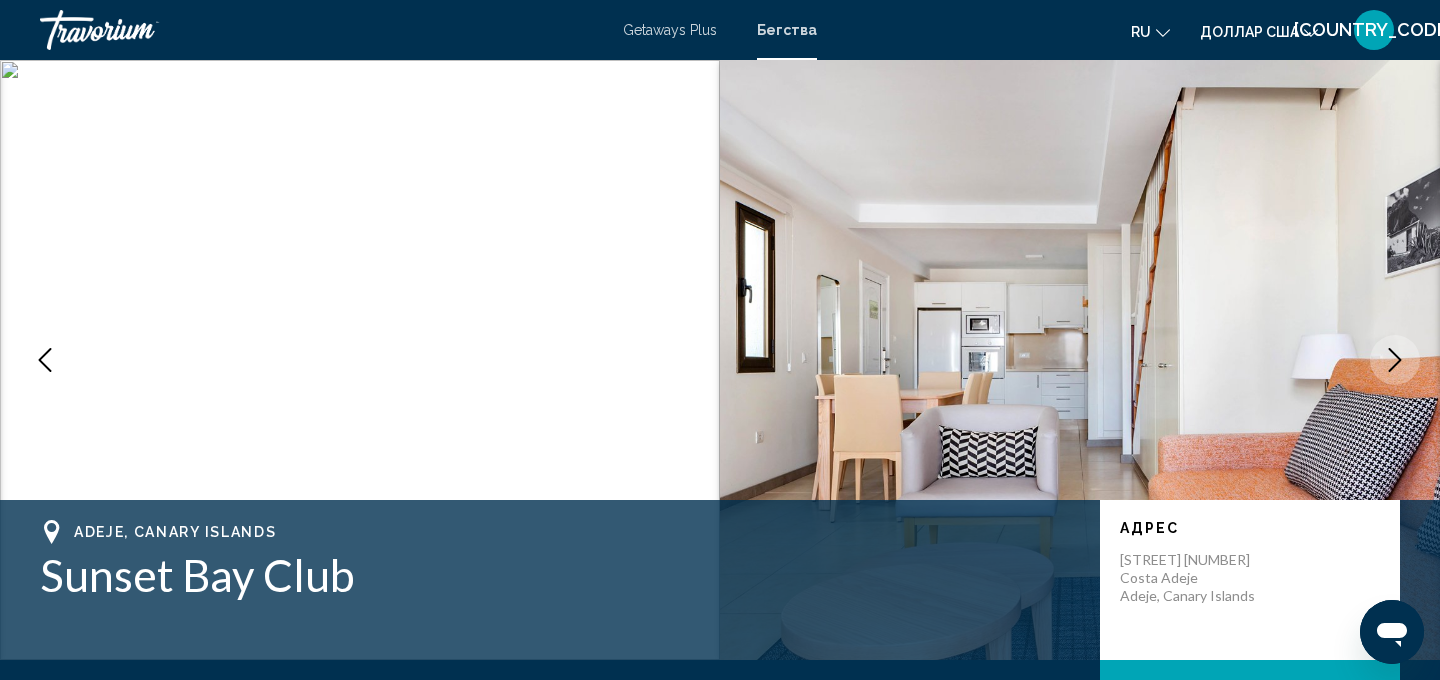 click at bounding box center [1395, 360] 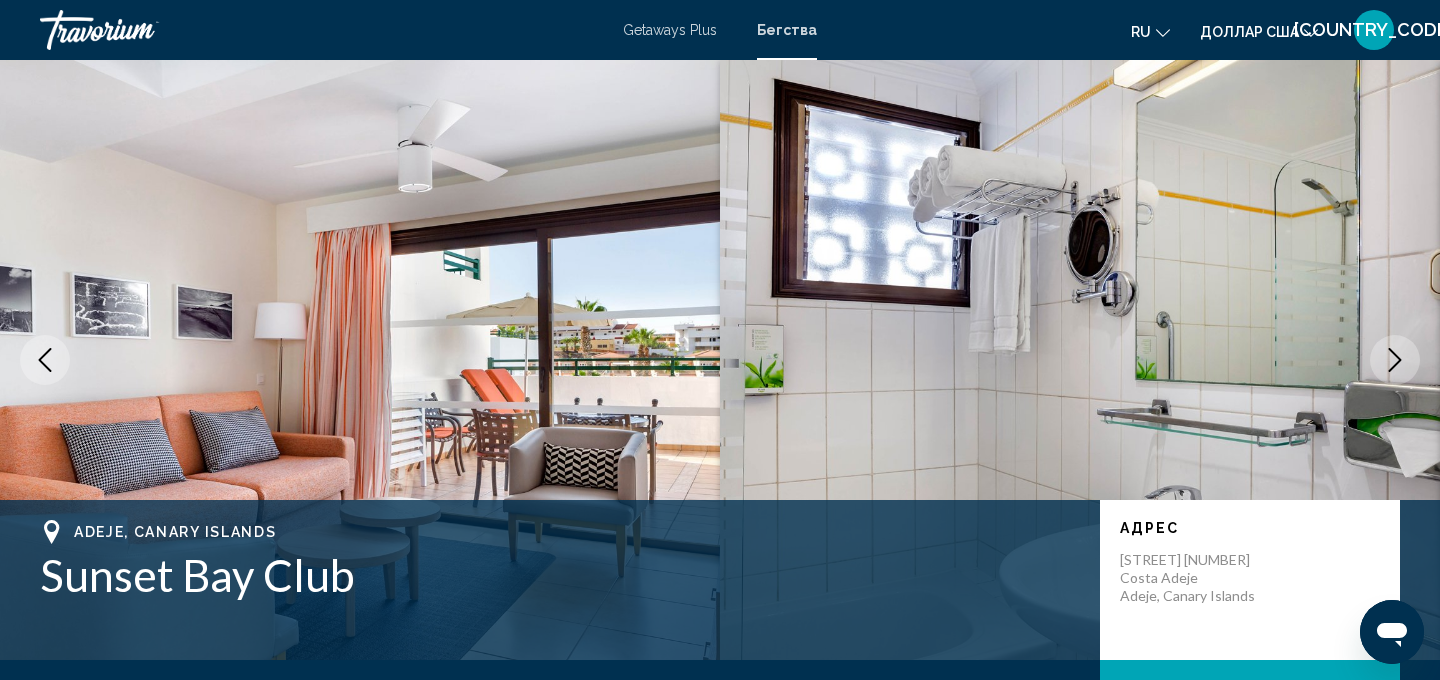 click at bounding box center [1395, 360] 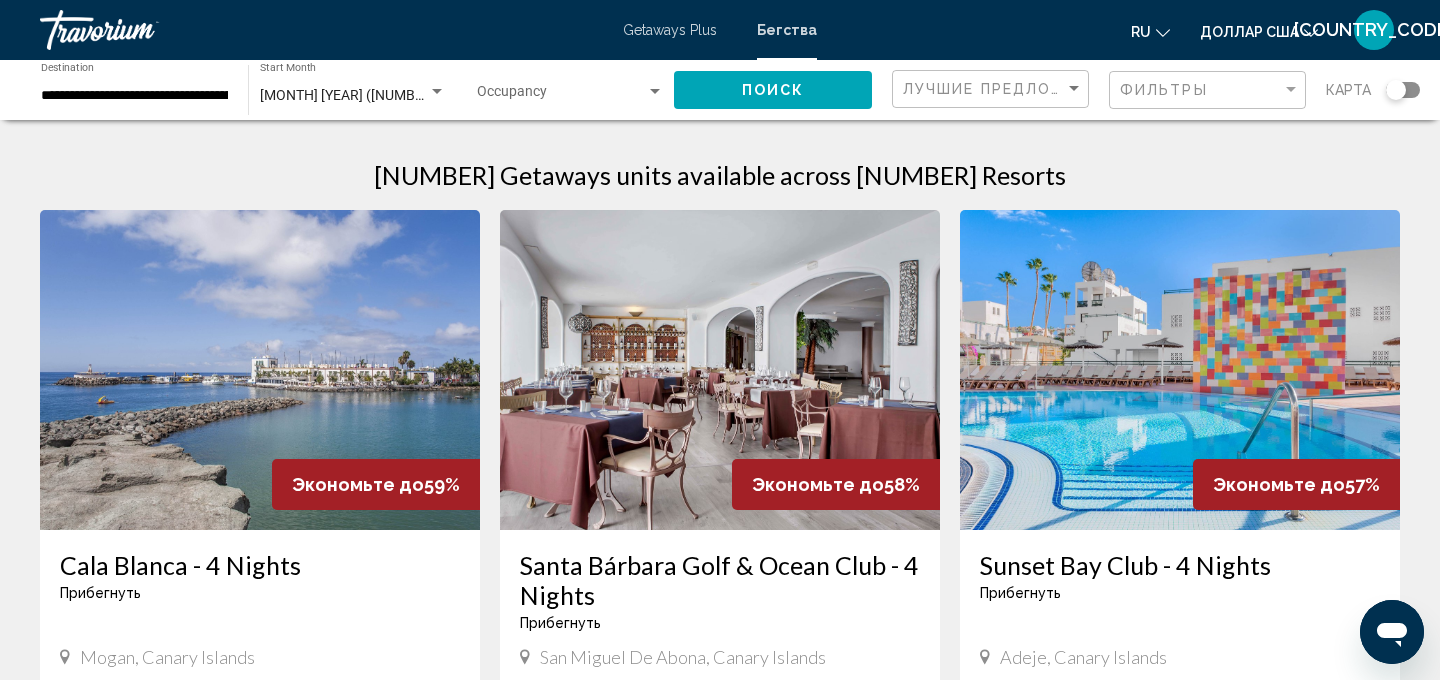 click at bounding box center (260, 370) 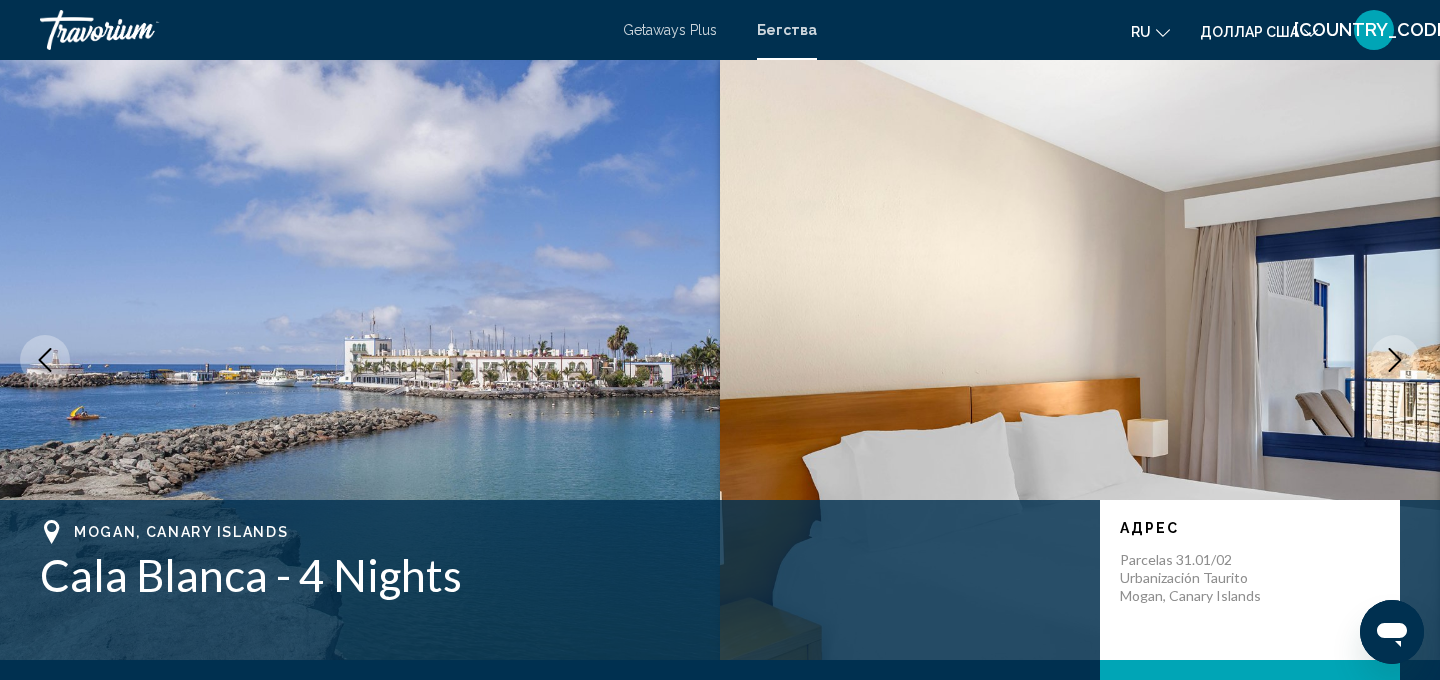 scroll, scrollTop: 20, scrollLeft: 0, axis: vertical 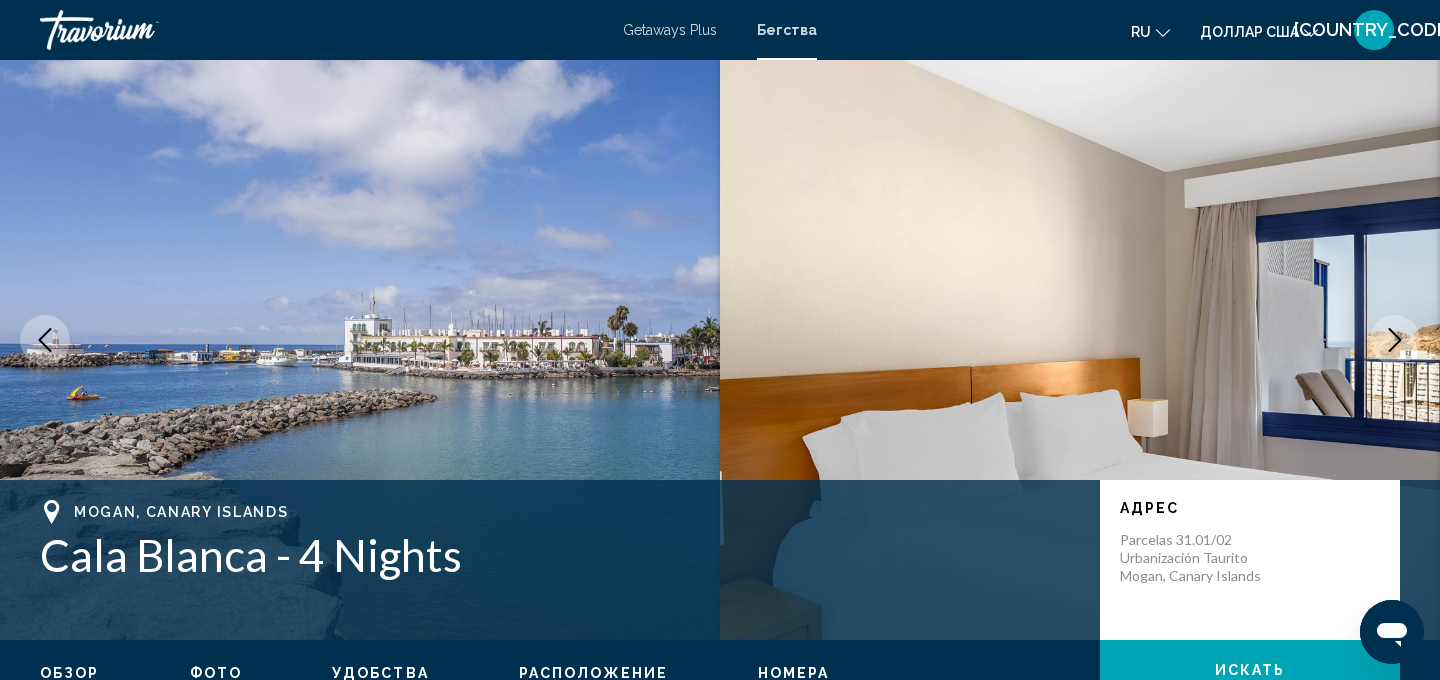 click at bounding box center [1395, 340] 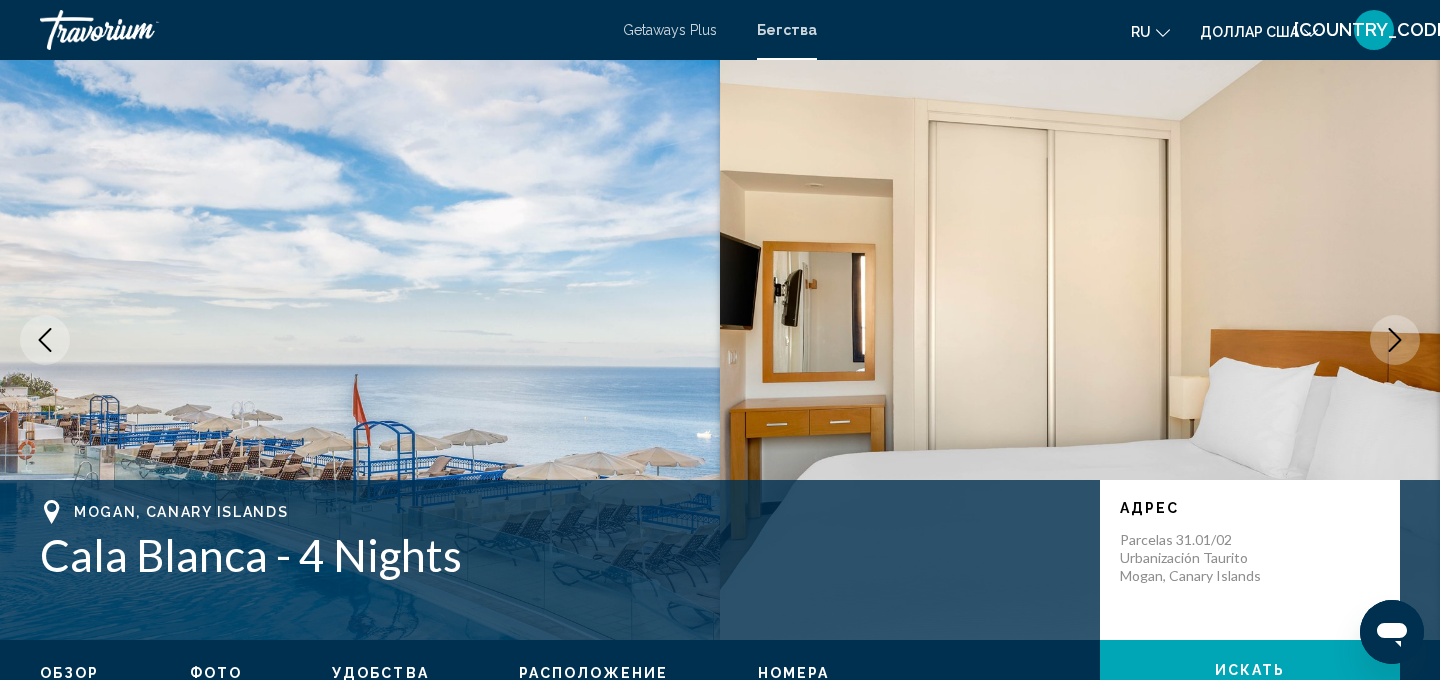 click at bounding box center (1395, 340) 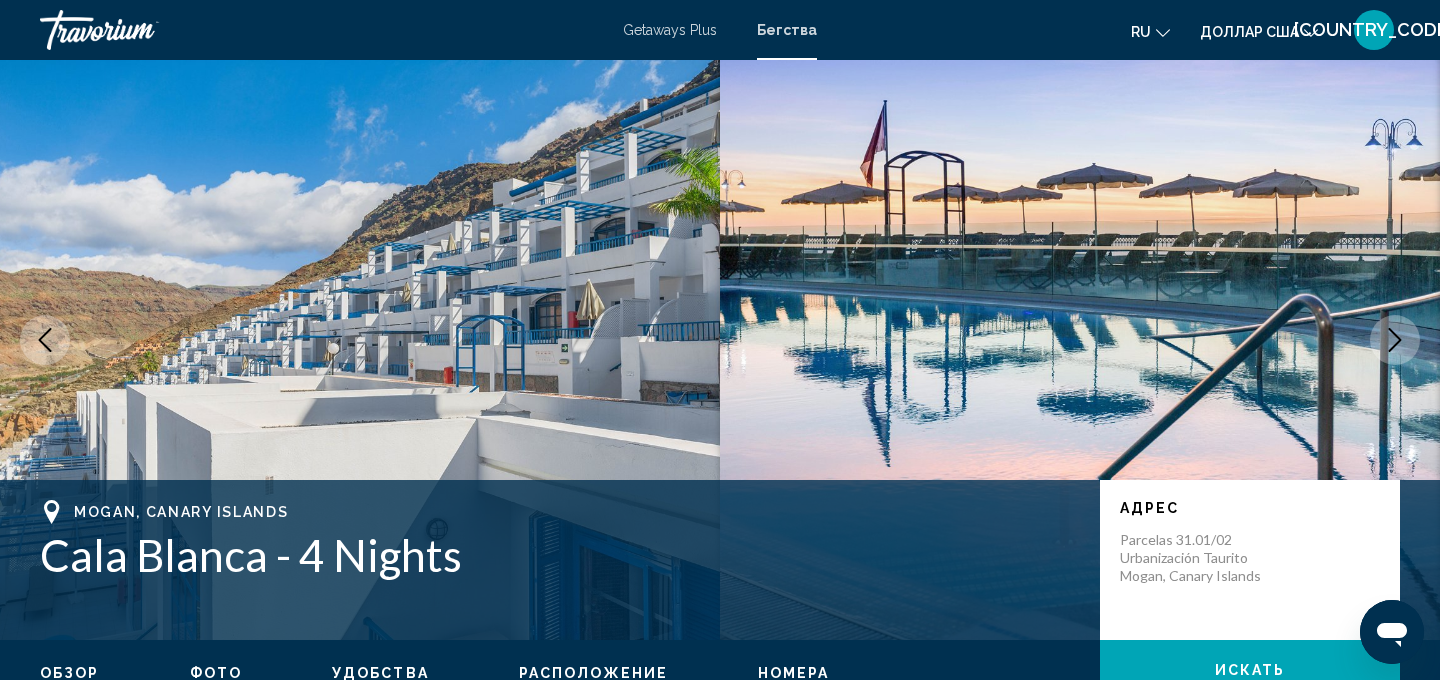 click at bounding box center [1395, 340] 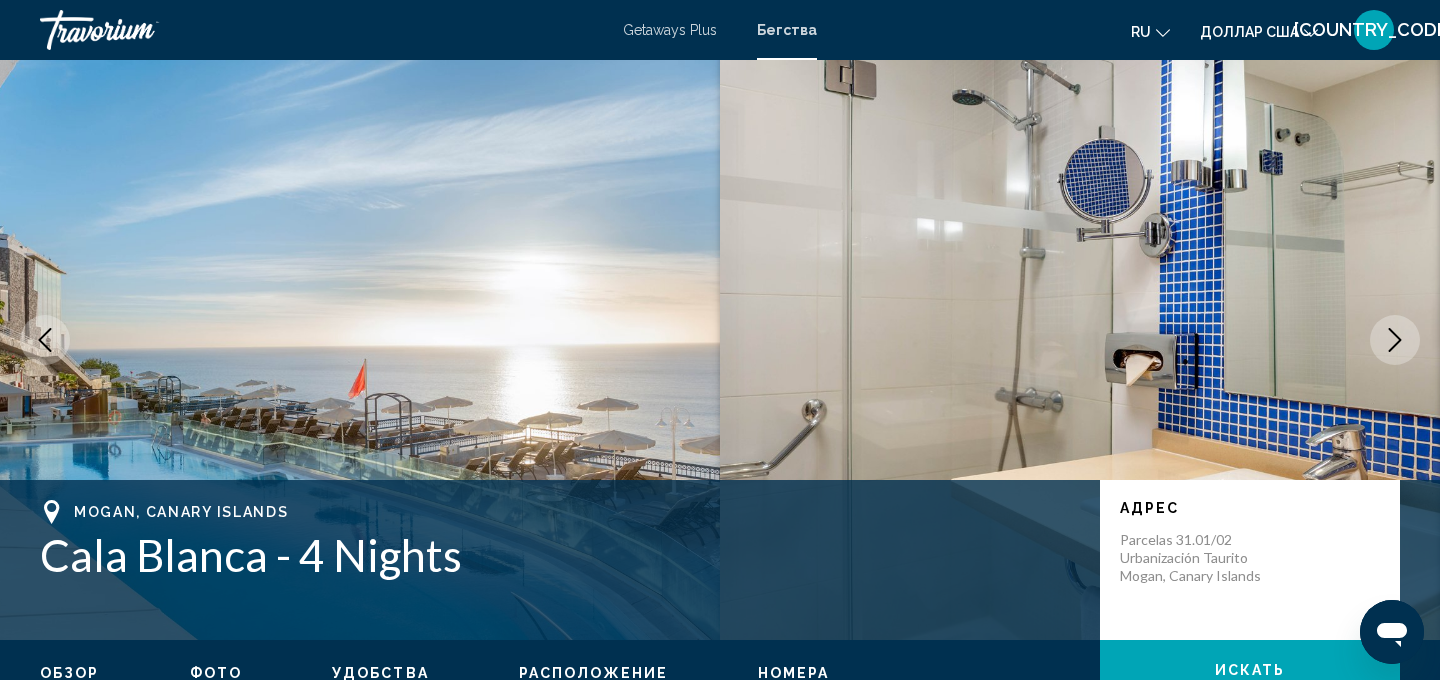 click at bounding box center (1395, 340) 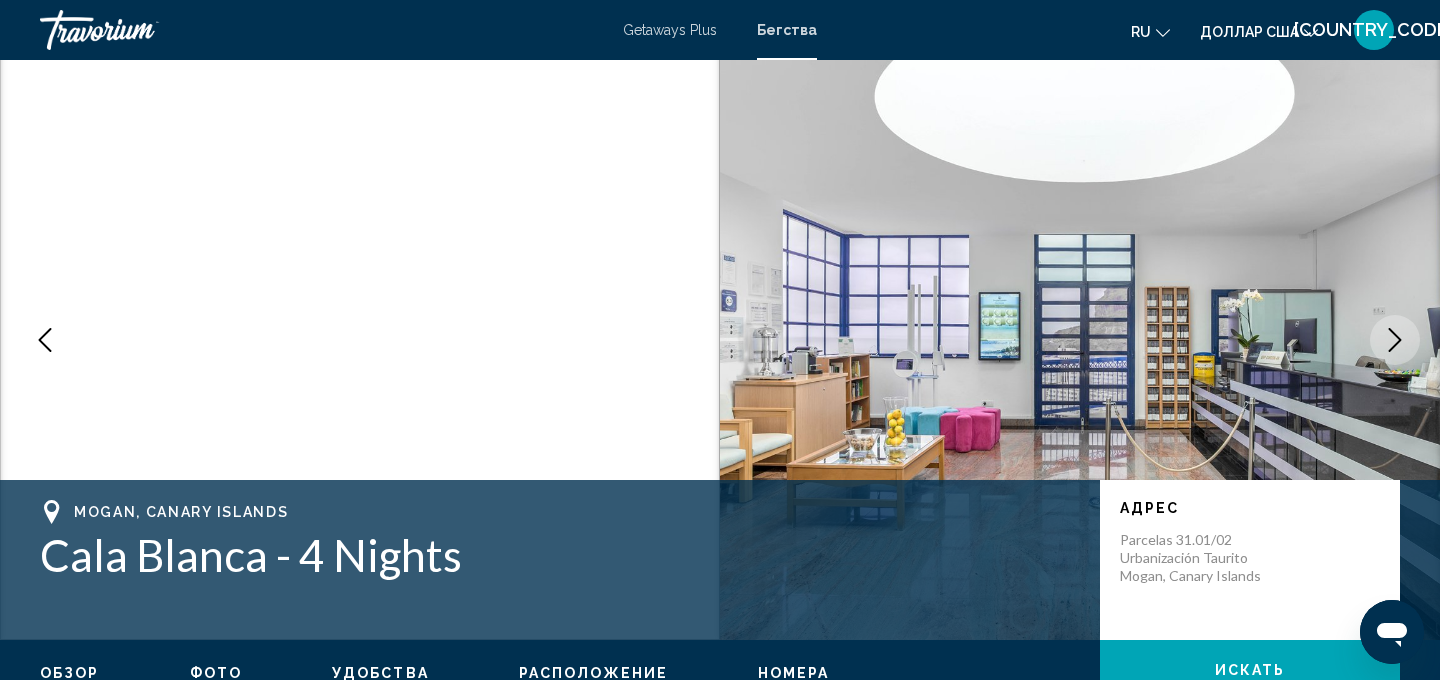 click at bounding box center (1395, 340) 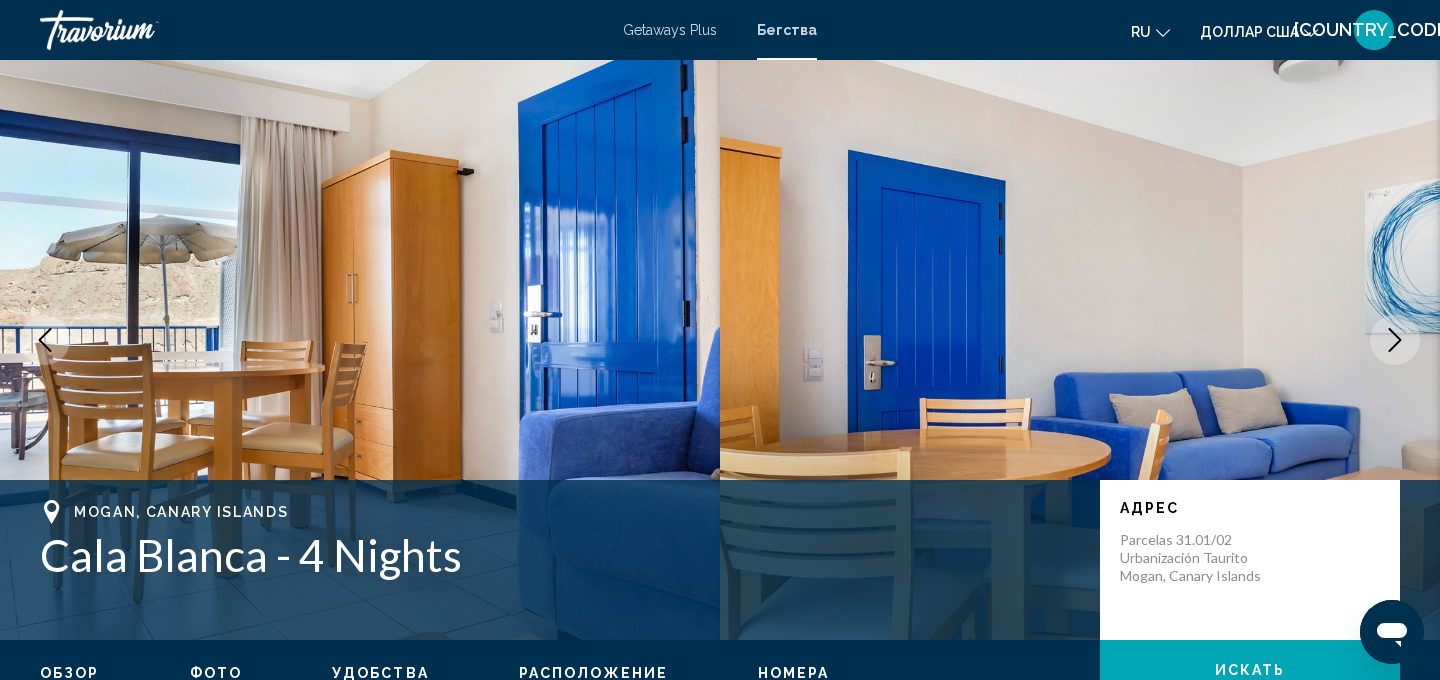 click at bounding box center (1395, 340) 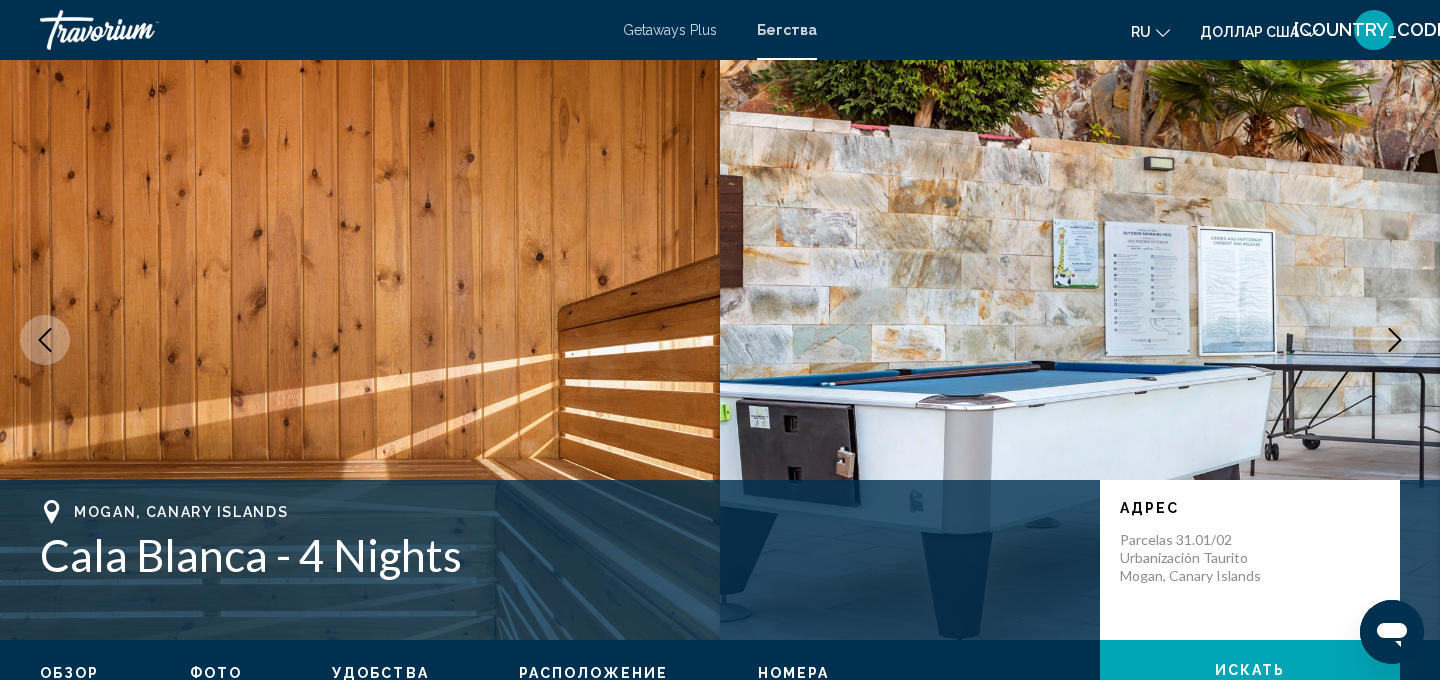 click at bounding box center [1395, 340] 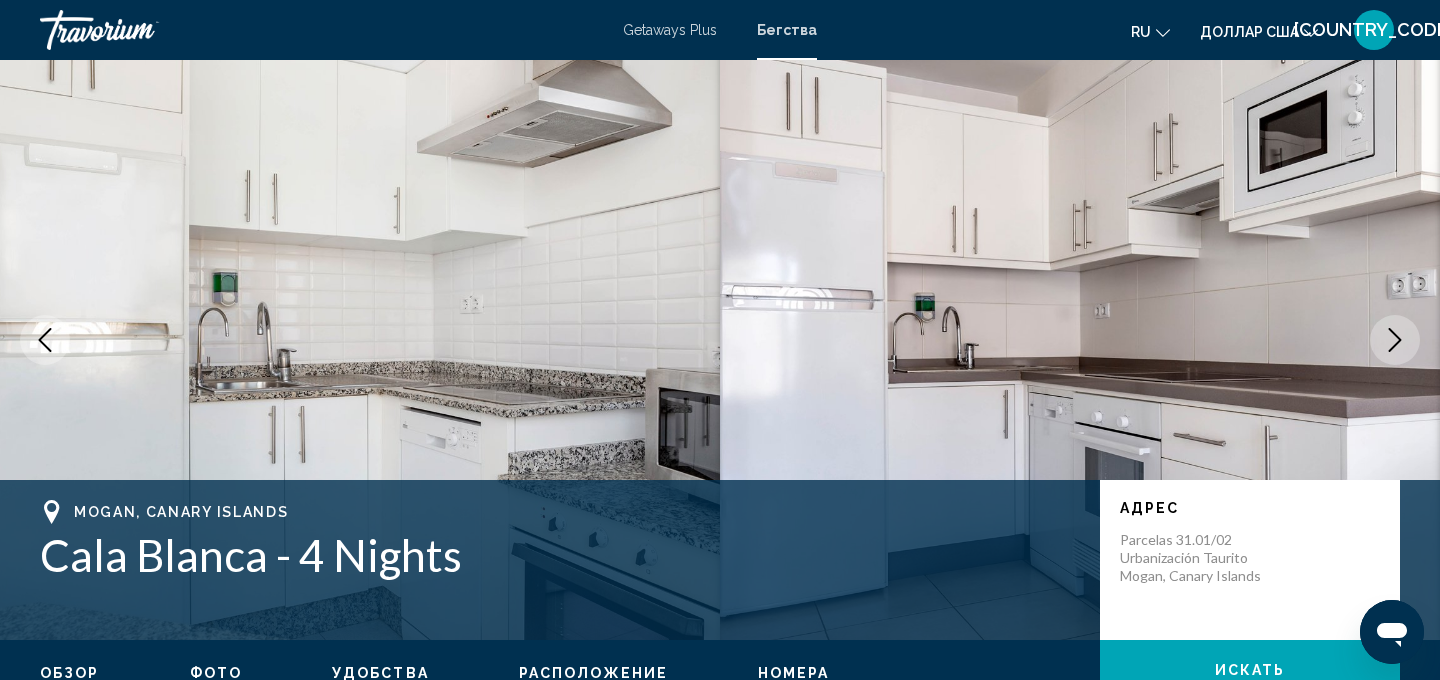 click at bounding box center [1395, 340] 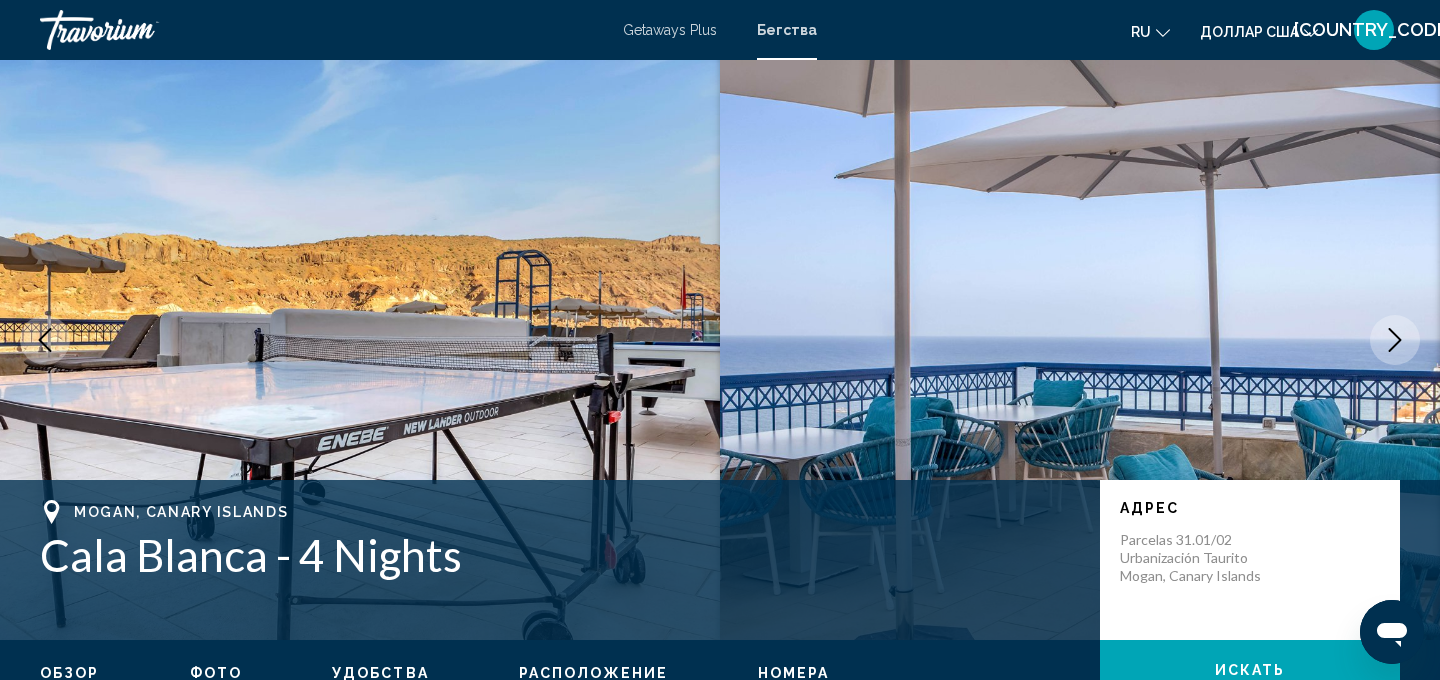 click at bounding box center [1395, 340] 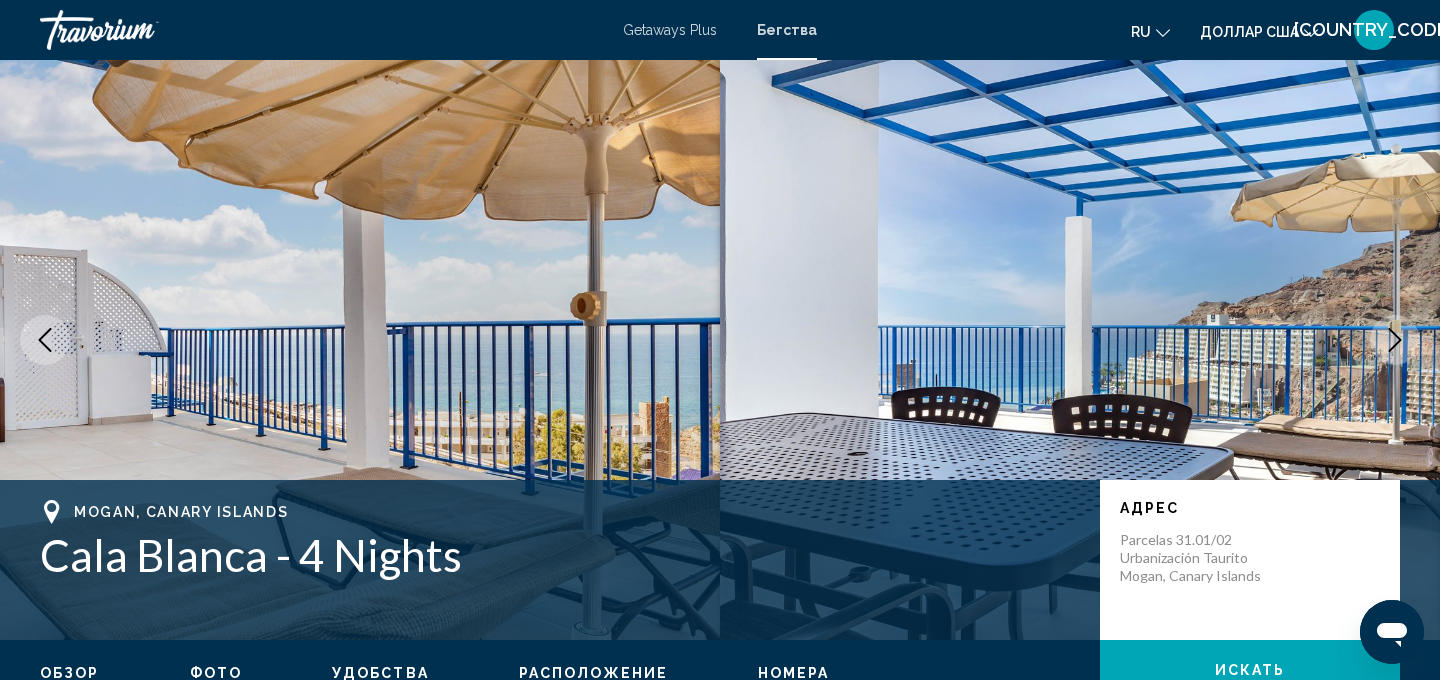 click at bounding box center (1395, 340) 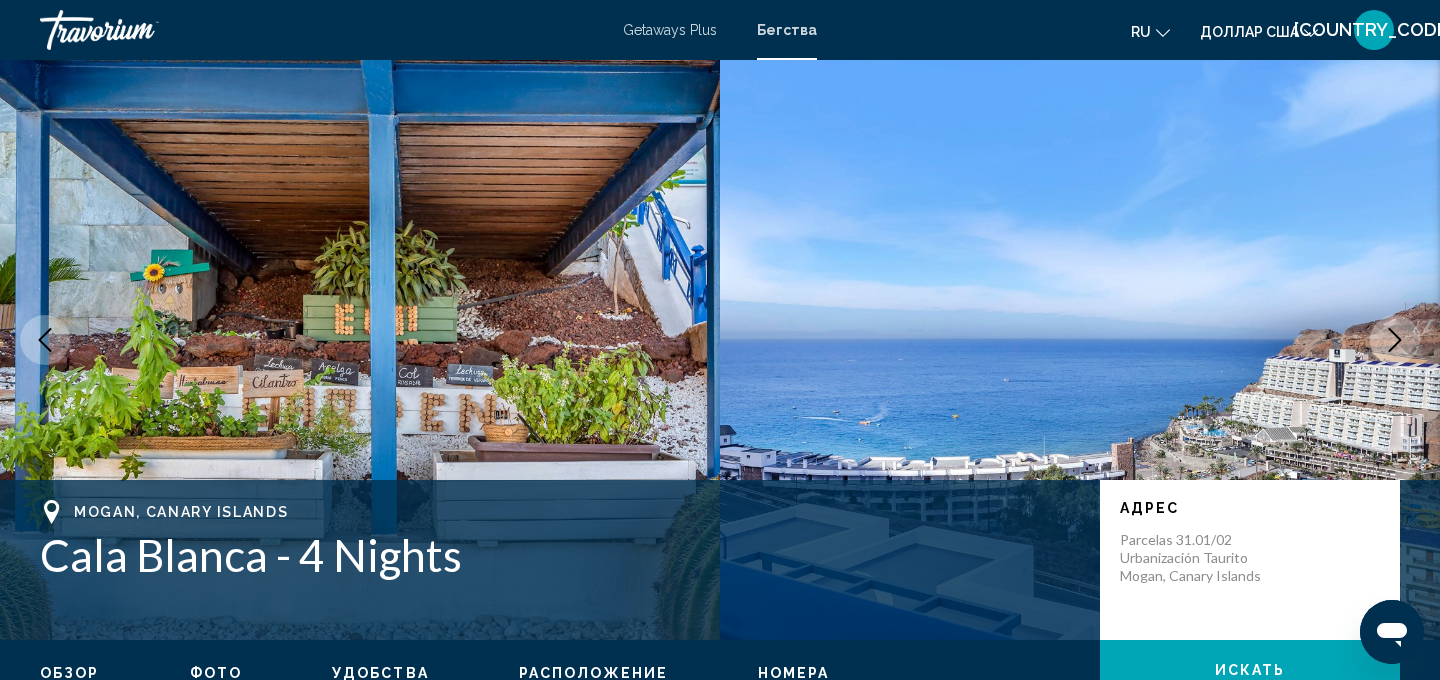 click at bounding box center (1395, 340) 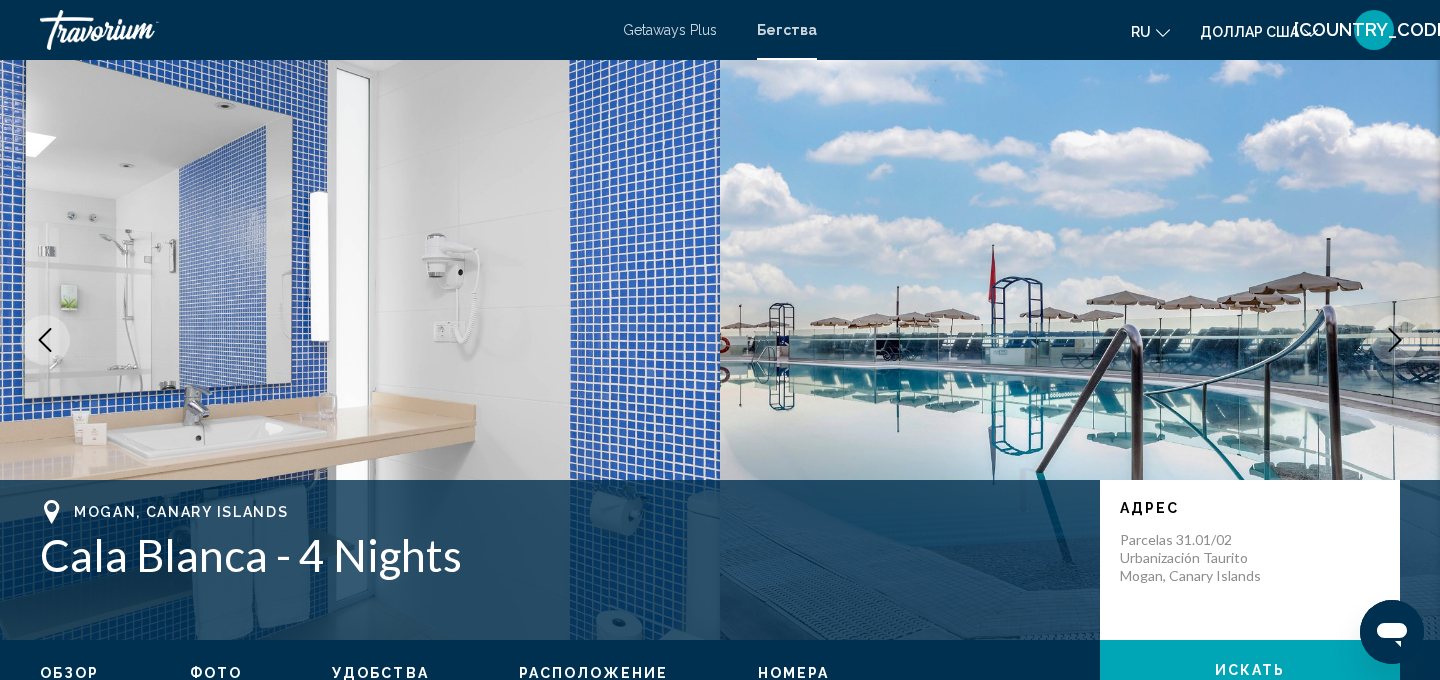 click at bounding box center (1395, 340) 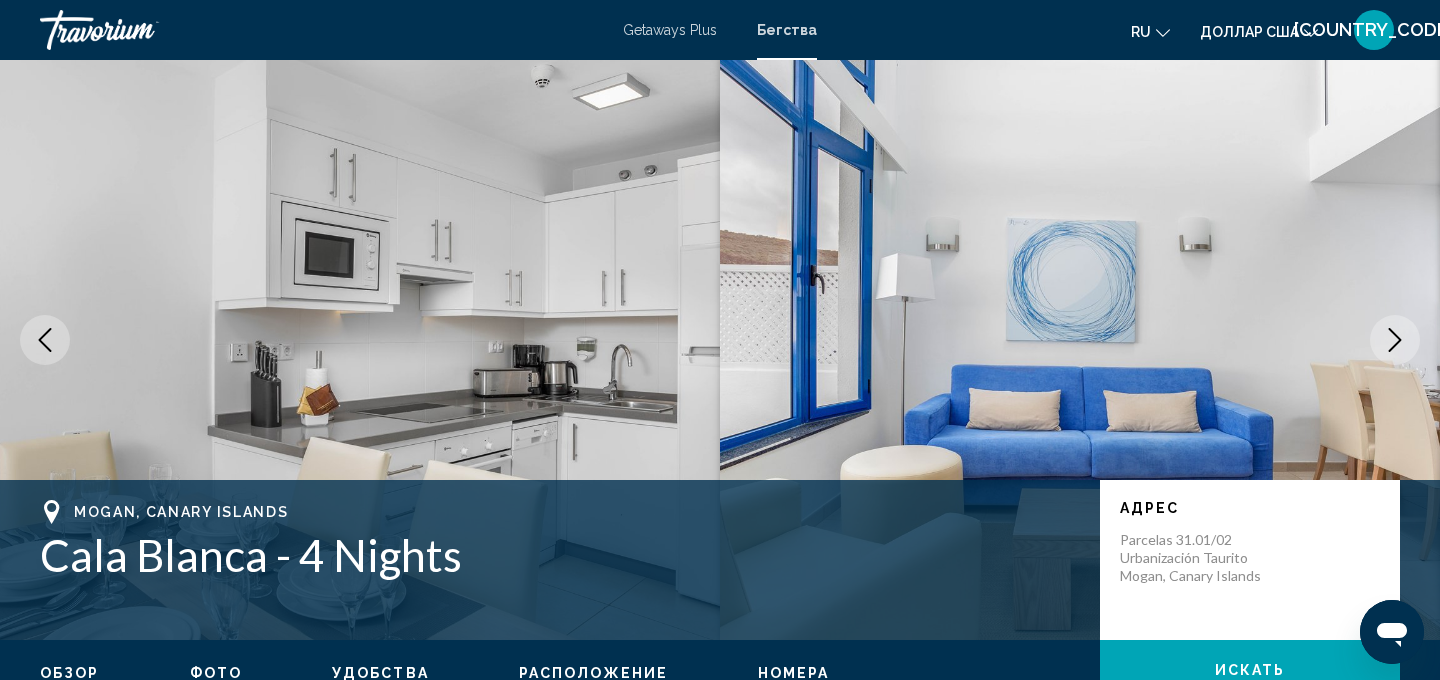 click at bounding box center (1395, 340) 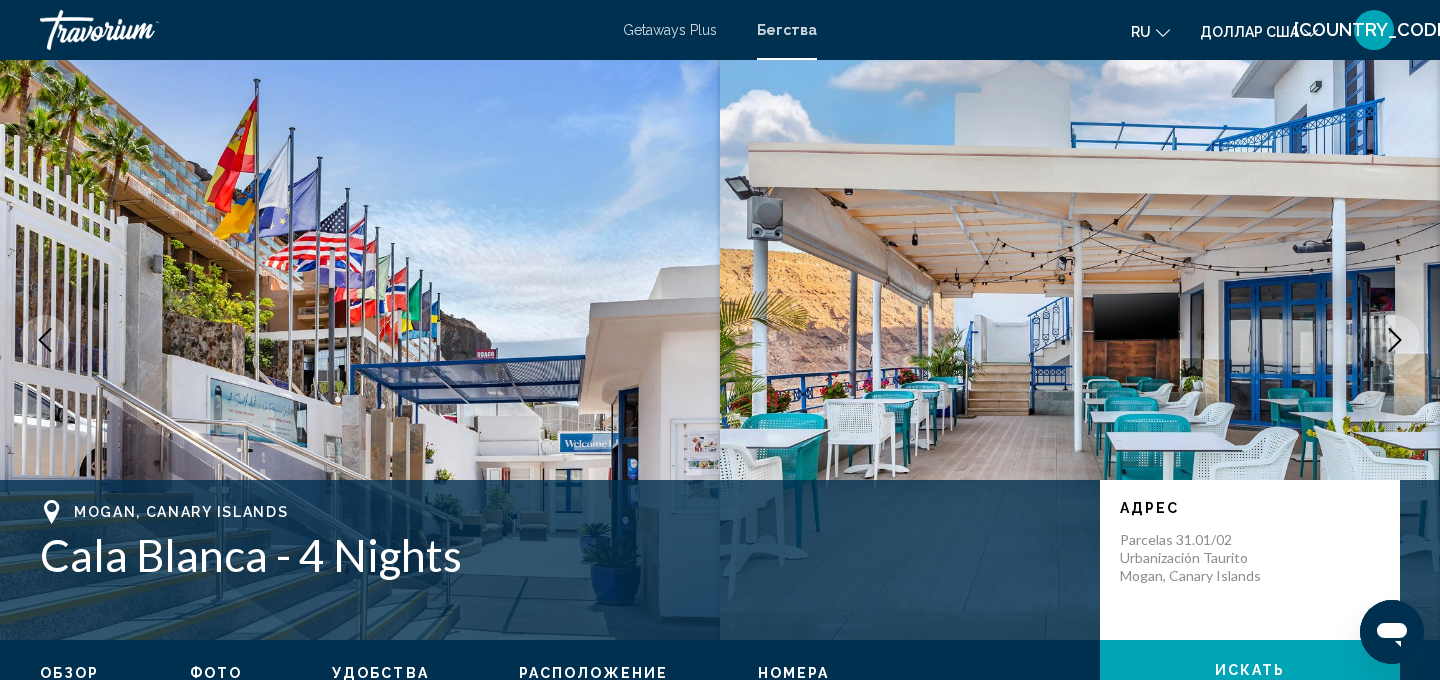 click at bounding box center [1395, 340] 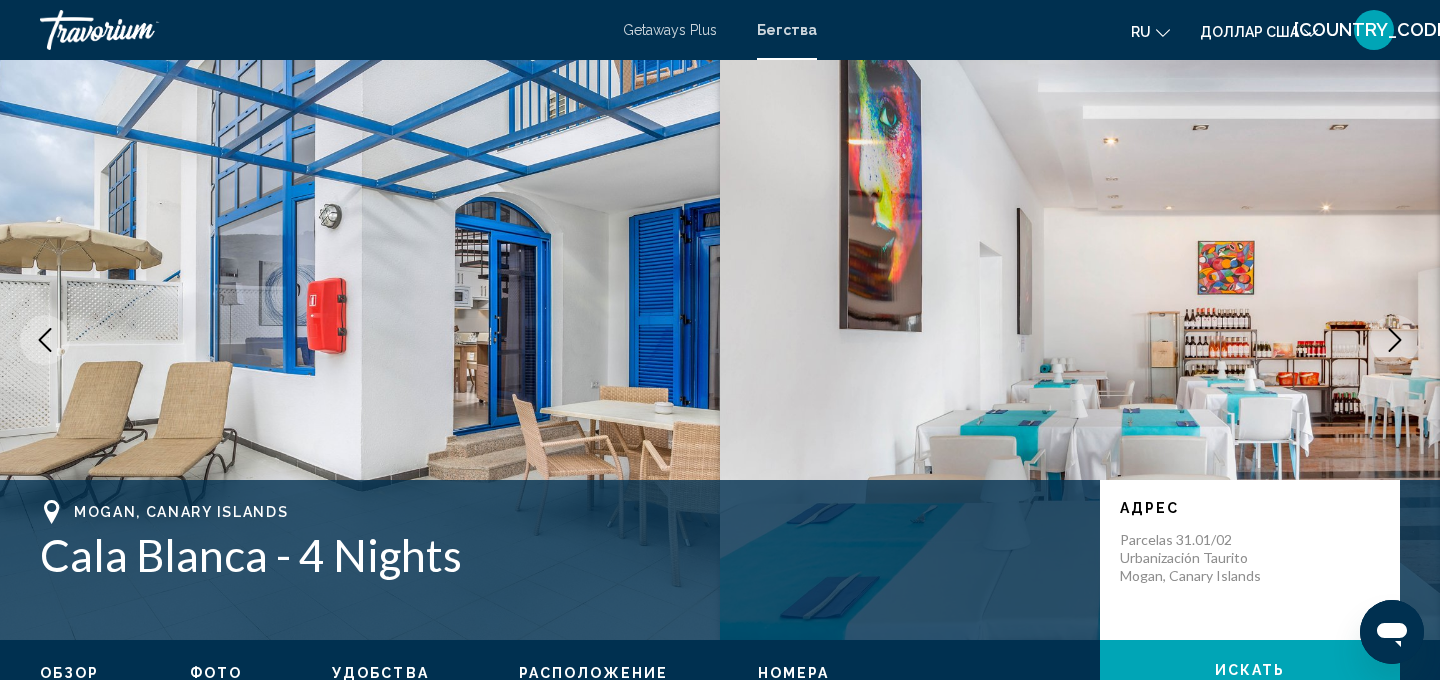 click at bounding box center (1395, 340) 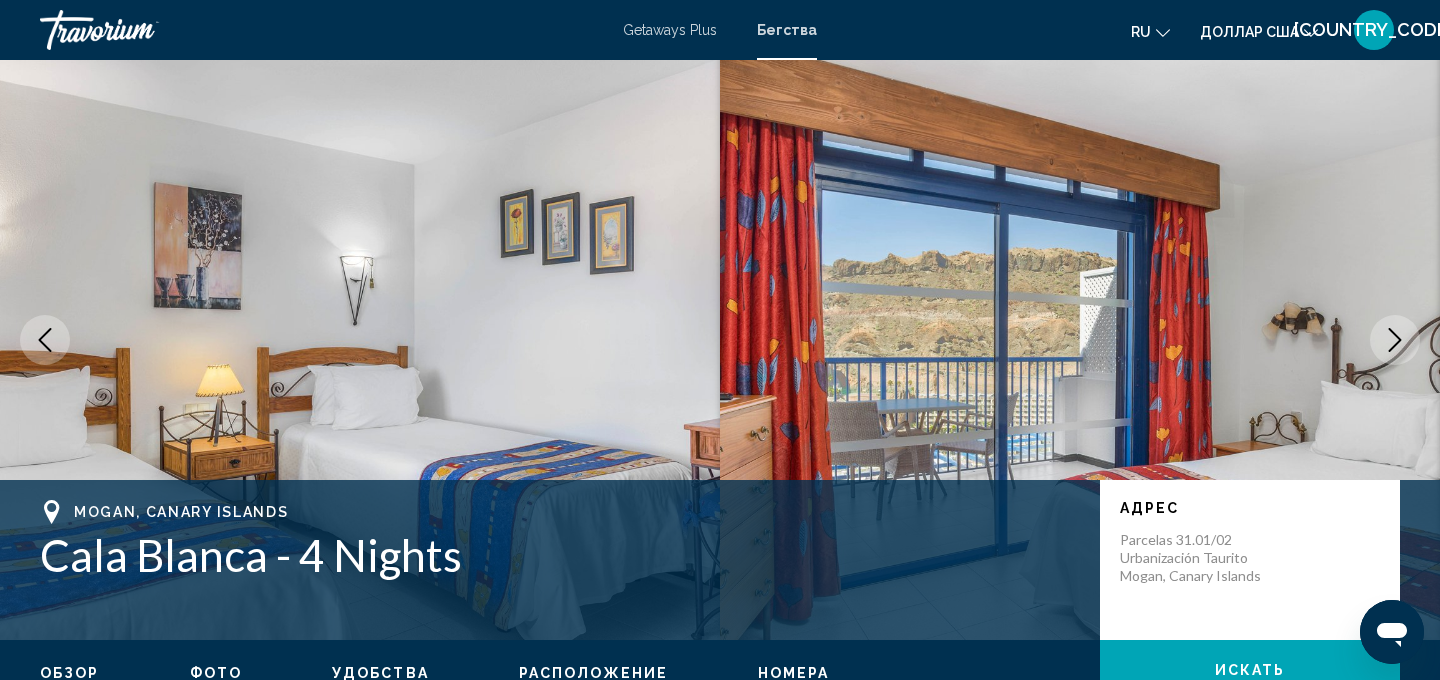 click at bounding box center (1395, 340) 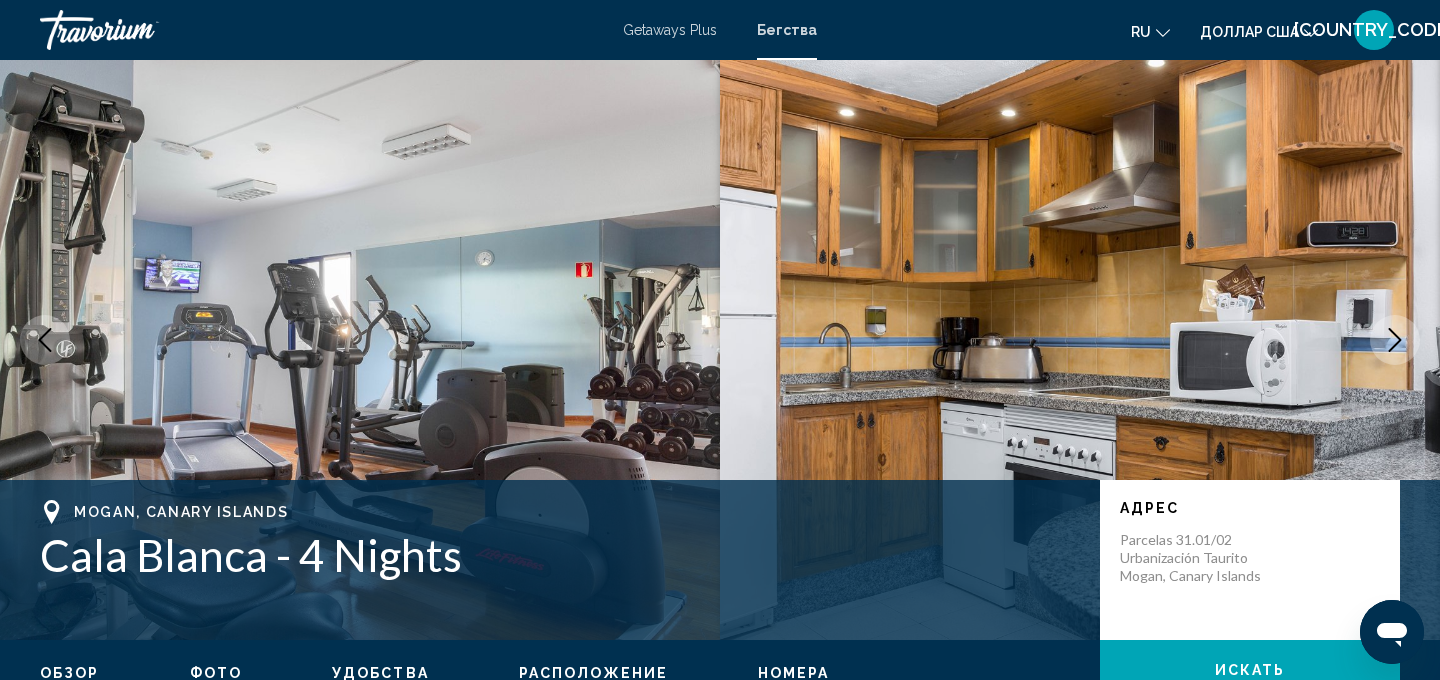 click at bounding box center (1395, 340) 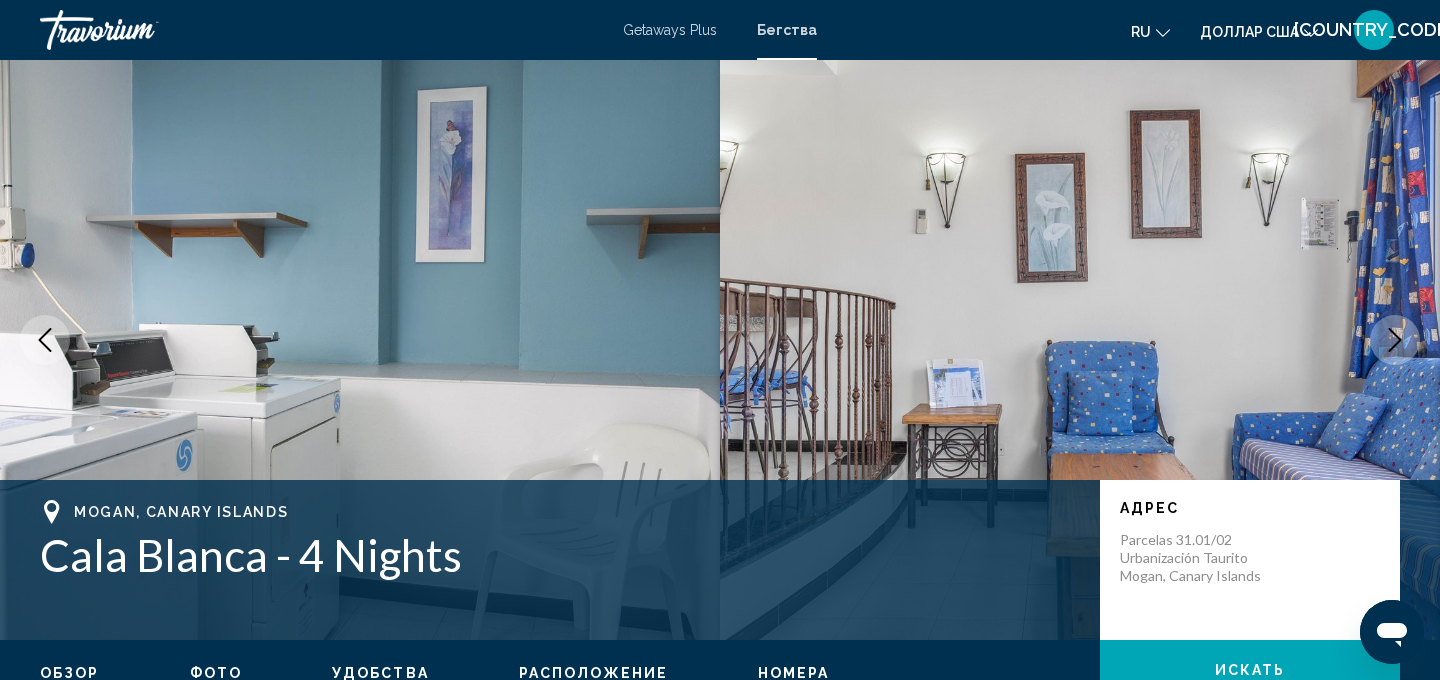 click at bounding box center (1395, 340) 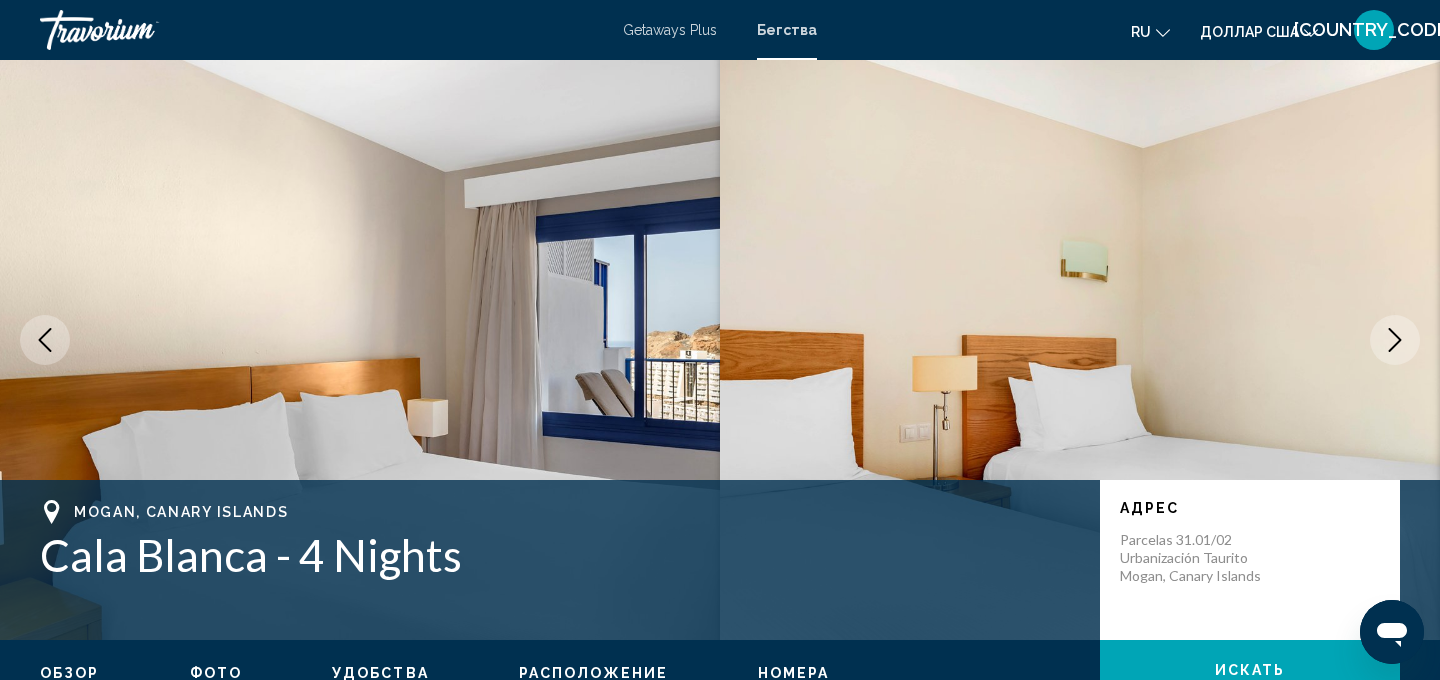 click at bounding box center [1395, 340] 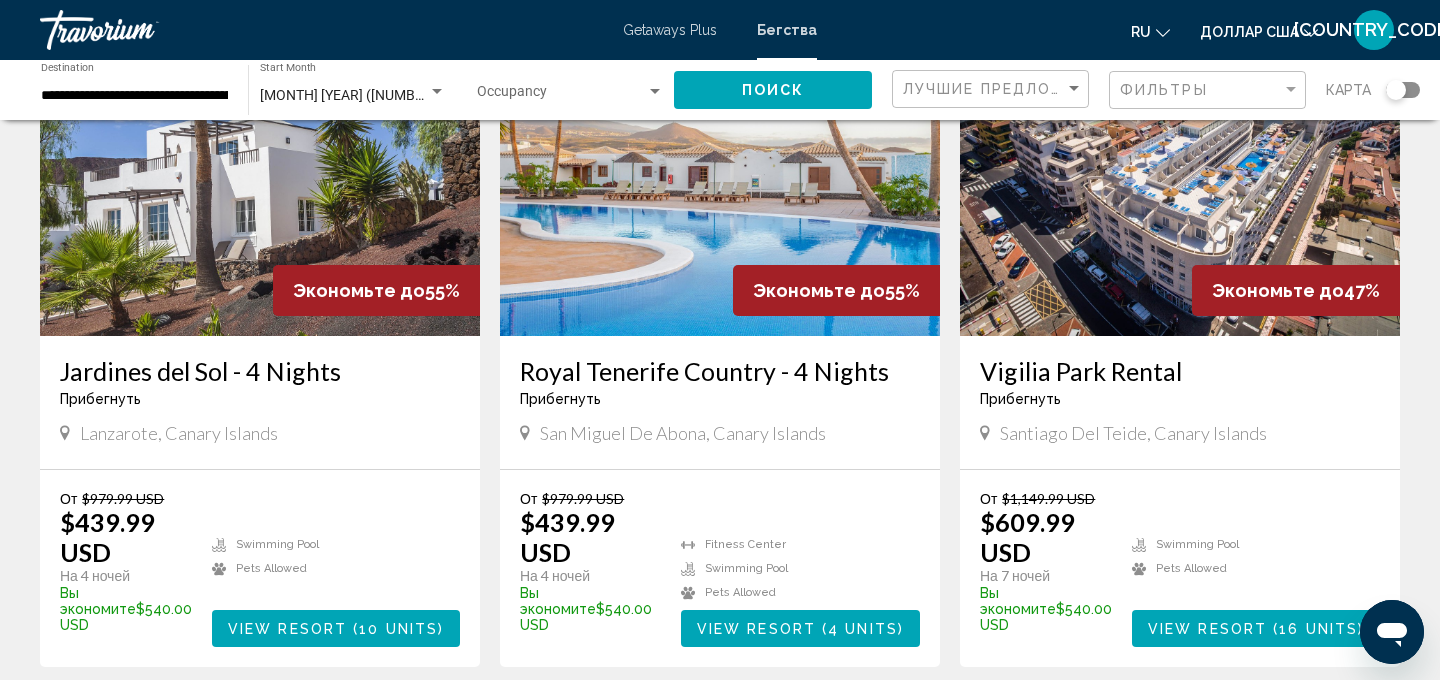 scroll, scrollTop: 911, scrollLeft: 0, axis: vertical 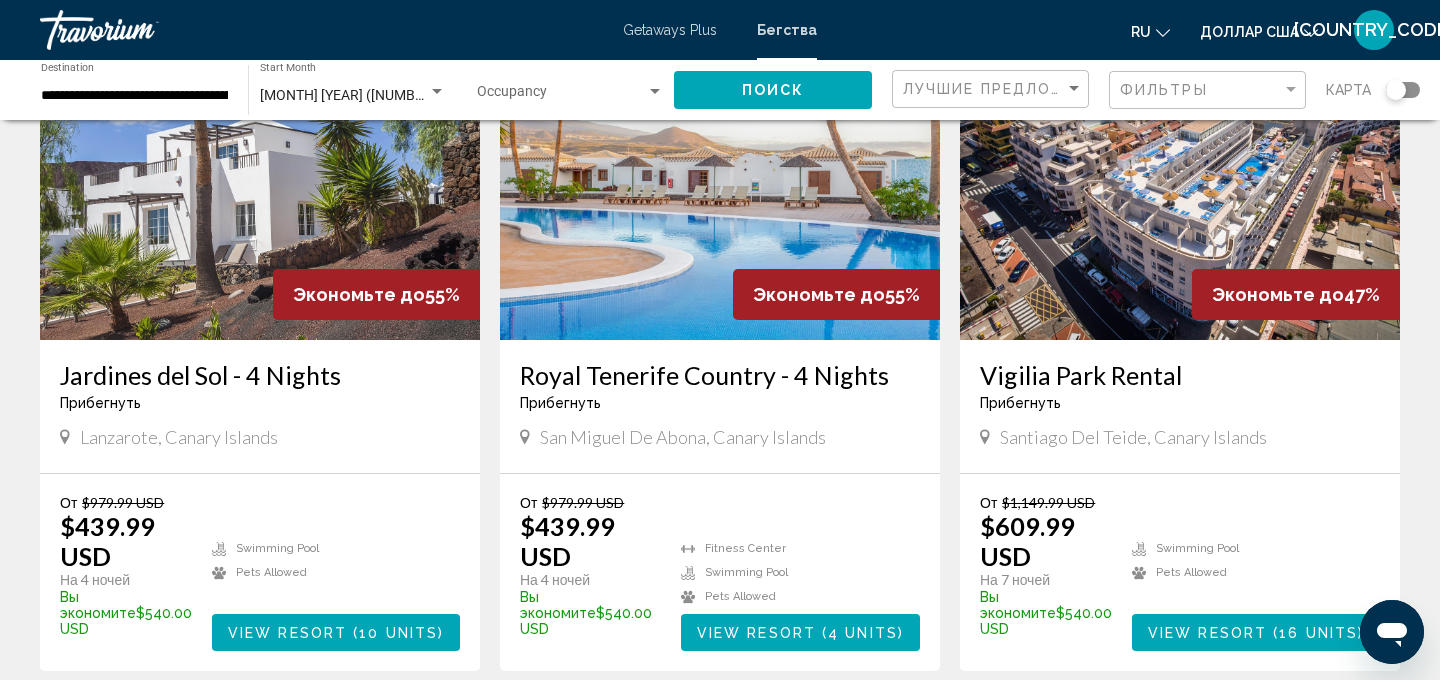 click at bounding box center [1180, 180] 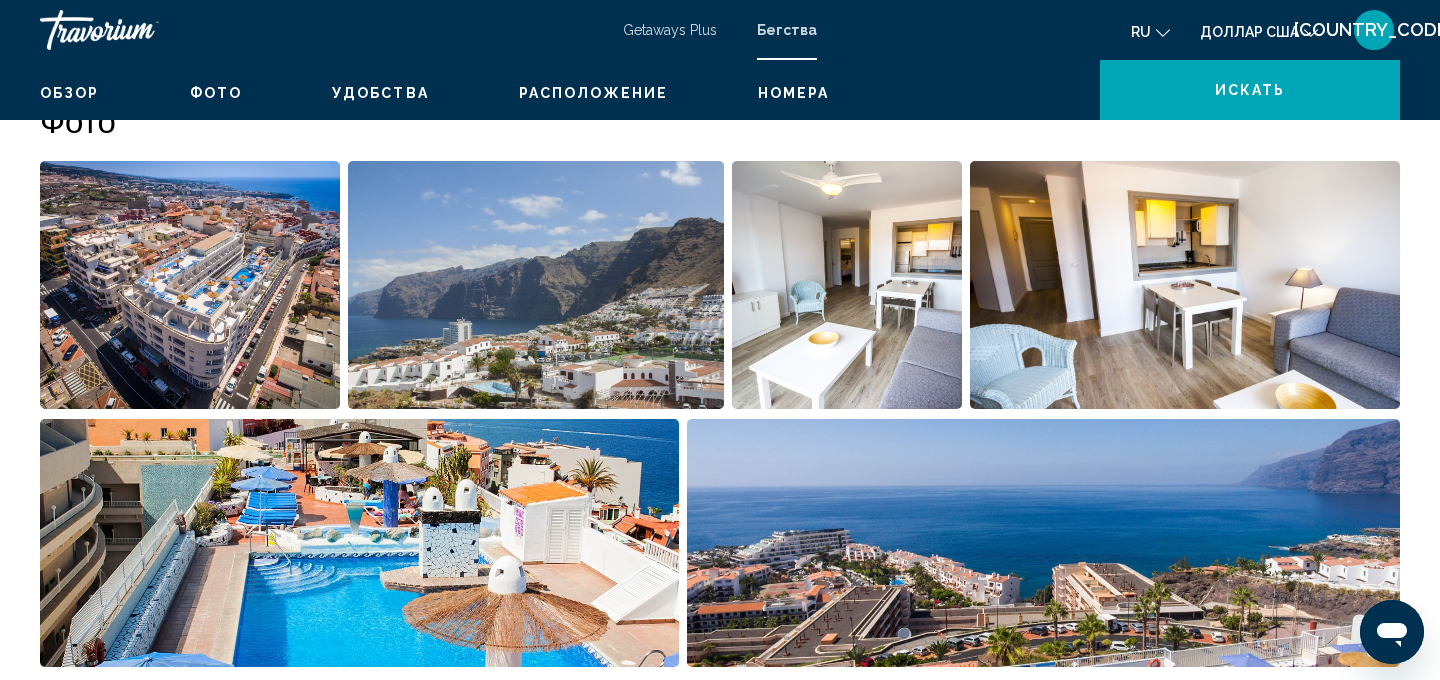 scroll, scrollTop: 20, scrollLeft: 0, axis: vertical 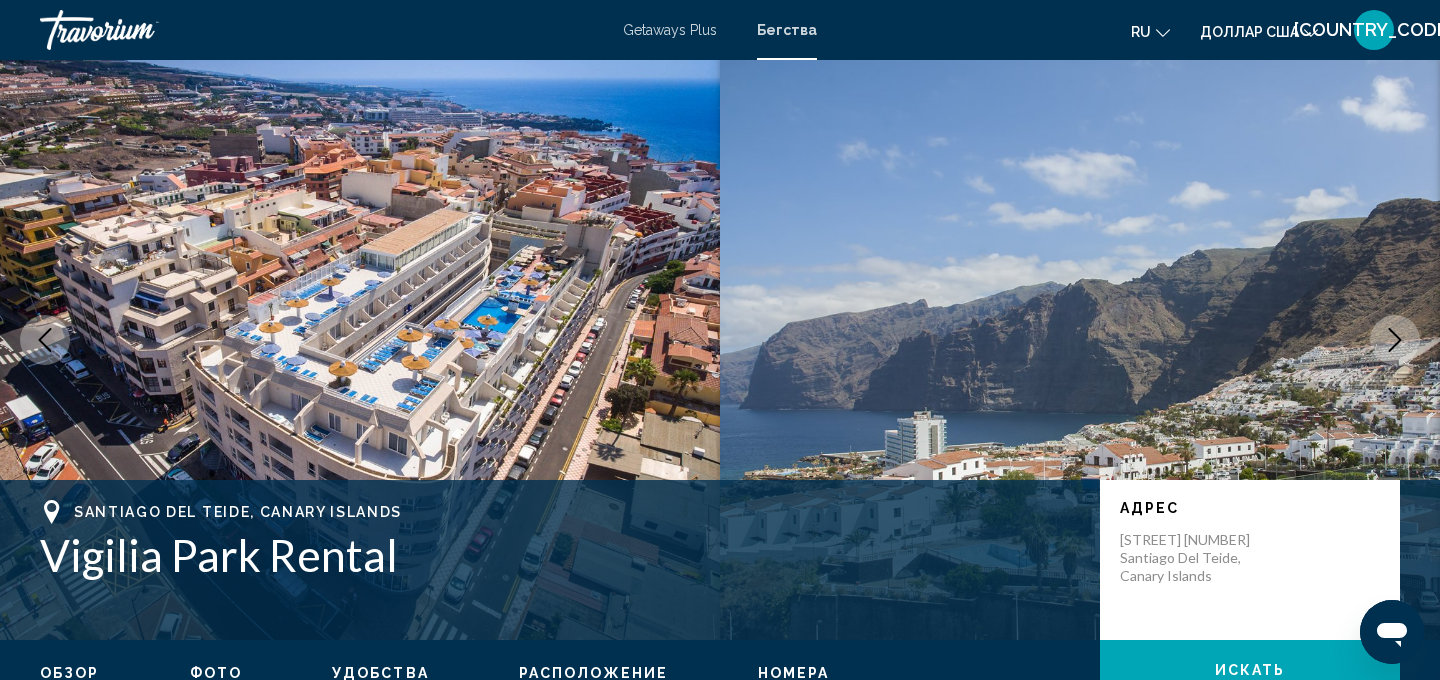 click at bounding box center (1395, 340) 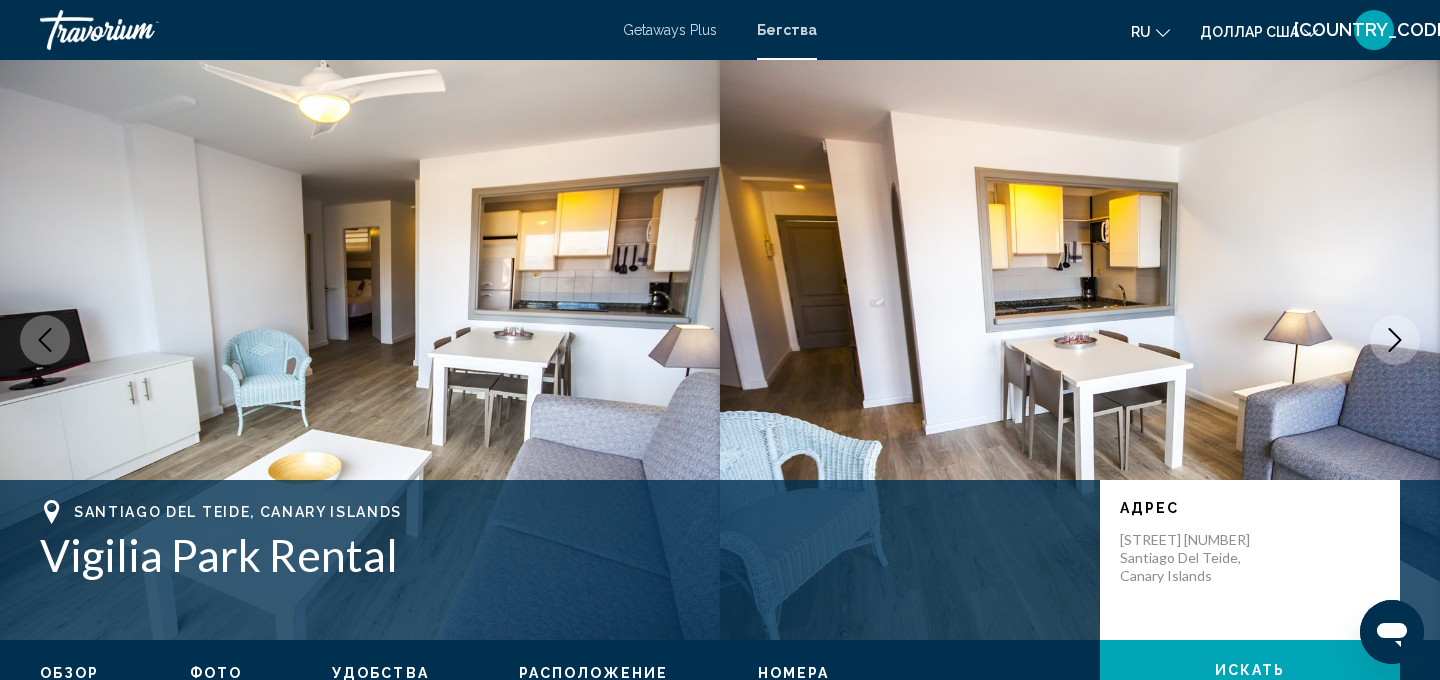 click at bounding box center (1395, 340) 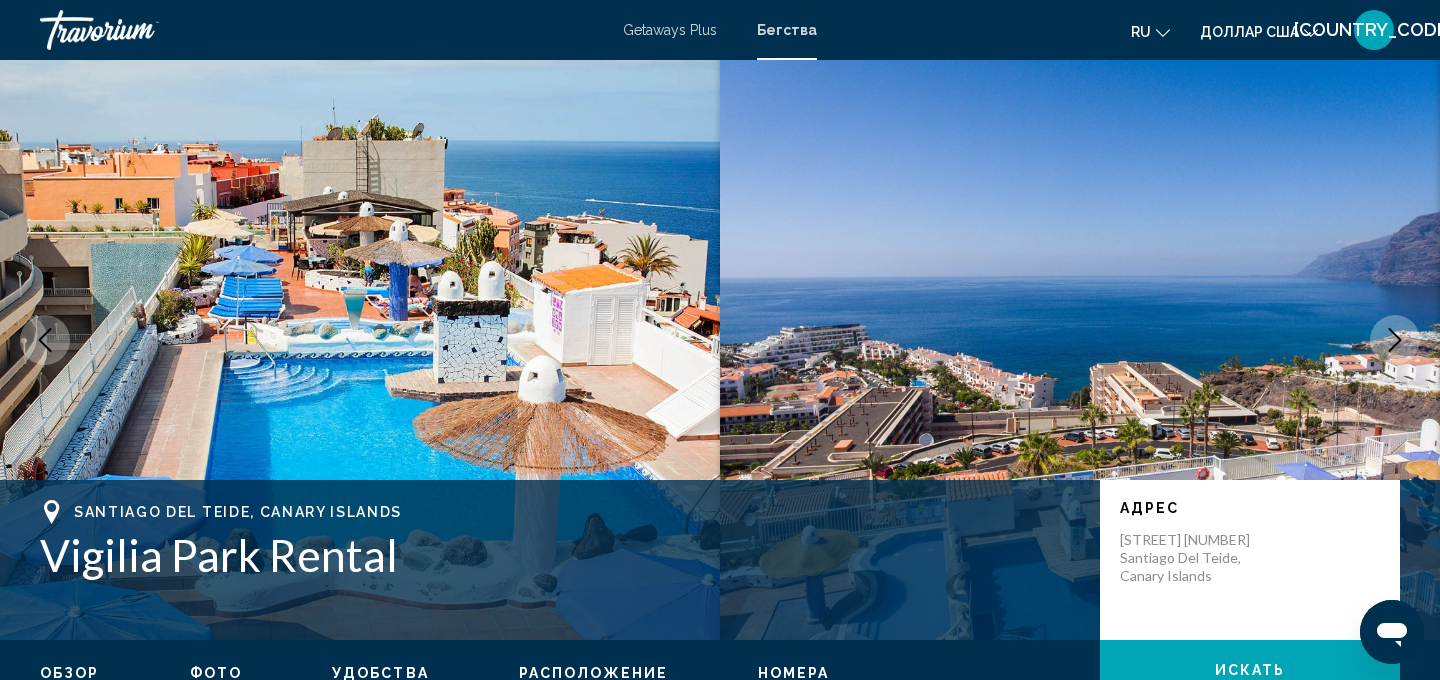 click at bounding box center (1395, 340) 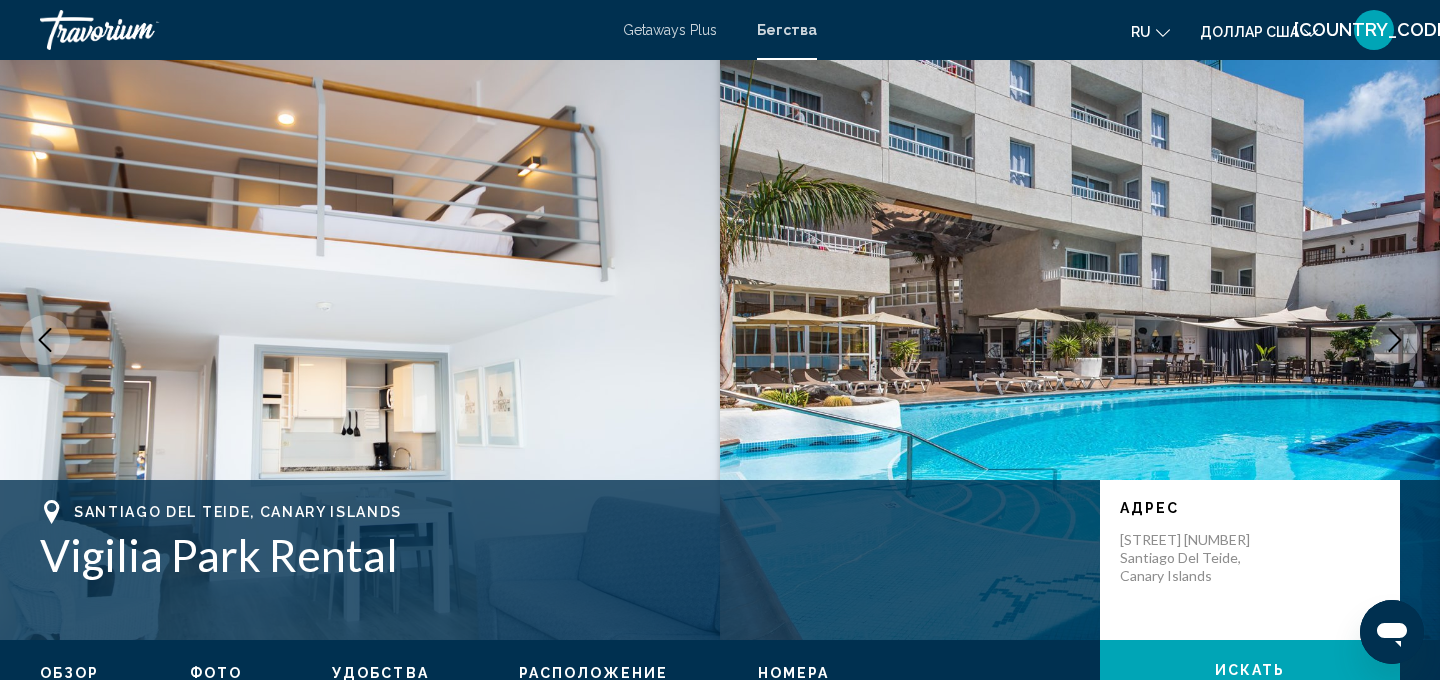click at bounding box center (1395, 340) 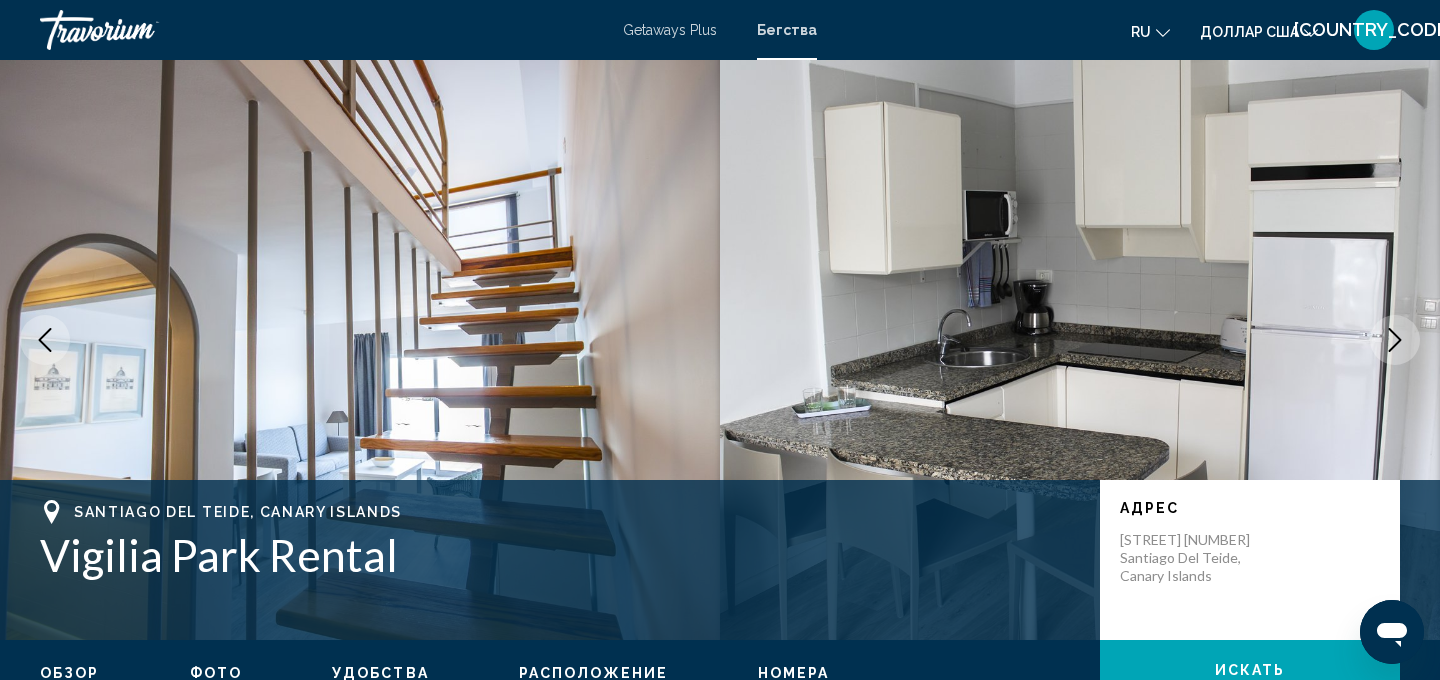 click at bounding box center [1395, 340] 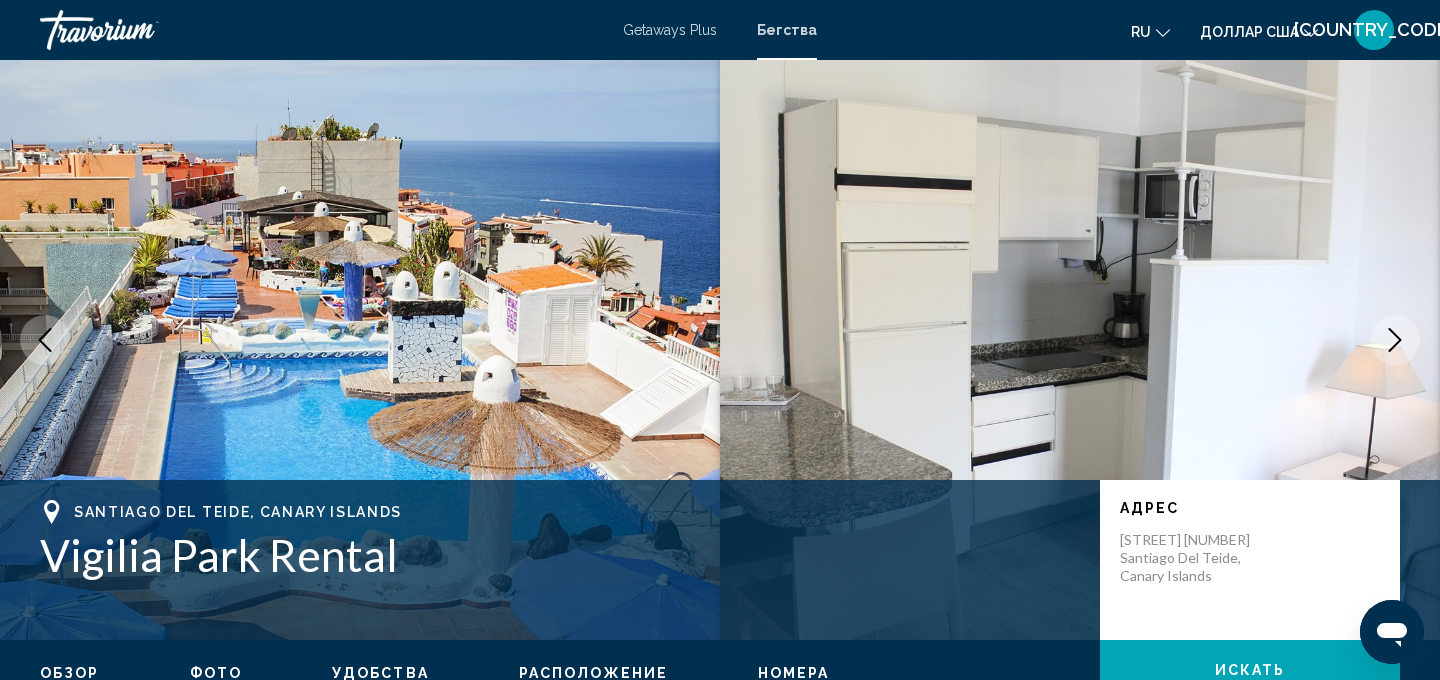 click at bounding box center [1395, 340] 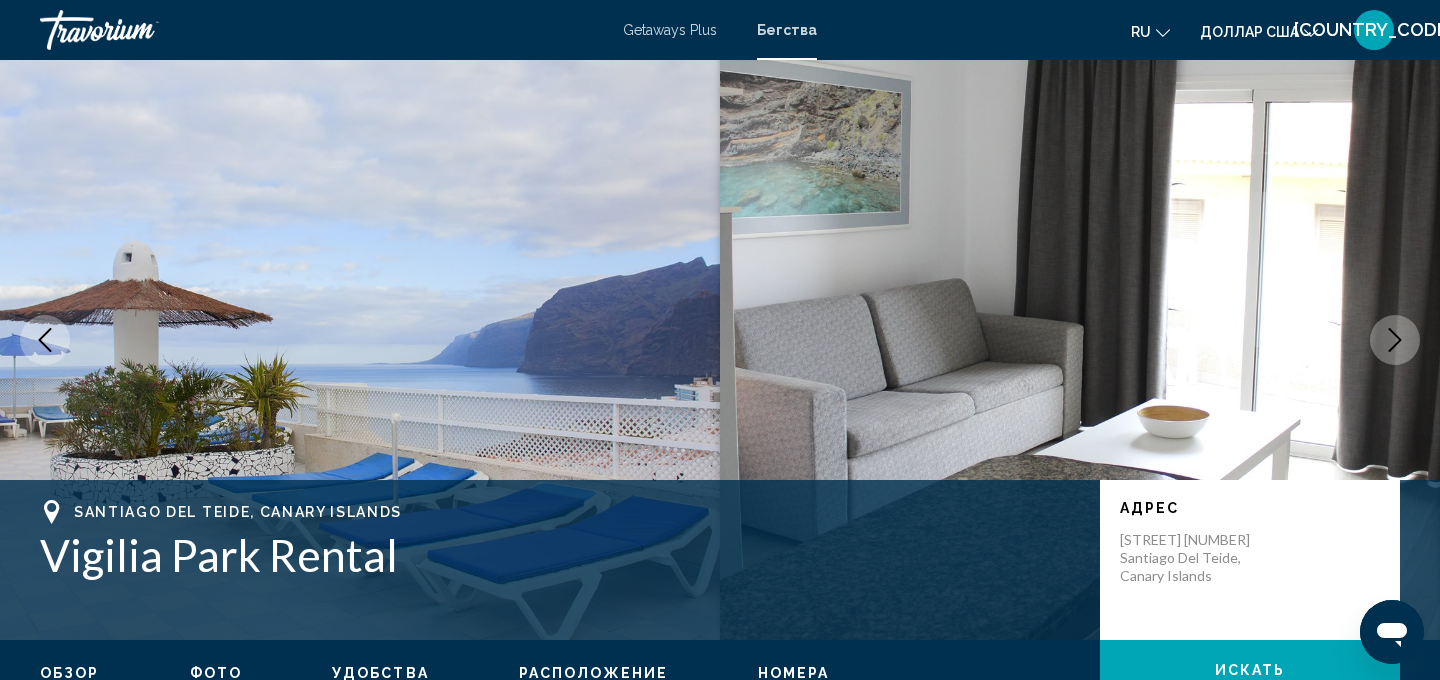 click at bounding box center [1395, 340] 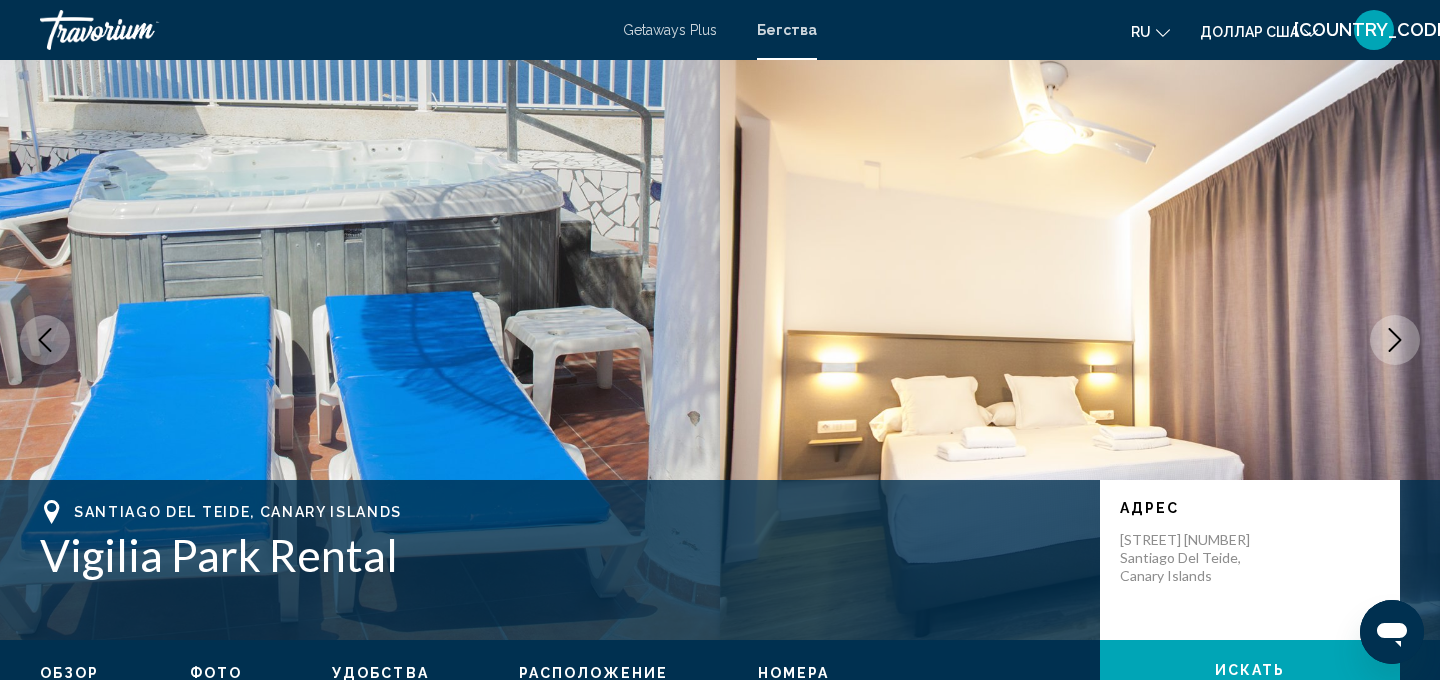 click at bounding box center (1395, 340) 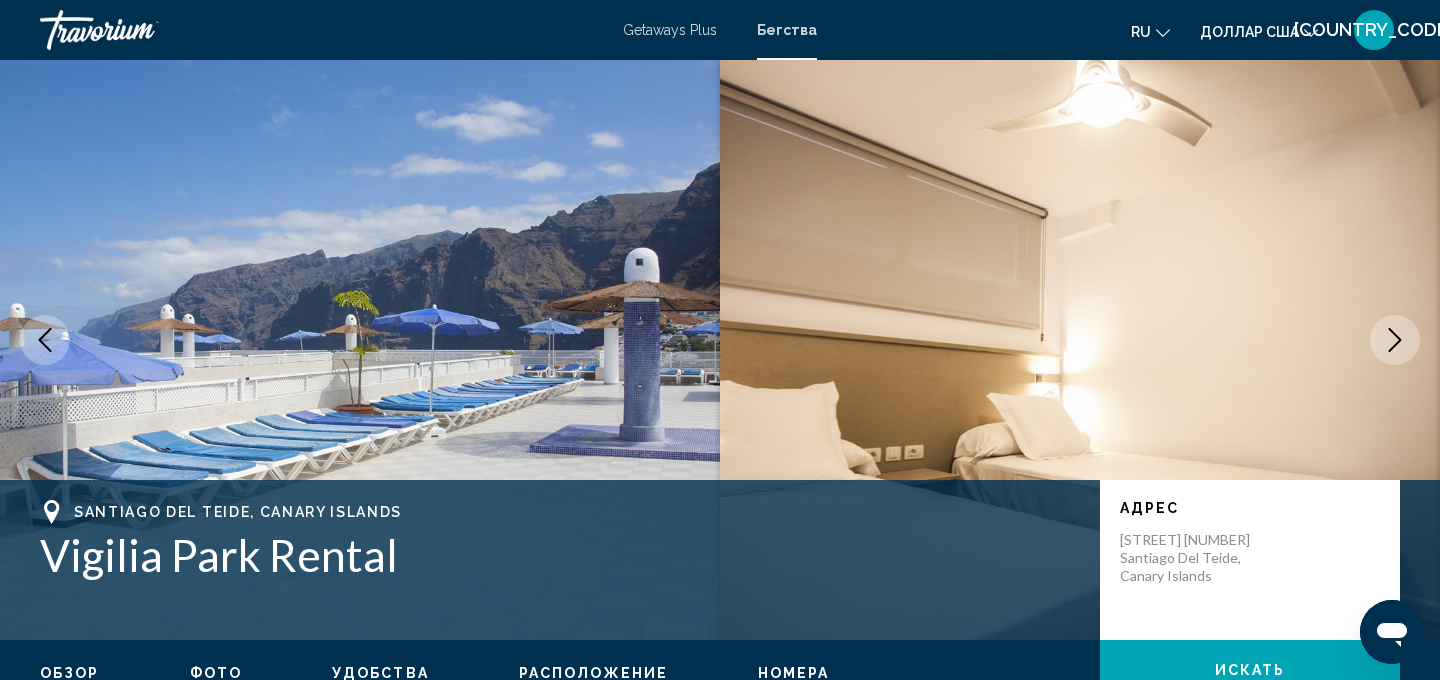 click at bounding box center (1395, 340) 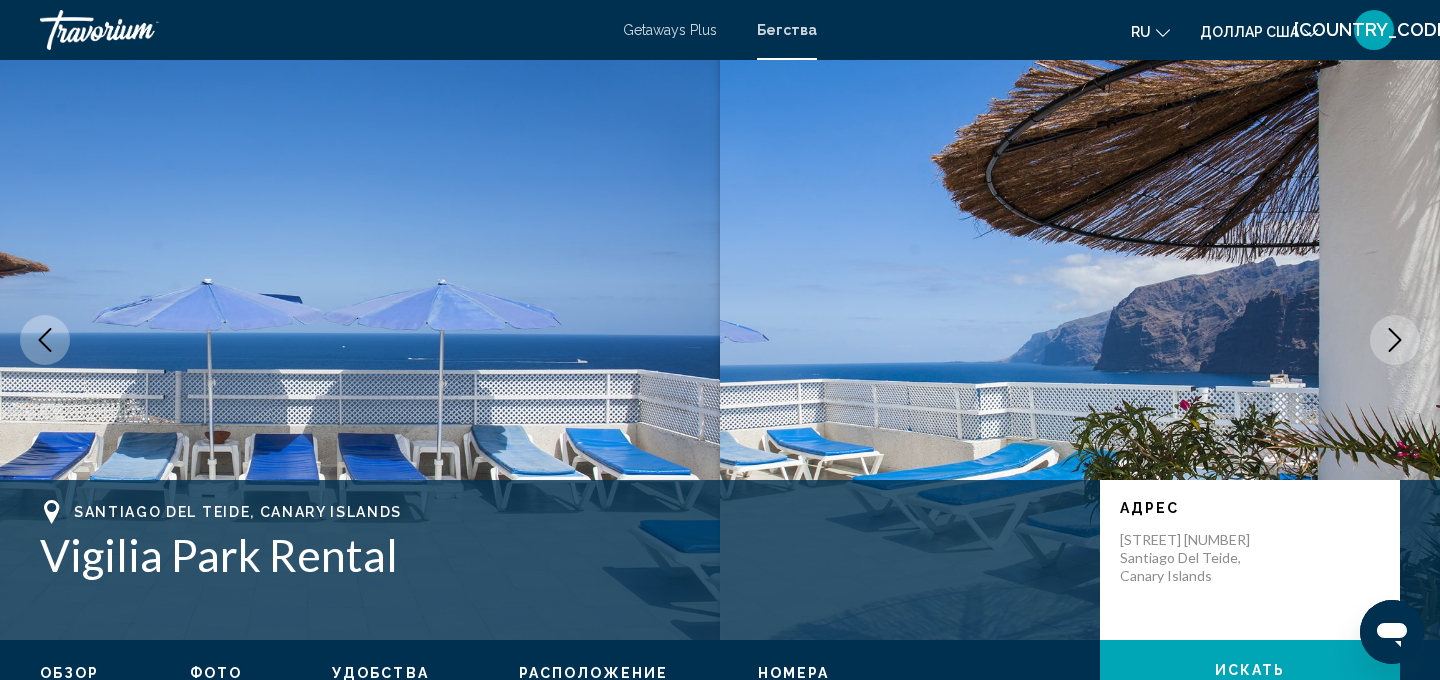 click at bounding box center (1395, 340) 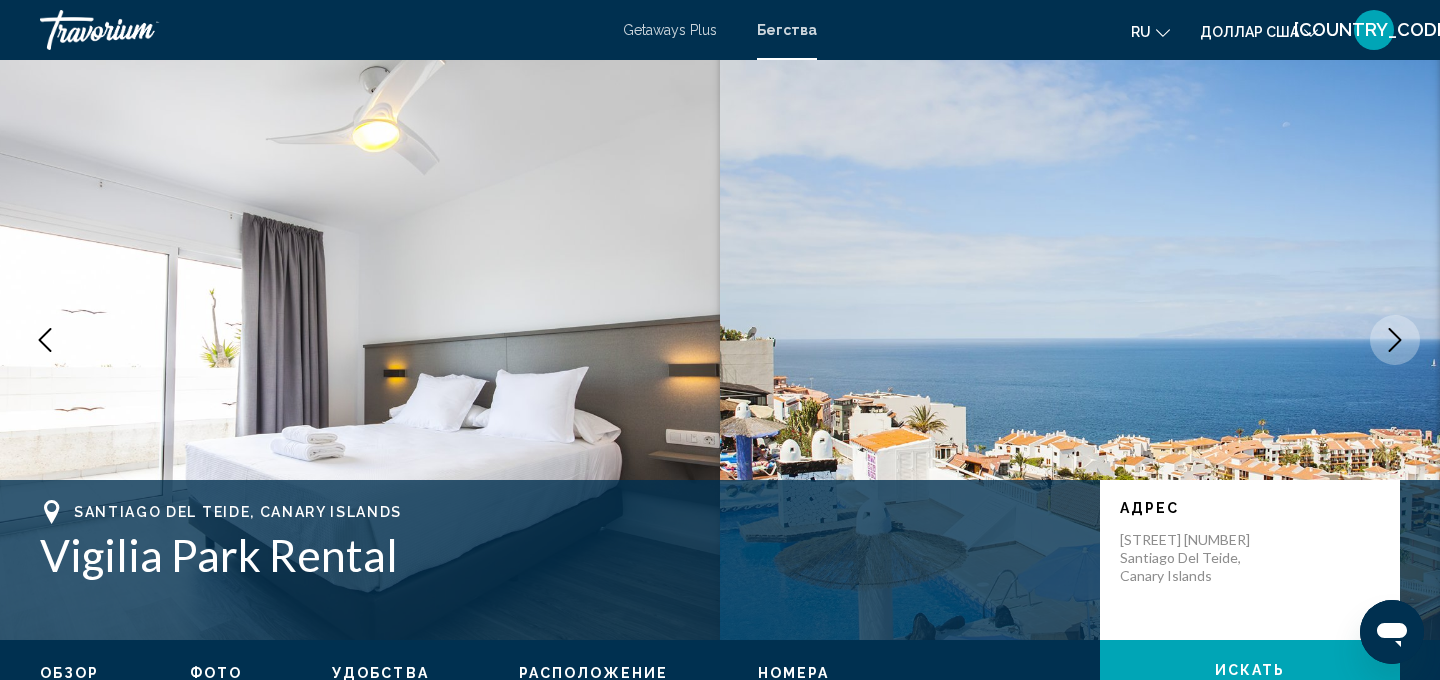 click at bounding box center (1395, 340) 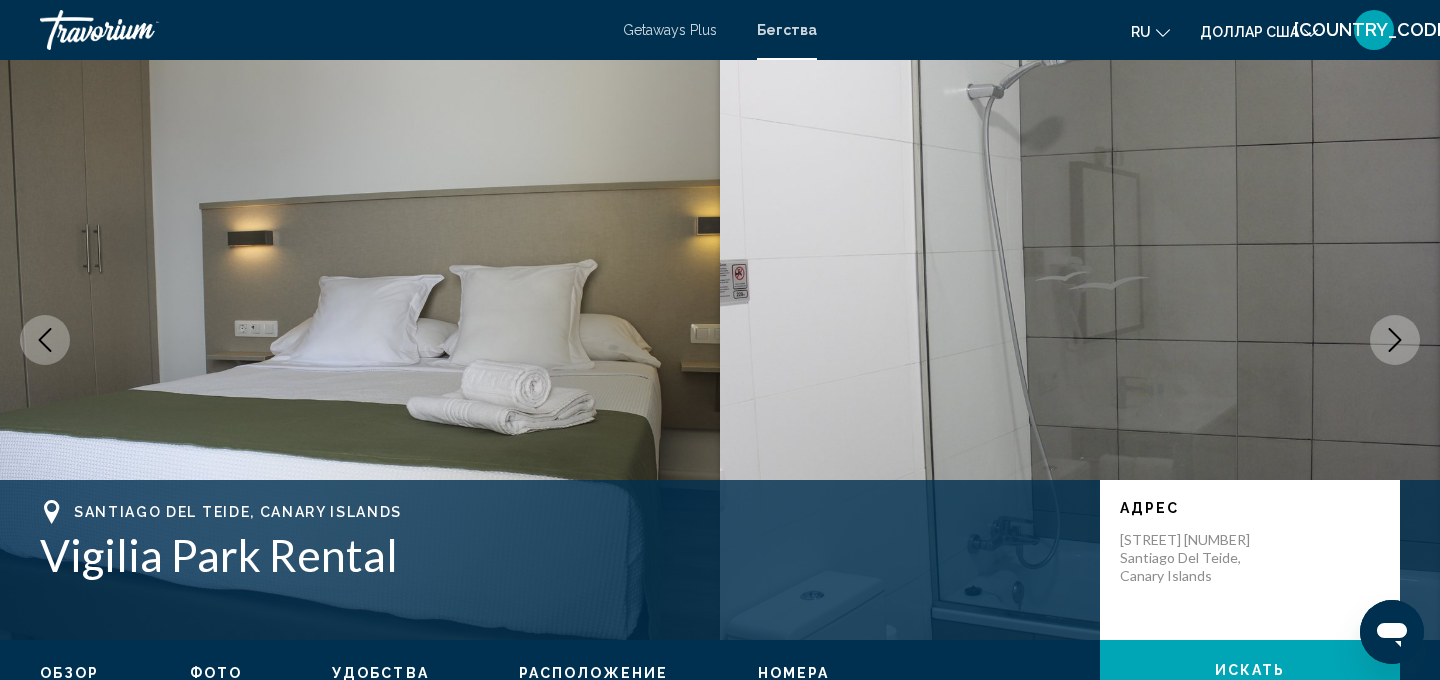 click at bounding box center (1395, 340) 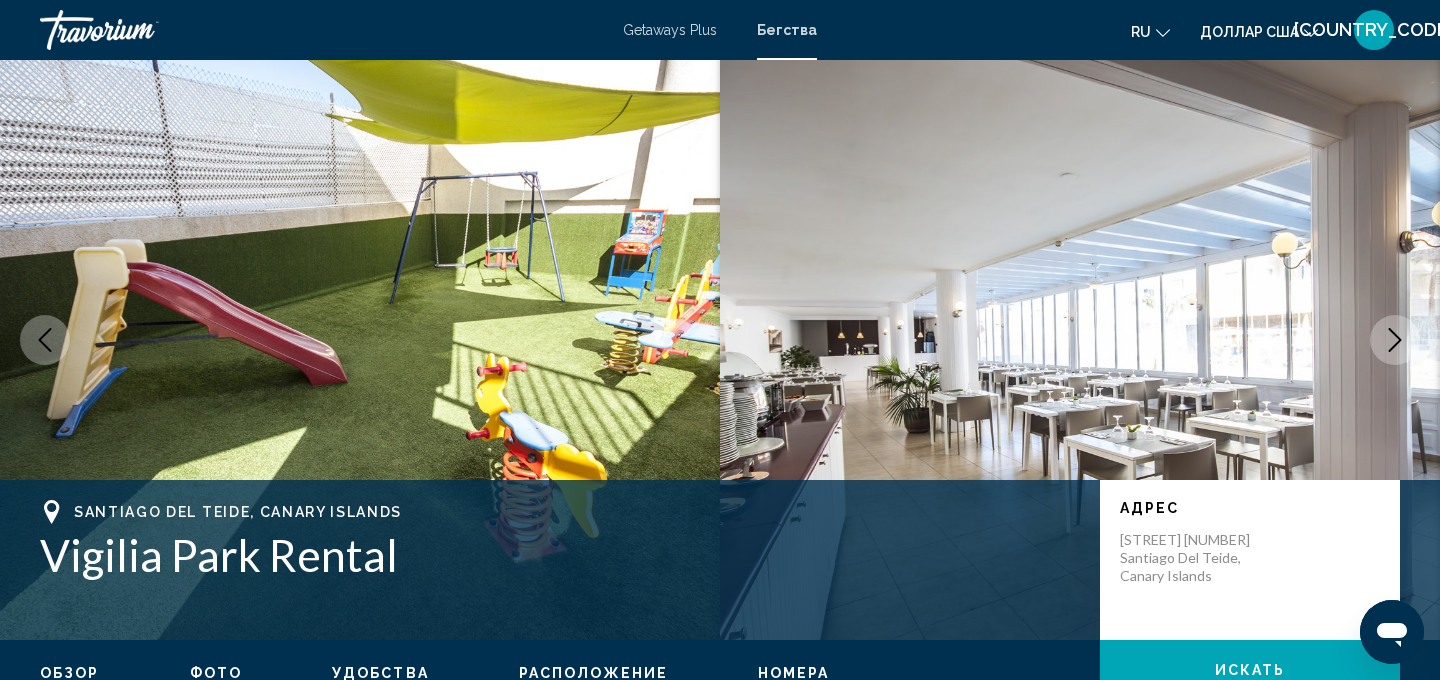 click at bounding box center [1395, 340] 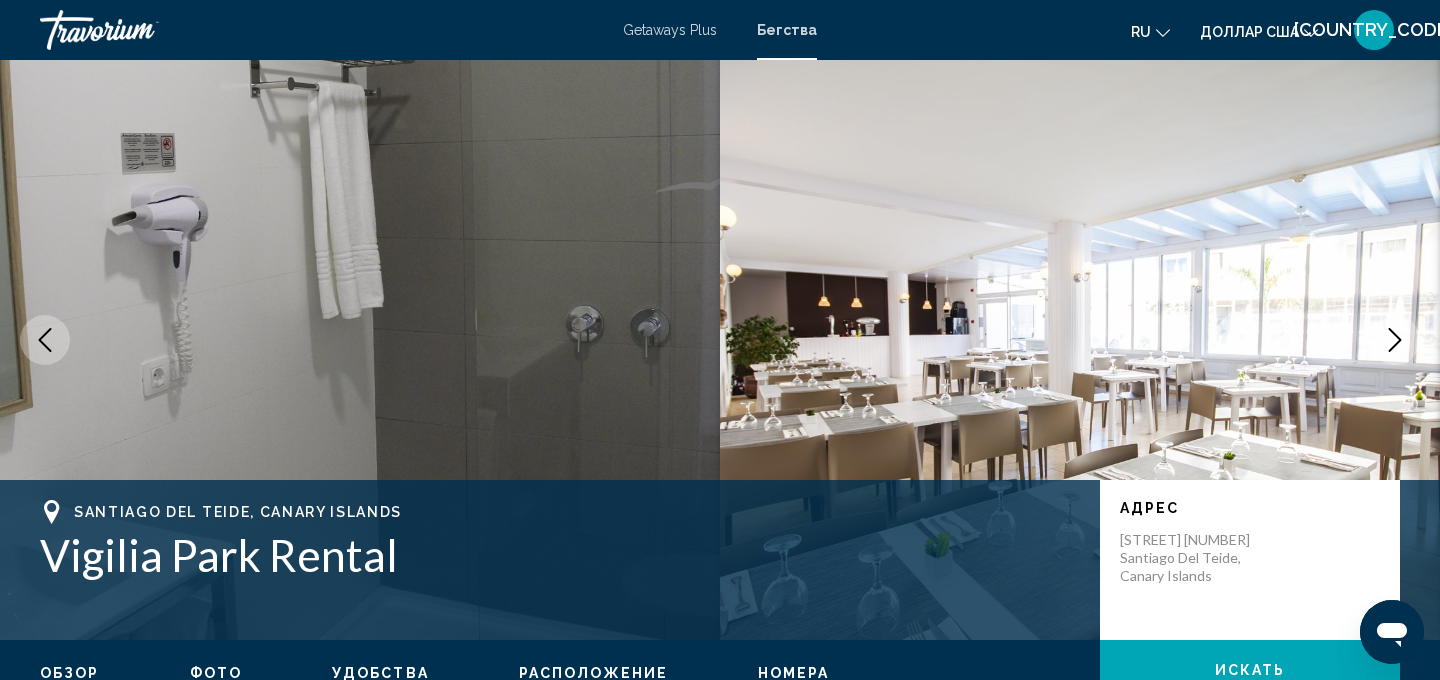 click at bounding box center (1395, 340) 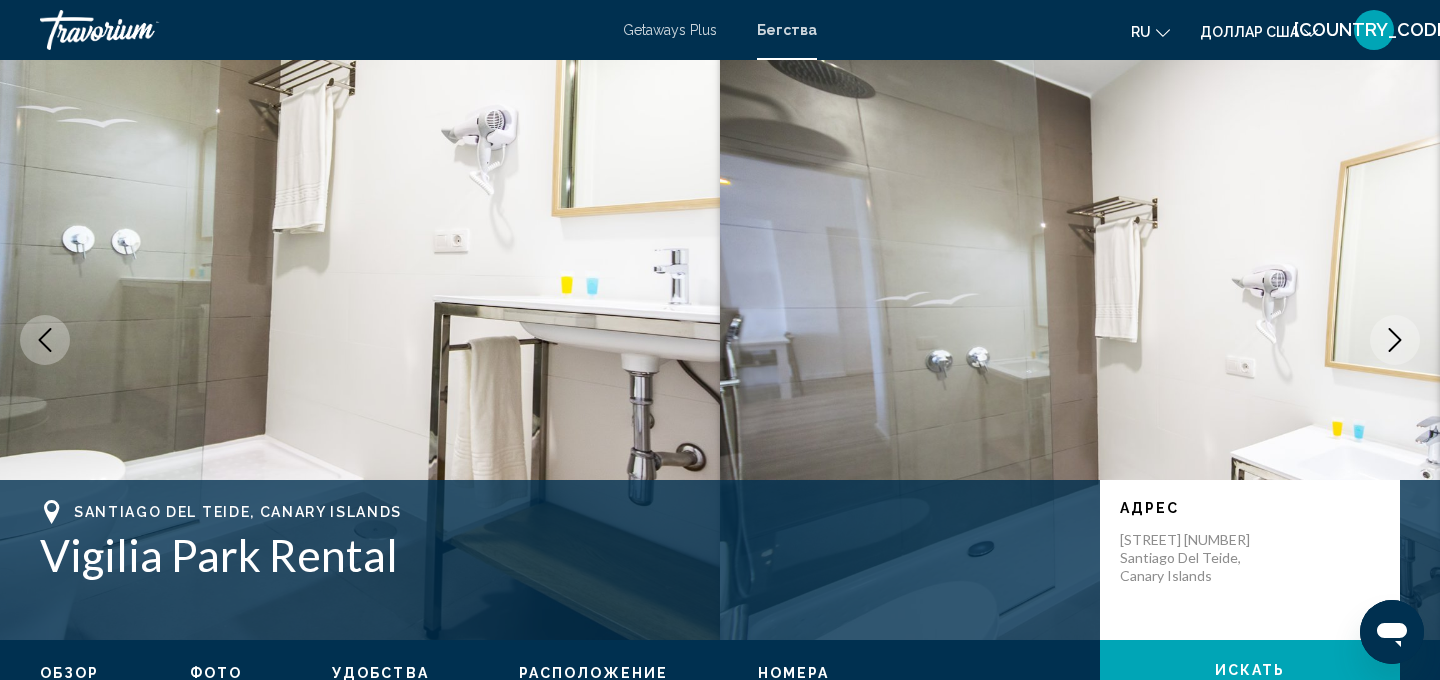 click at bounding box center (1395, 340) 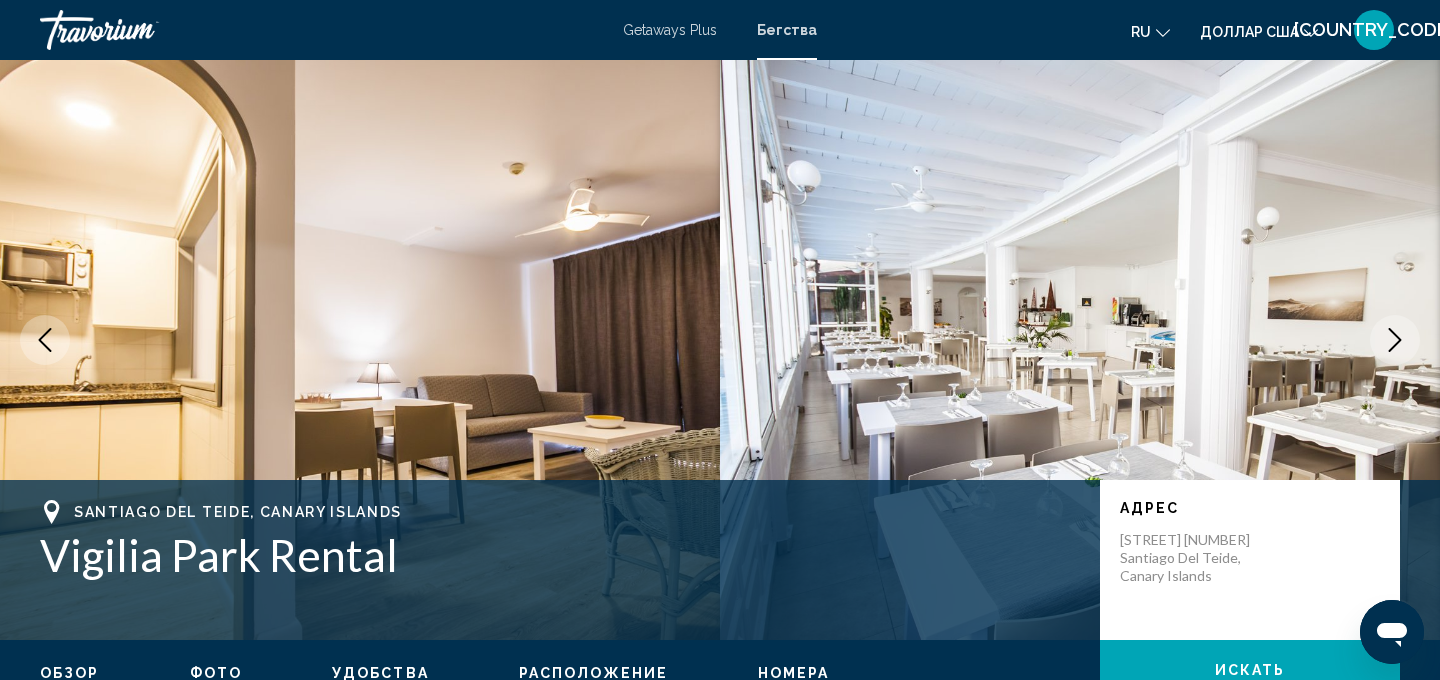 click at bounding box center (1395, 340) 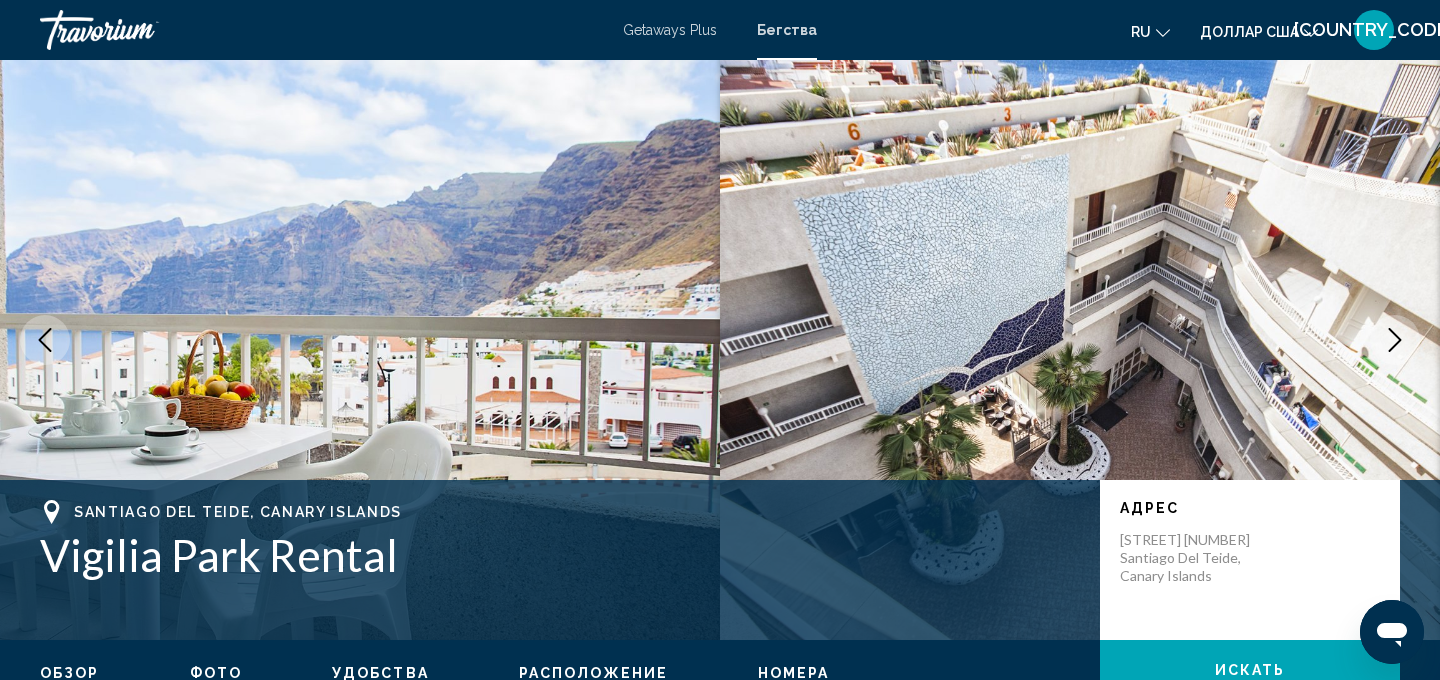 click at bounding box center [1395, 340] 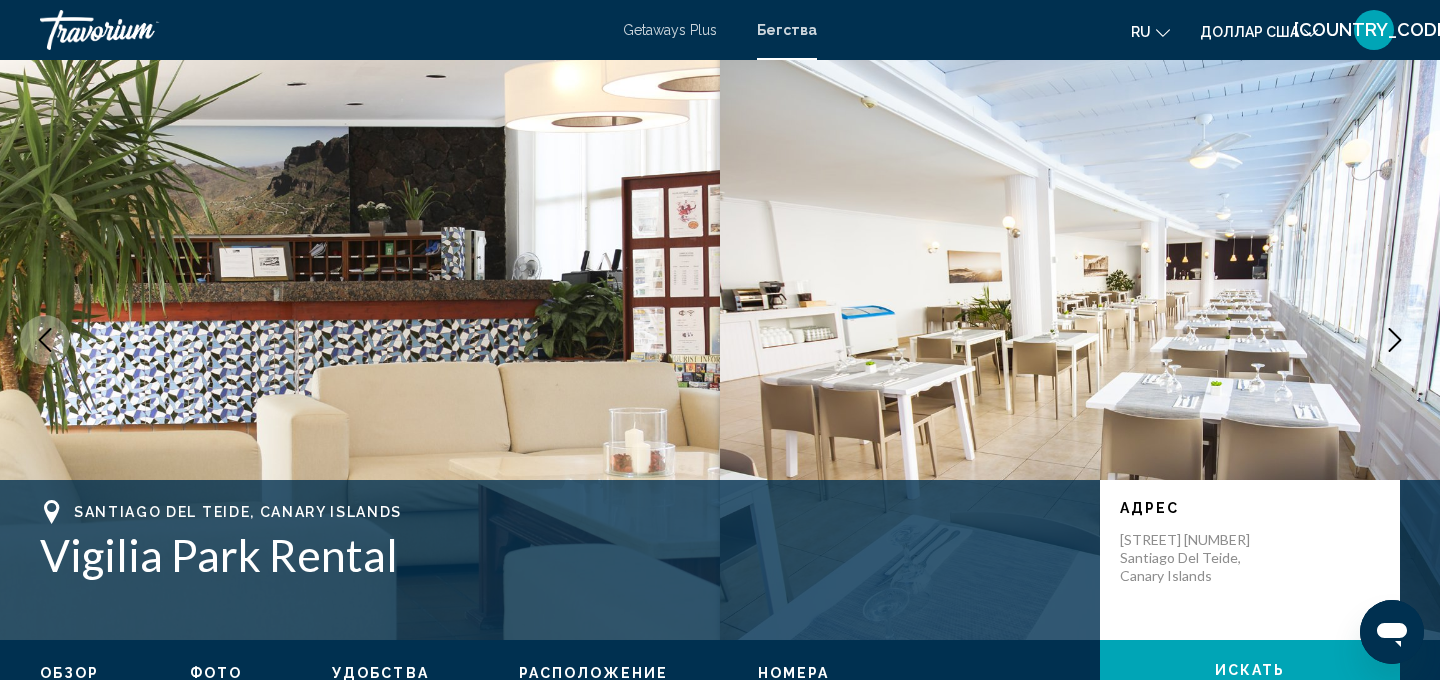 click at bounding box center [1395, 340] 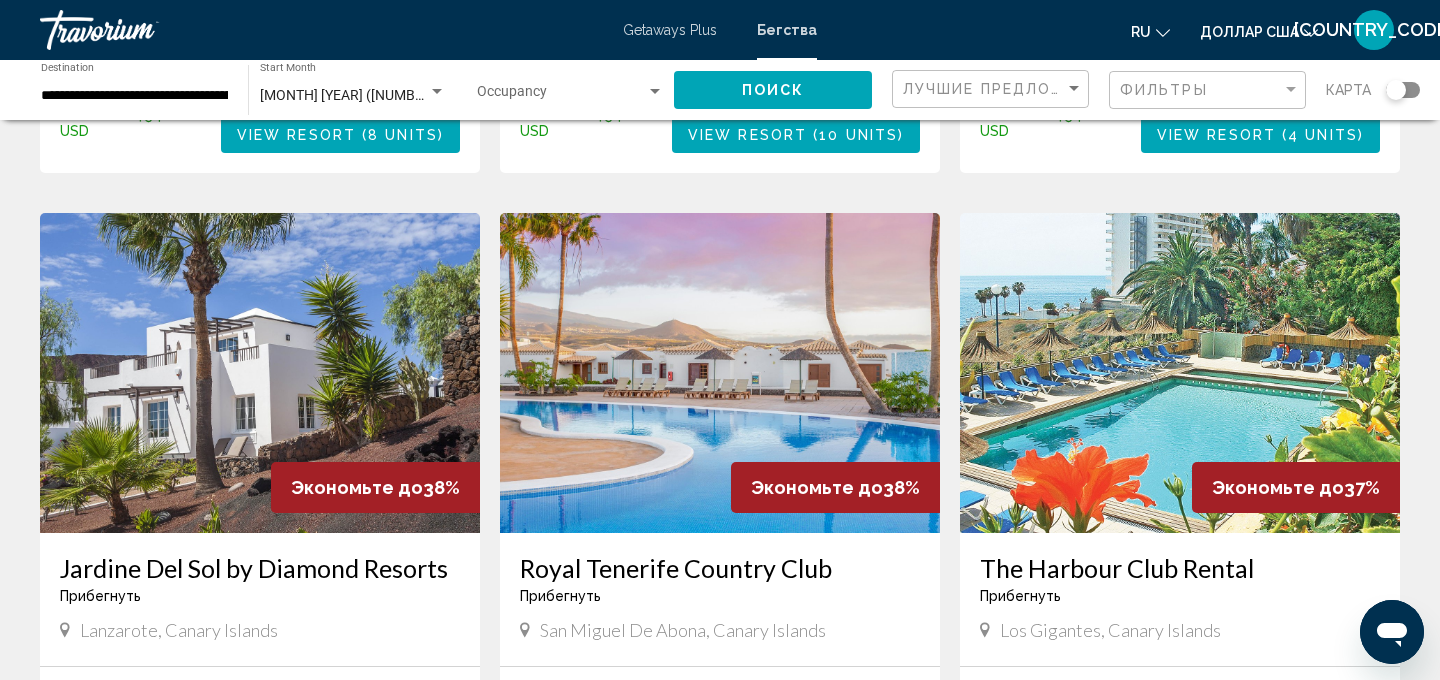 scroll, scrollTop: 2098, scrollLeft: 0, axis: vertical 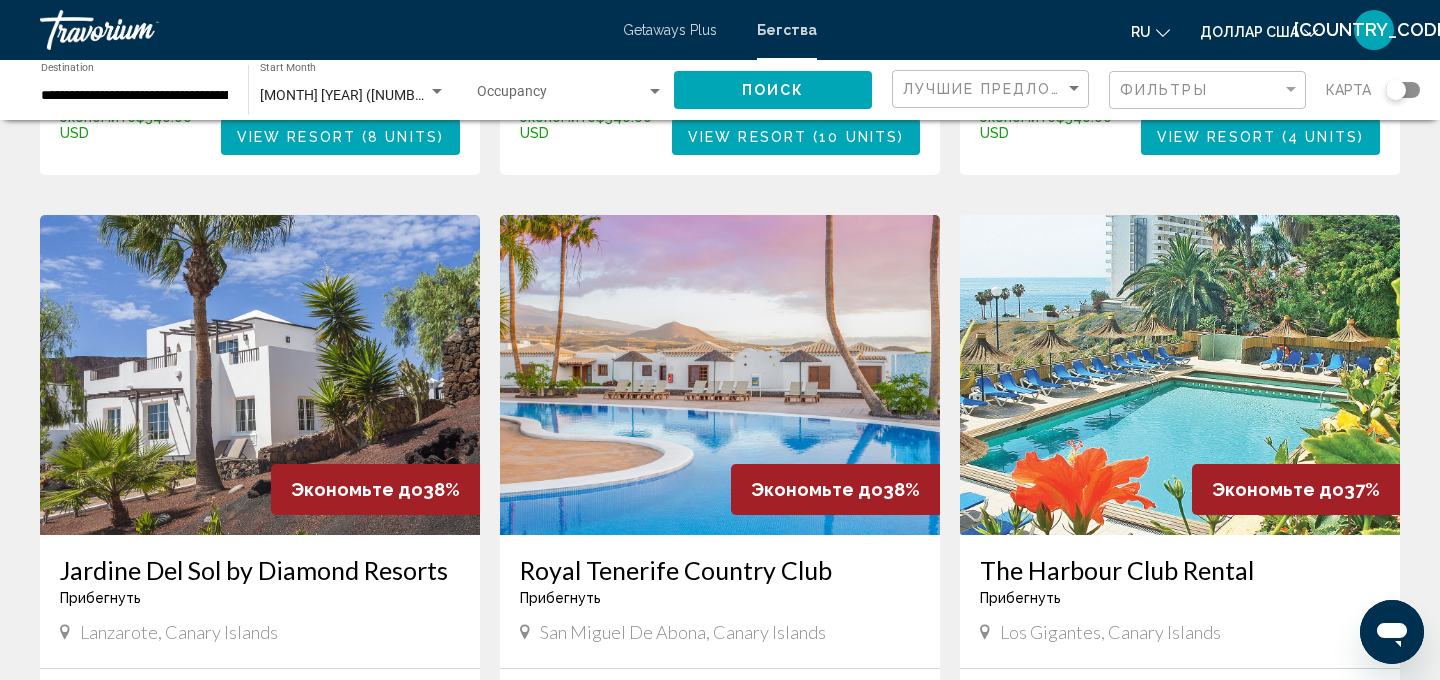 click at bounding box center (260, 375) 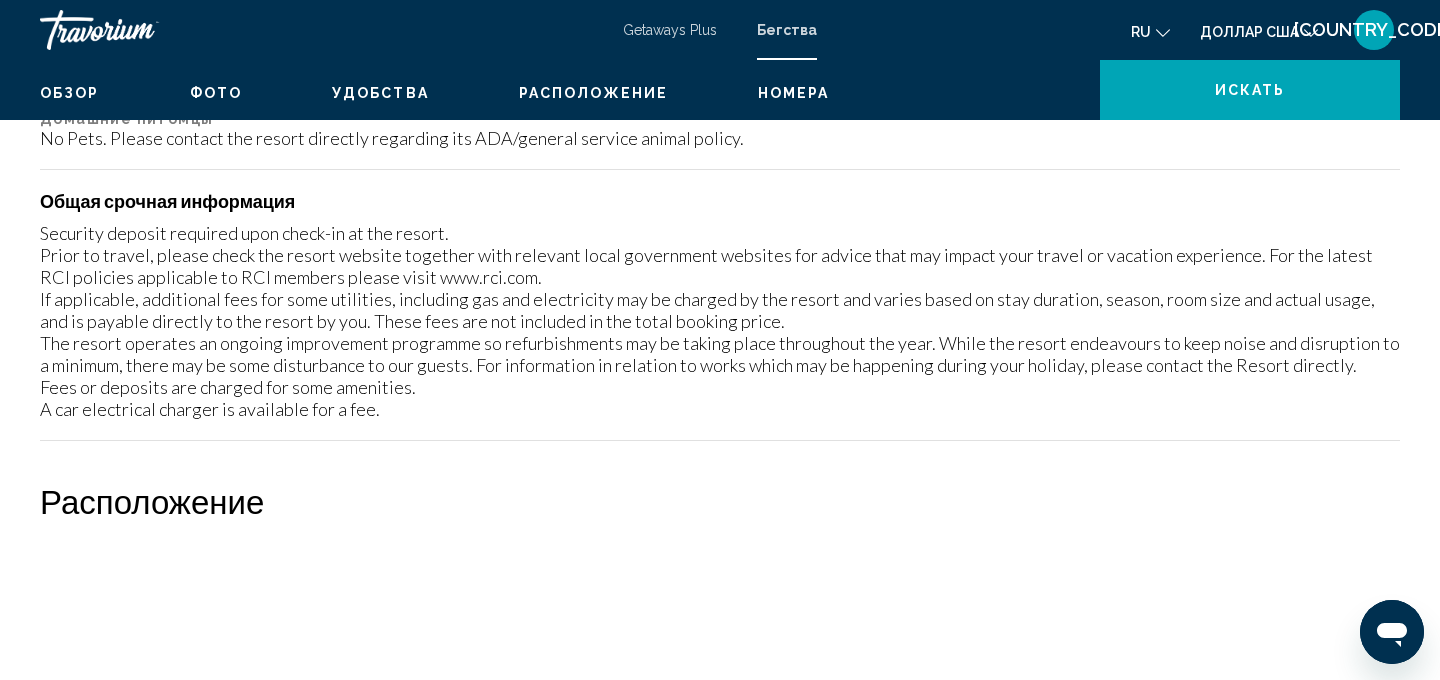 scroll, scrollTop: 20, scrollLeft: 0, axis: vertical 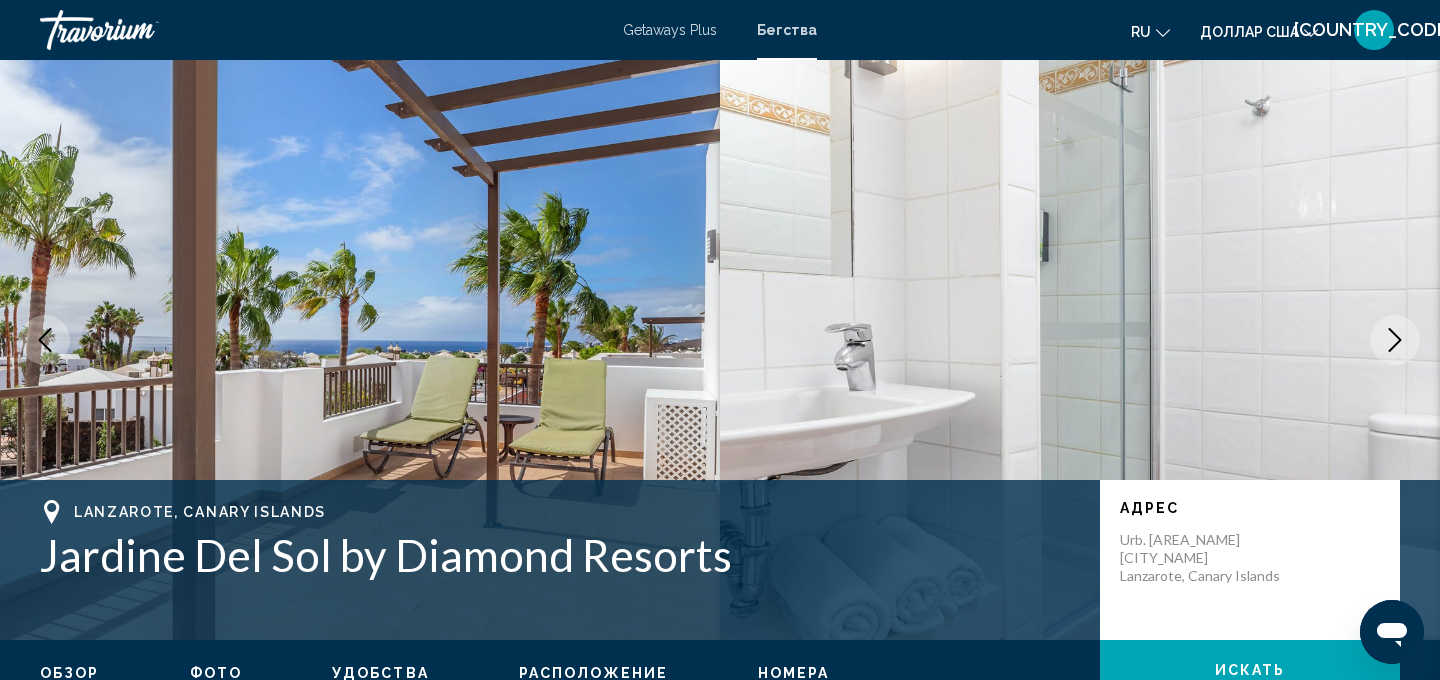 click at bounding box center (1395, 340) 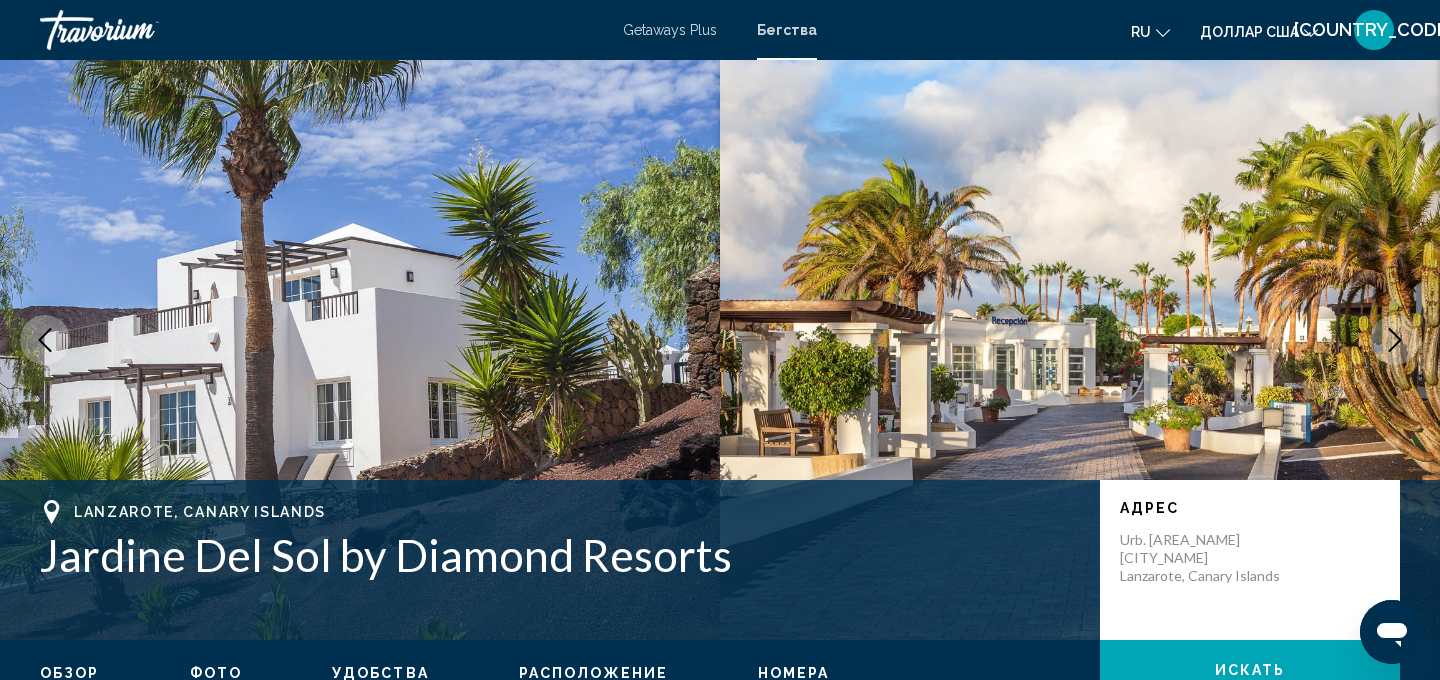 click at bounding box center [1395, 340] 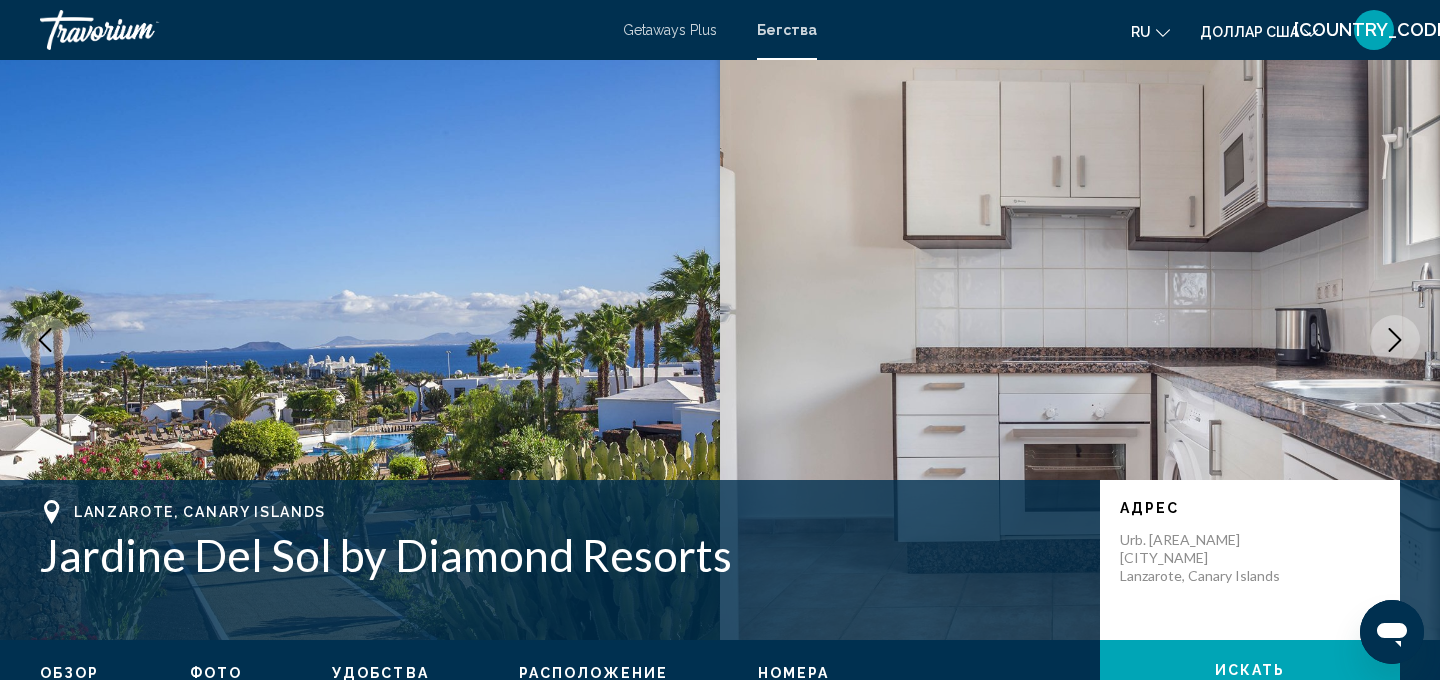 click at bounding box center [1395, 340] 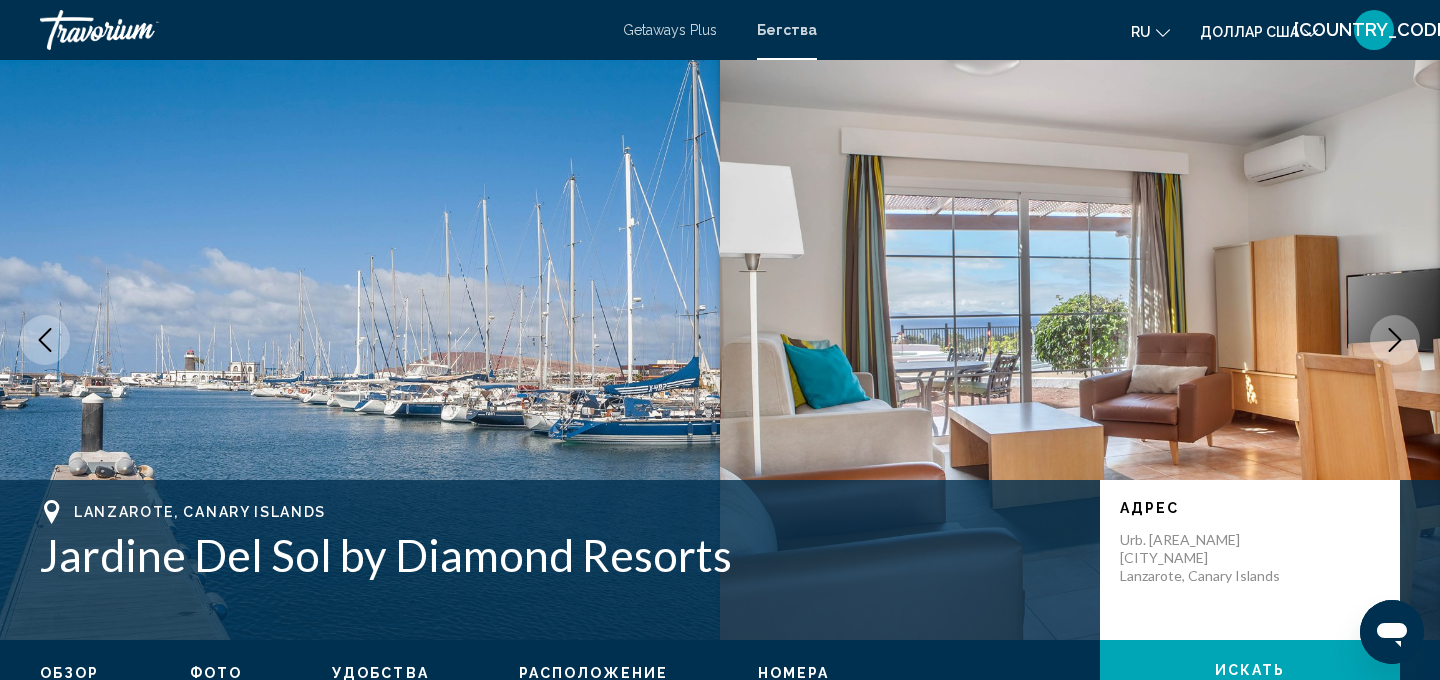 click at bounding box center (1395, 340) 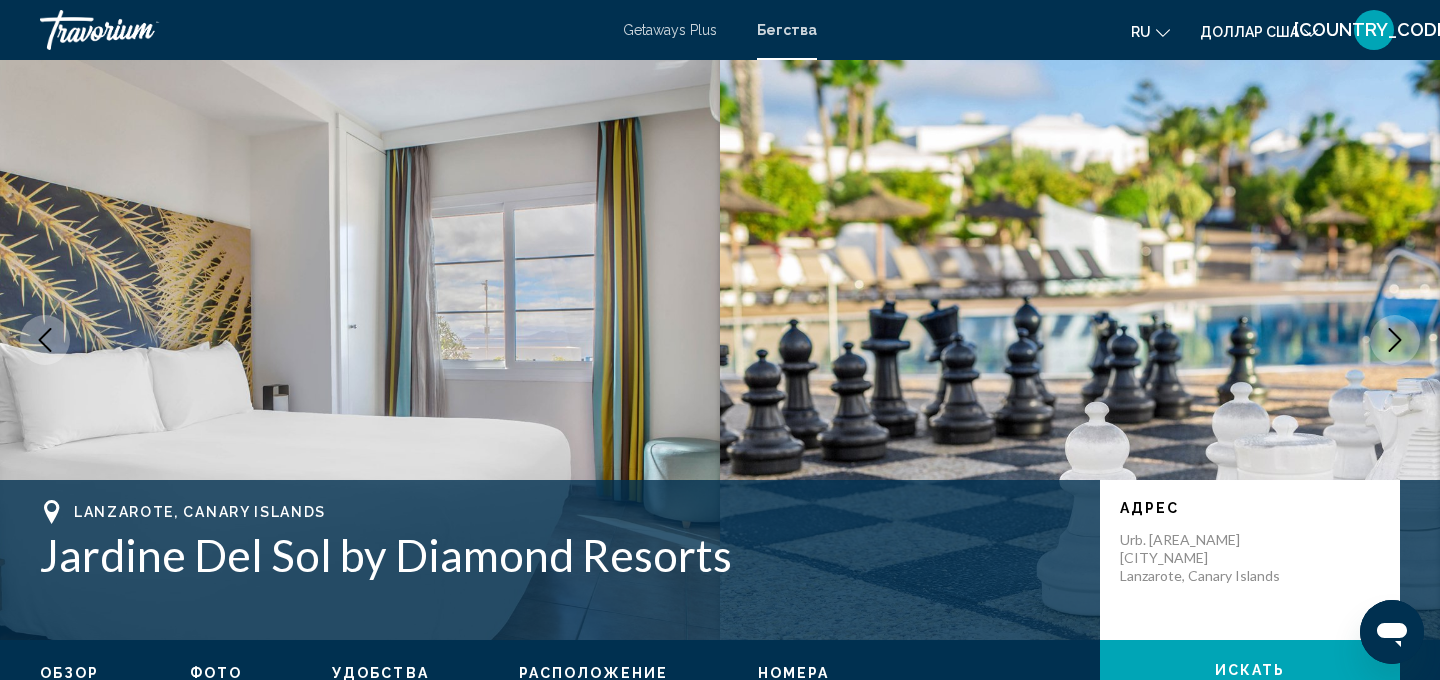 click at bounding box center (1395, 340) 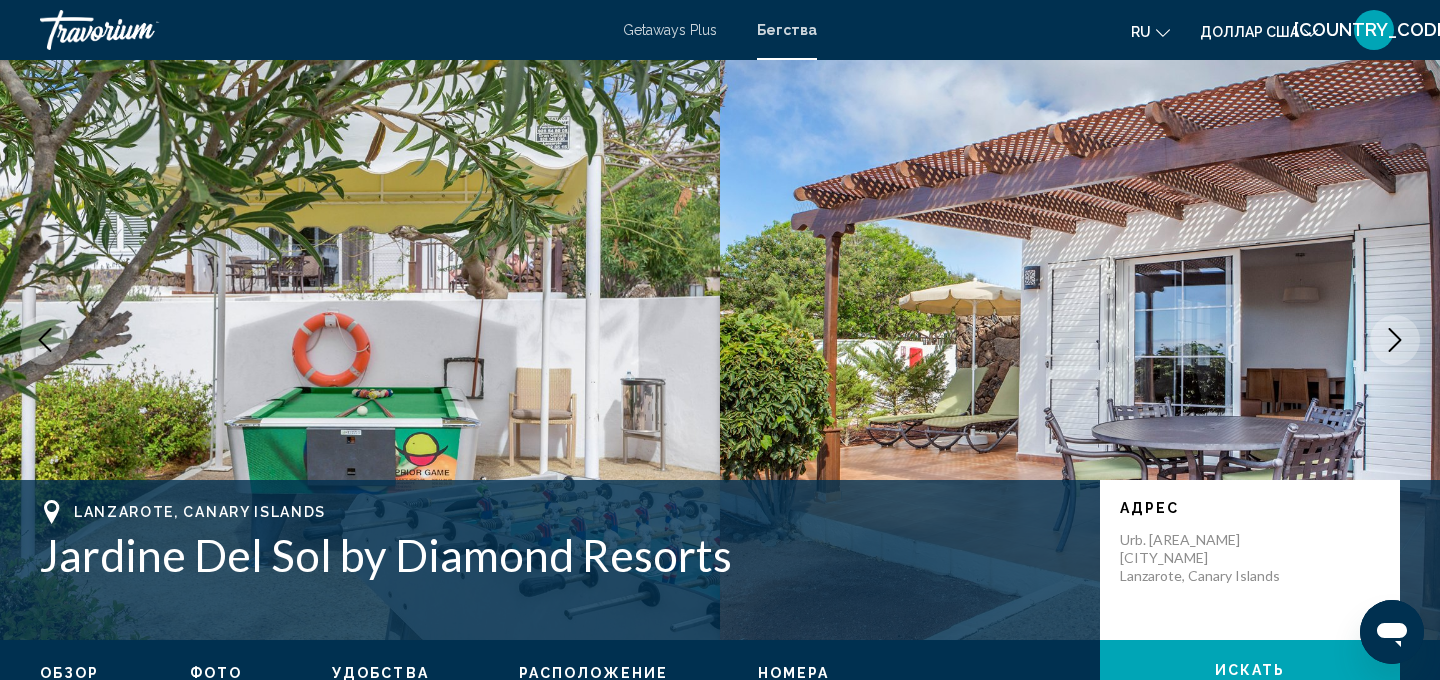 click at bounding box center [1395, 340] 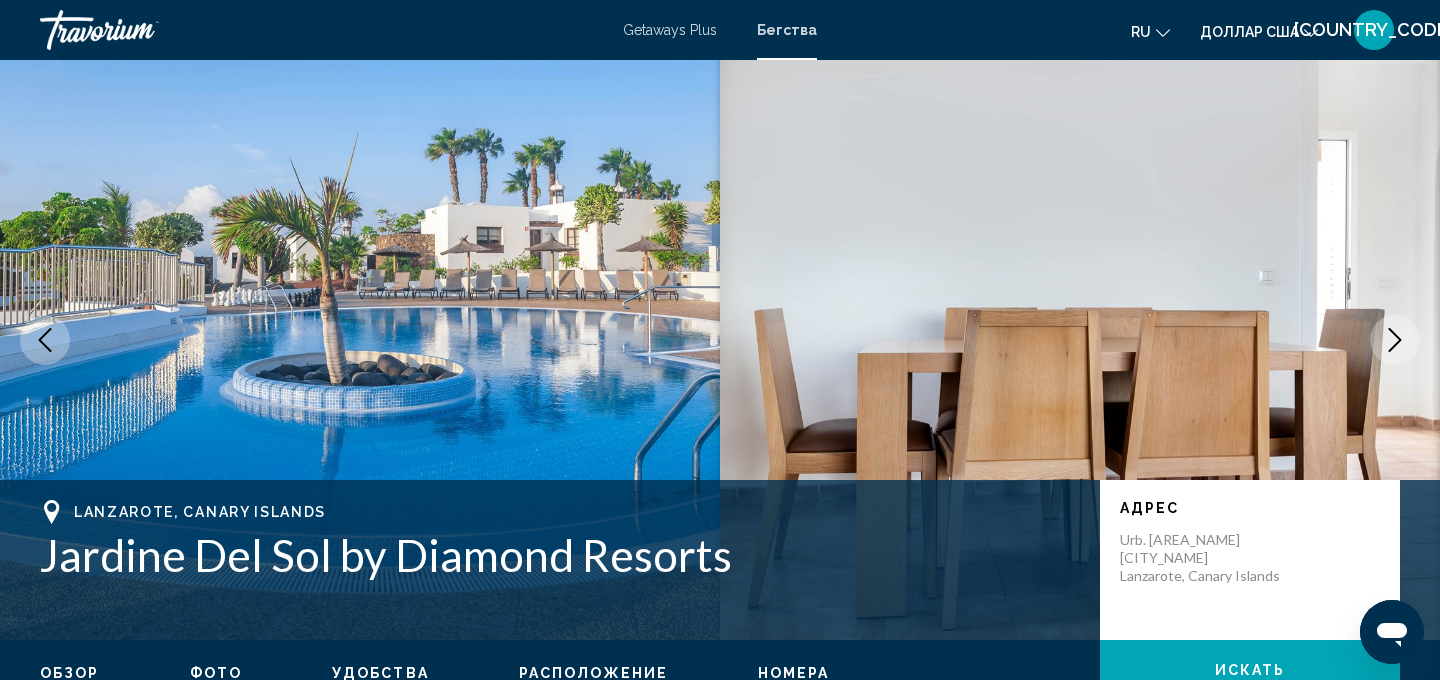 click at bounding box center [1395, 340] 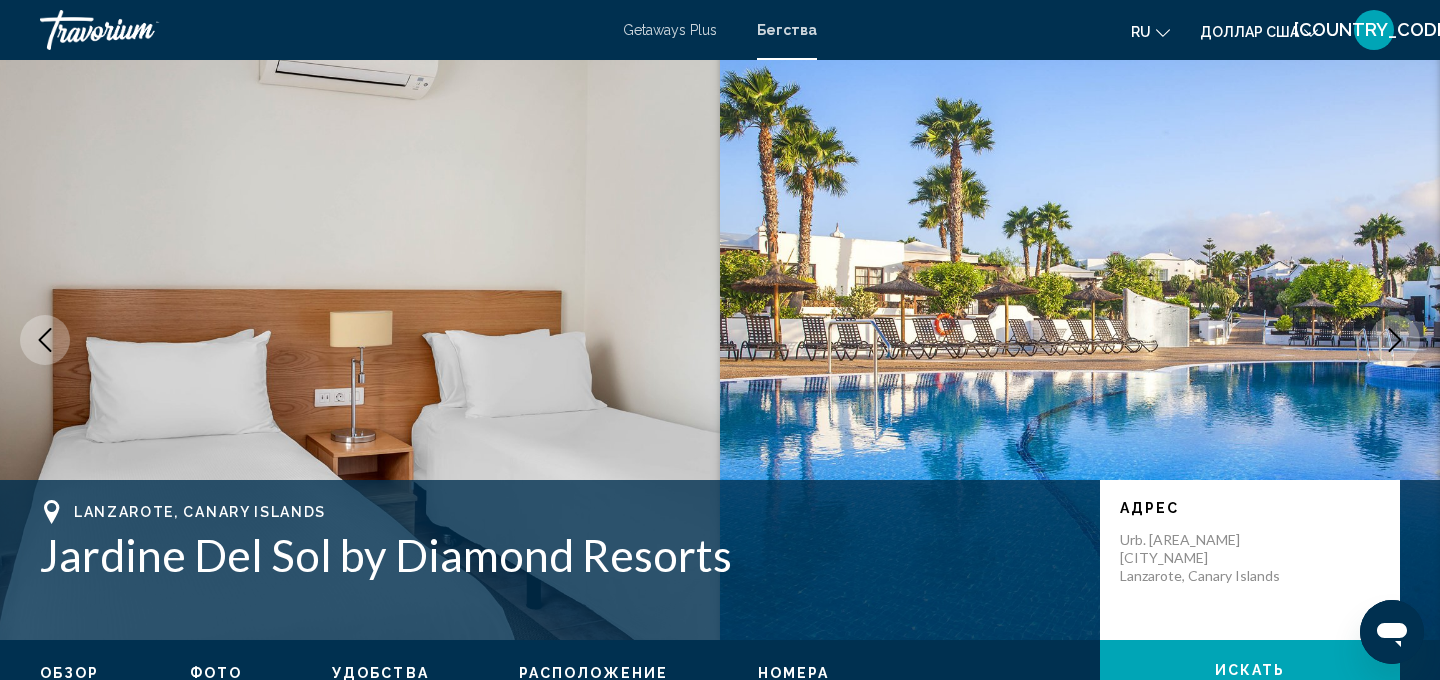 click at bounding box center [1395, 340] 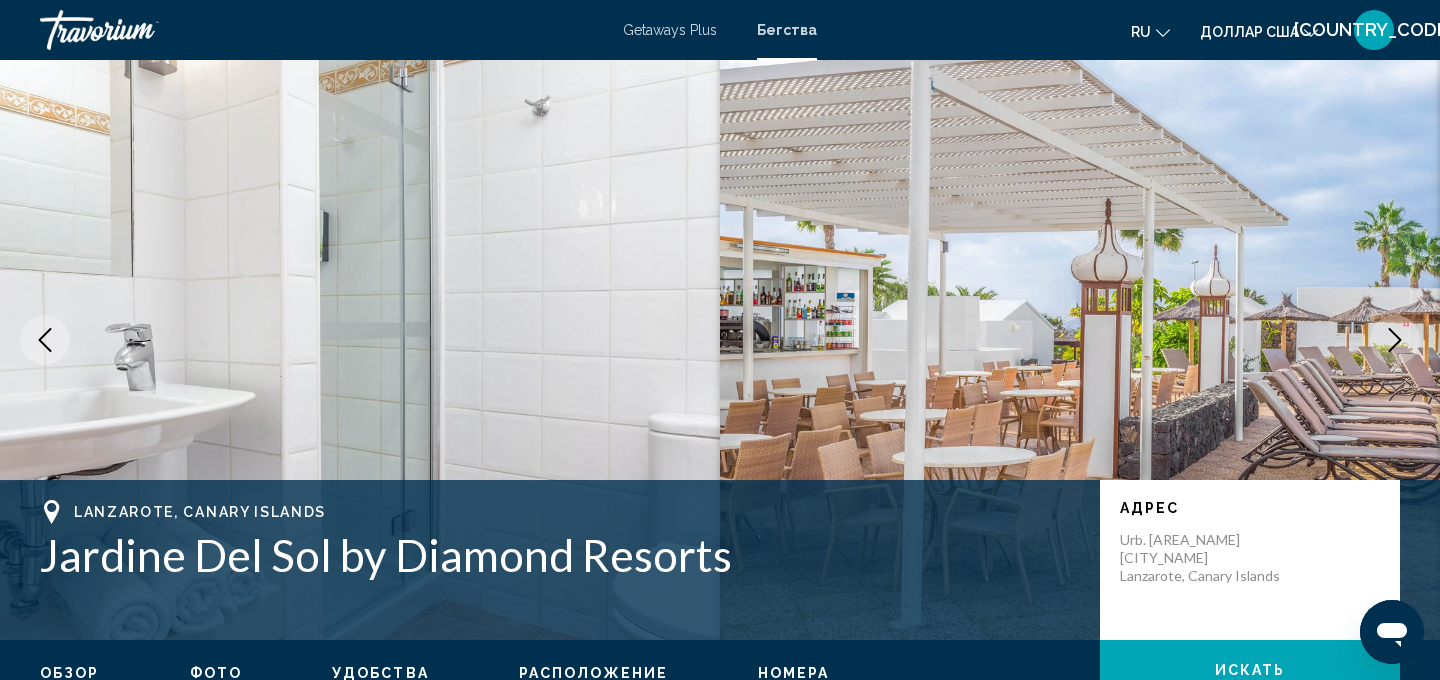 click at bounding box center (1395, 340) 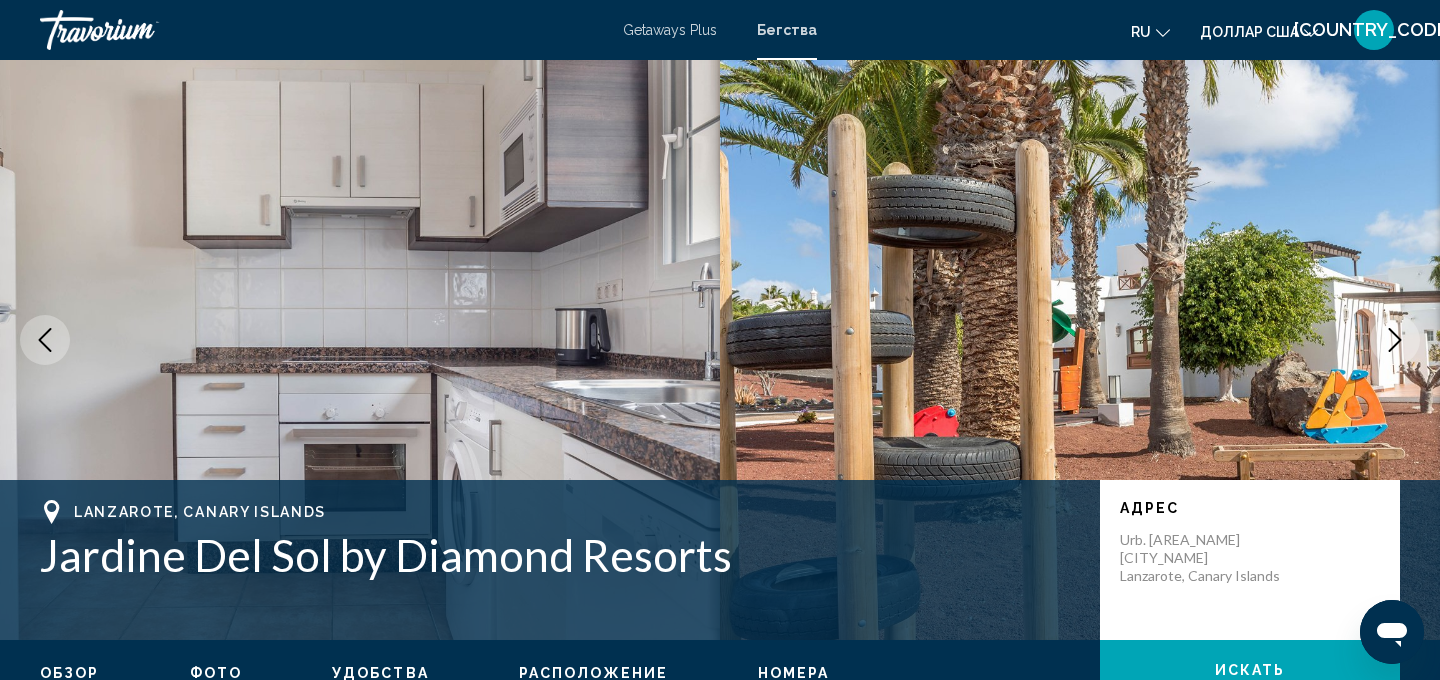 click at bounding box center (1395, 340) 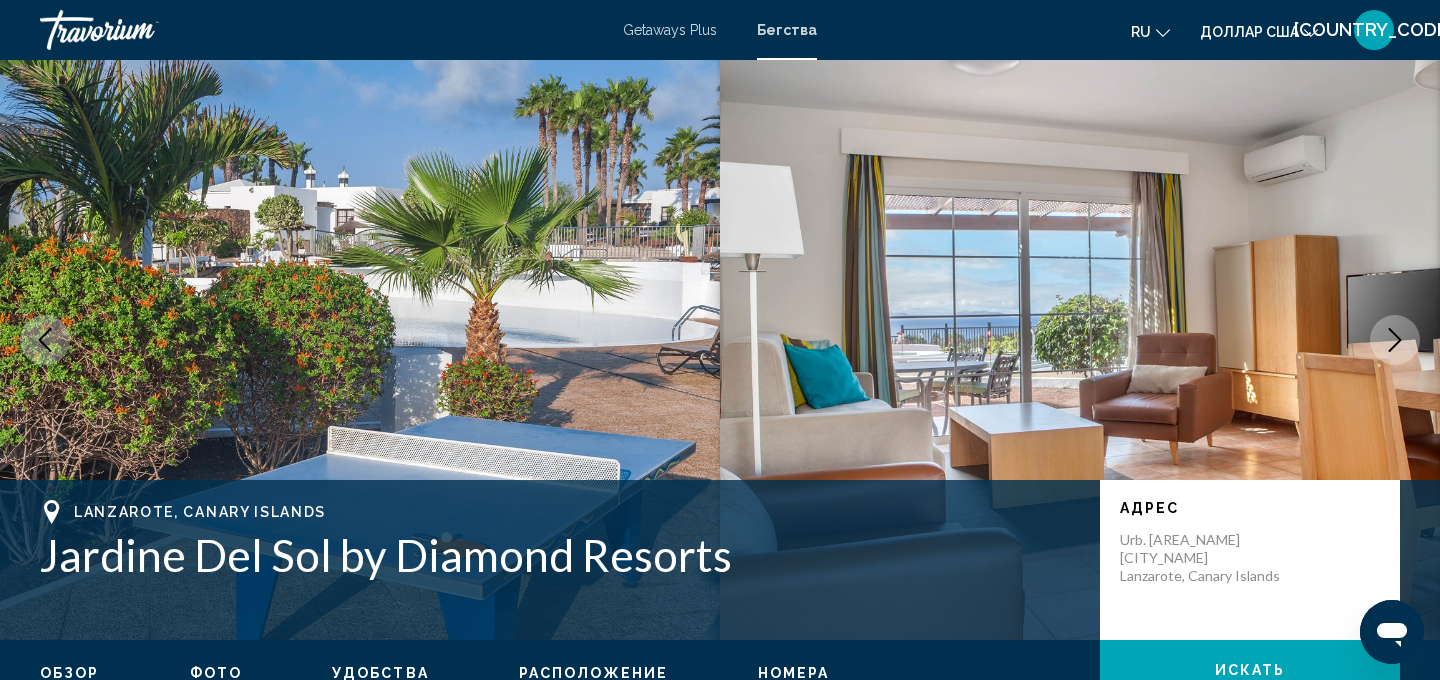 click at bounding box center (1395, 340) 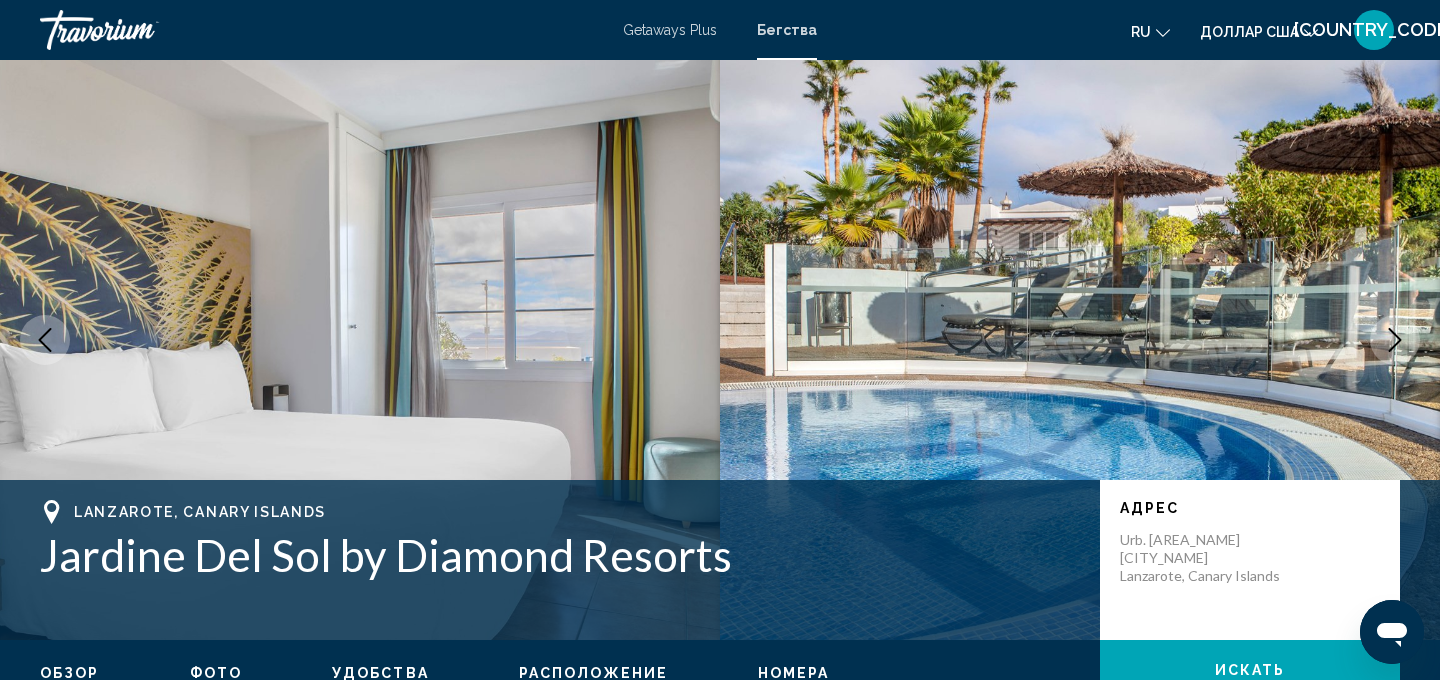 click at bounding box center (1395, 340) 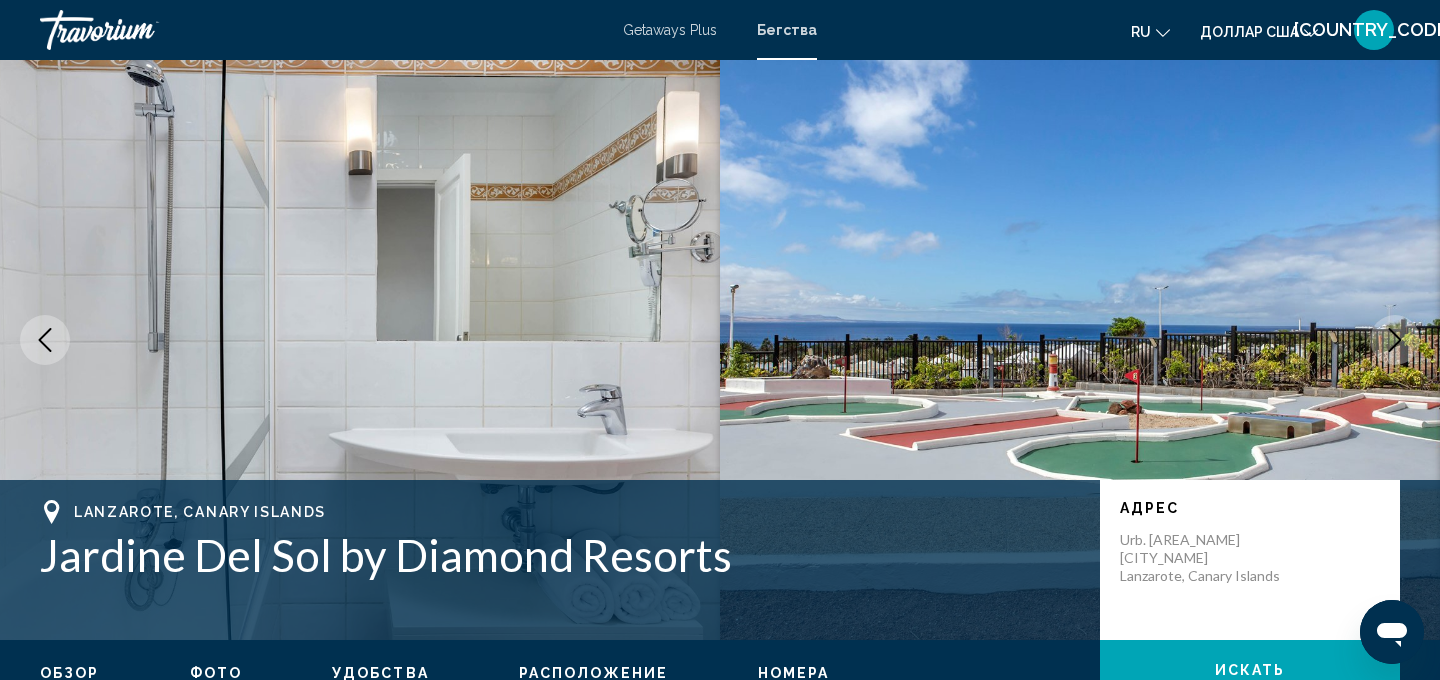 click at bounding box center (1395, 340) 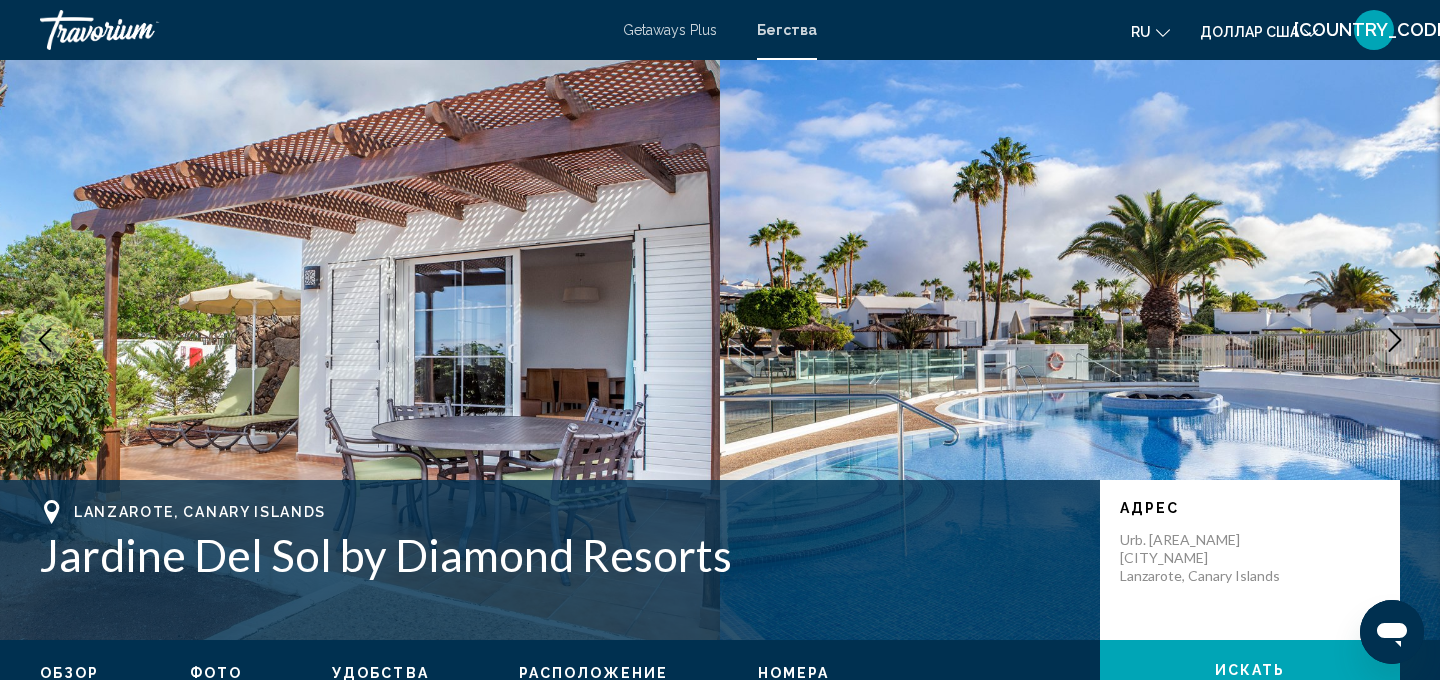 click at bounding box center (1395, 340) 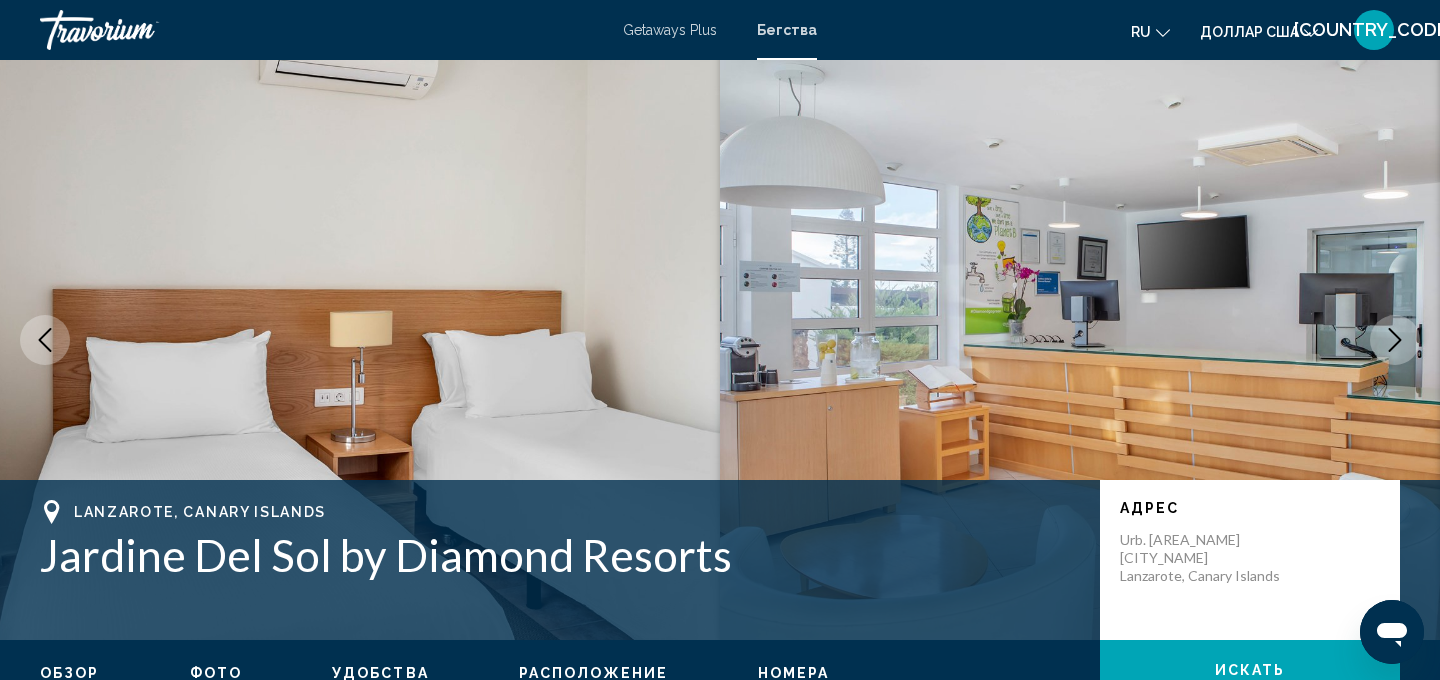 click at bounding box center [1395, 340] 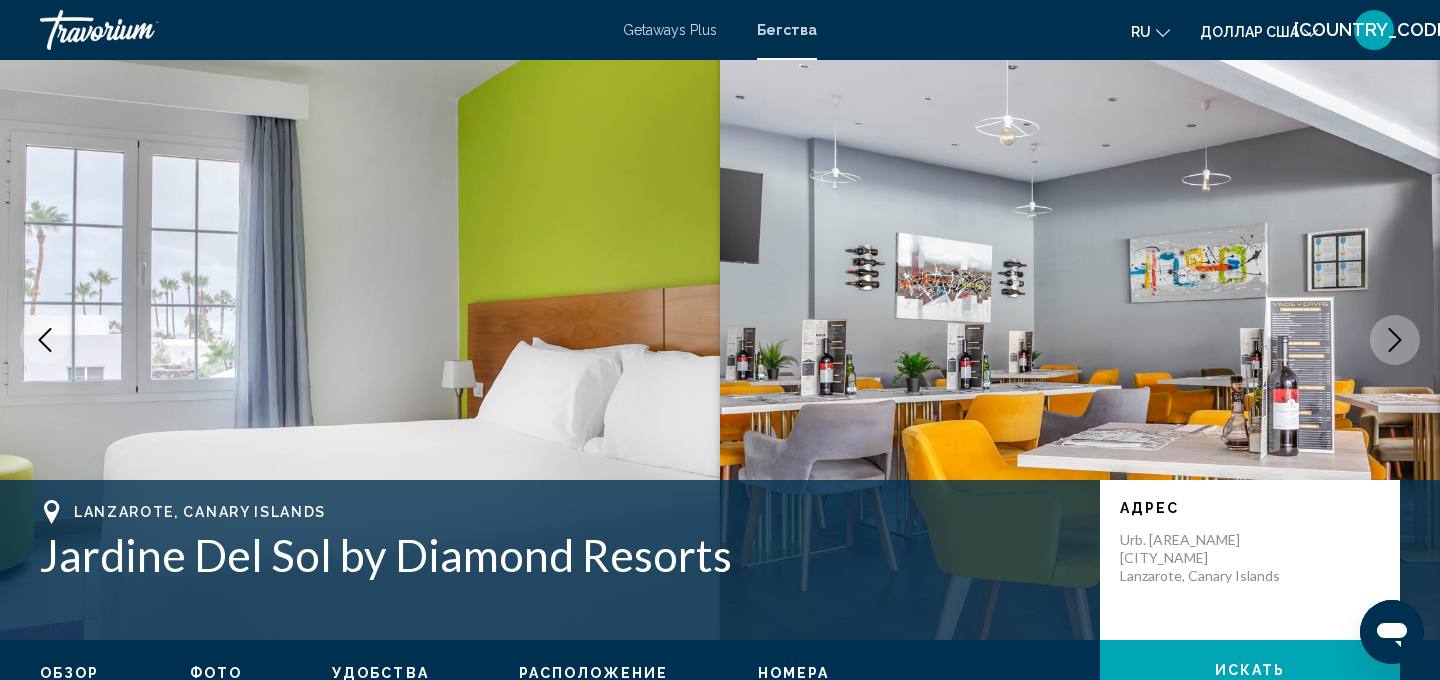 click at bounding box center [1395, 340] 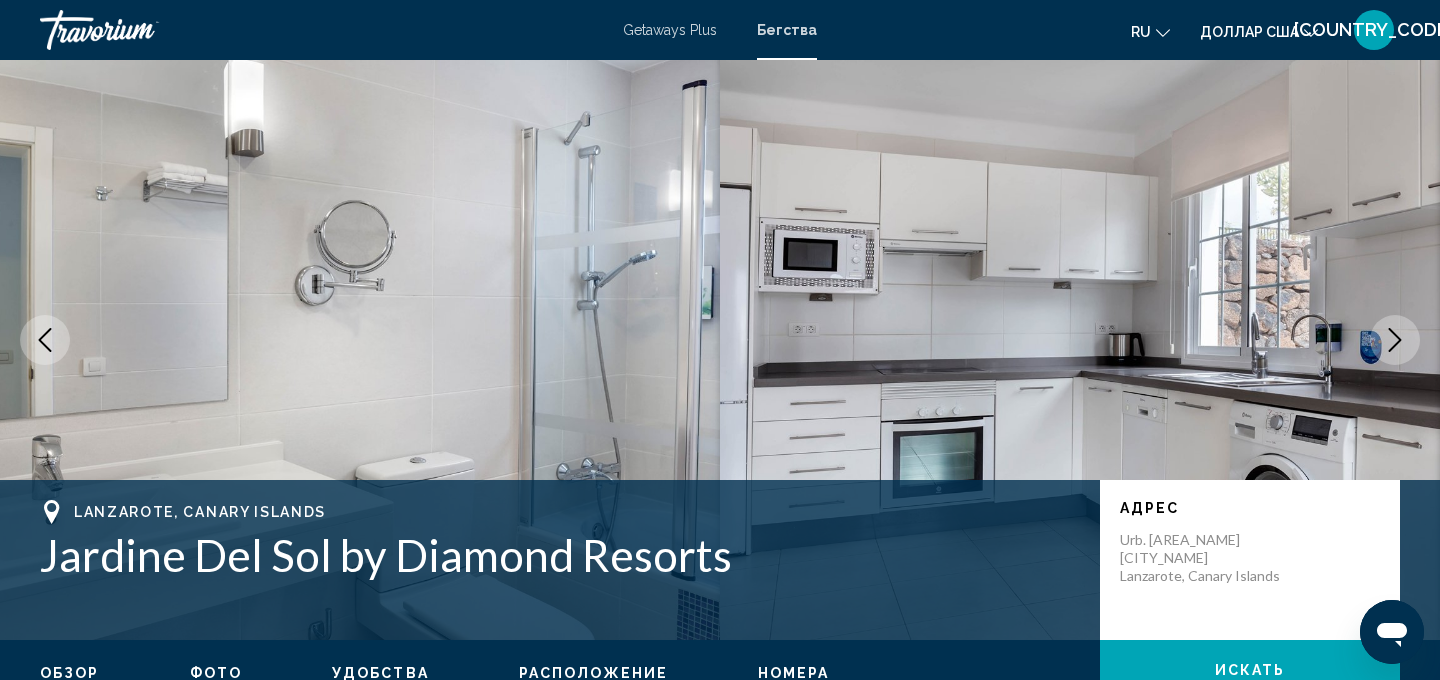 click at bounding box center [1395, 340] 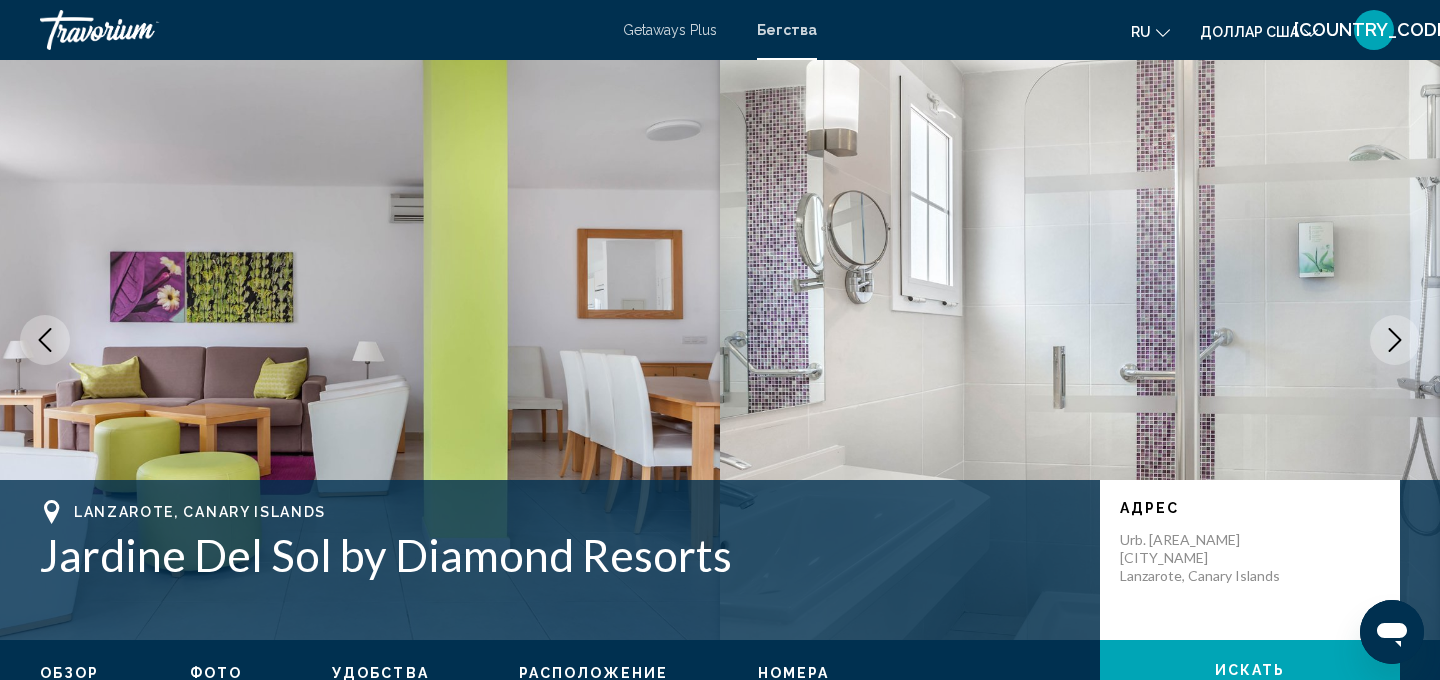 click at bounding box center (1395, 340) 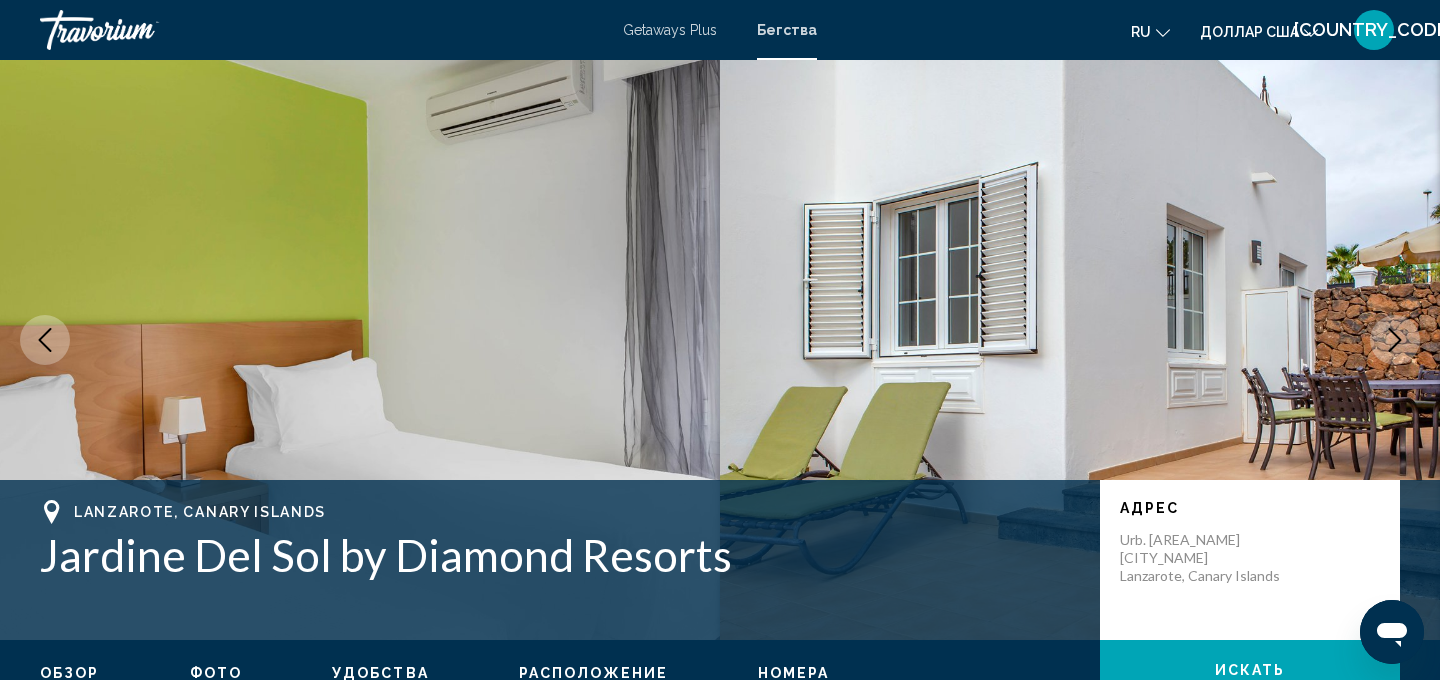 click at bounding box center [1395, 340] 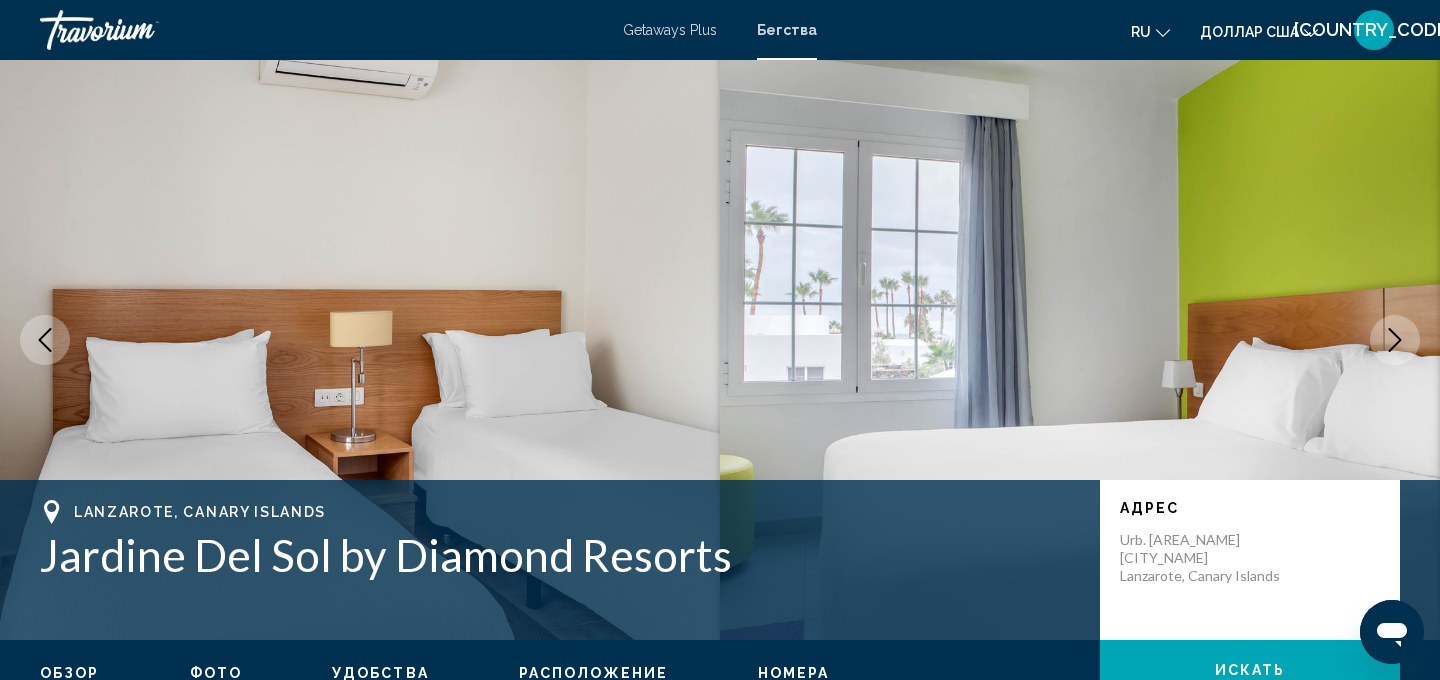 click at bounding box center [1395, 340] 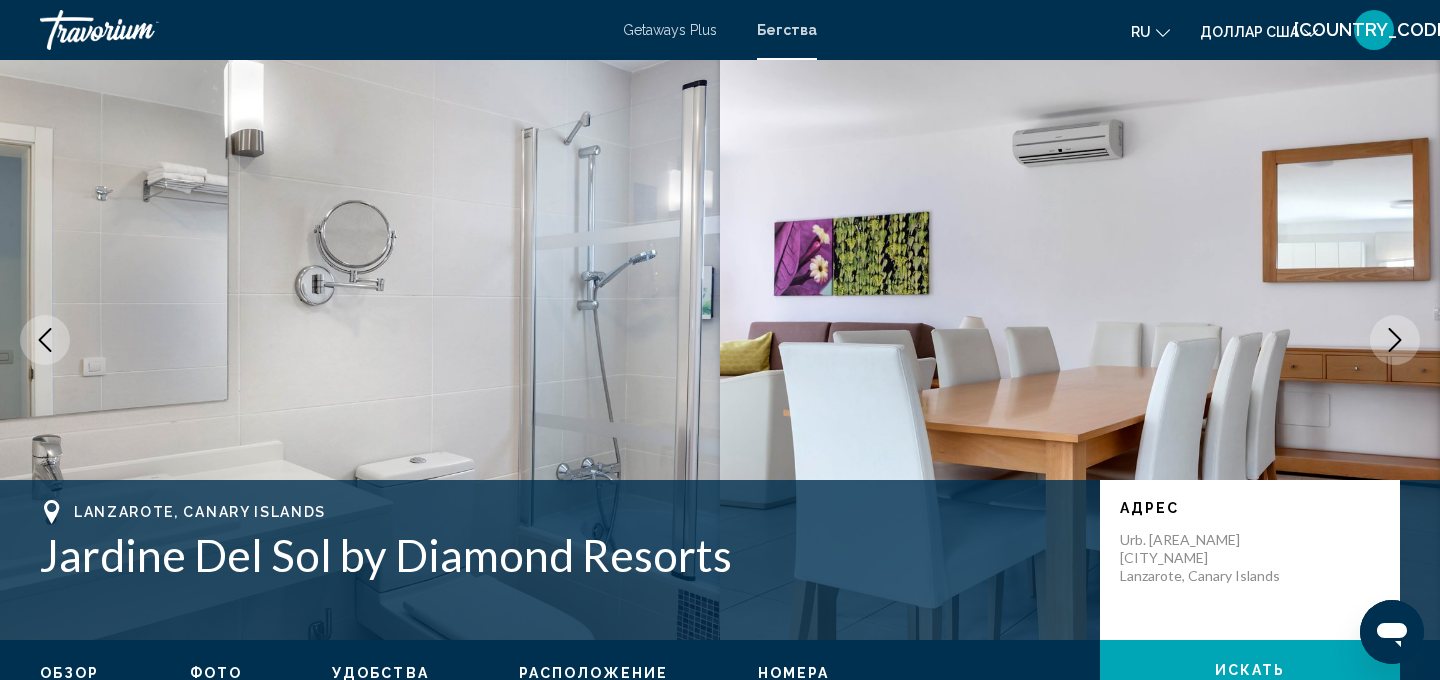 click at bounding box center (1395, 340) 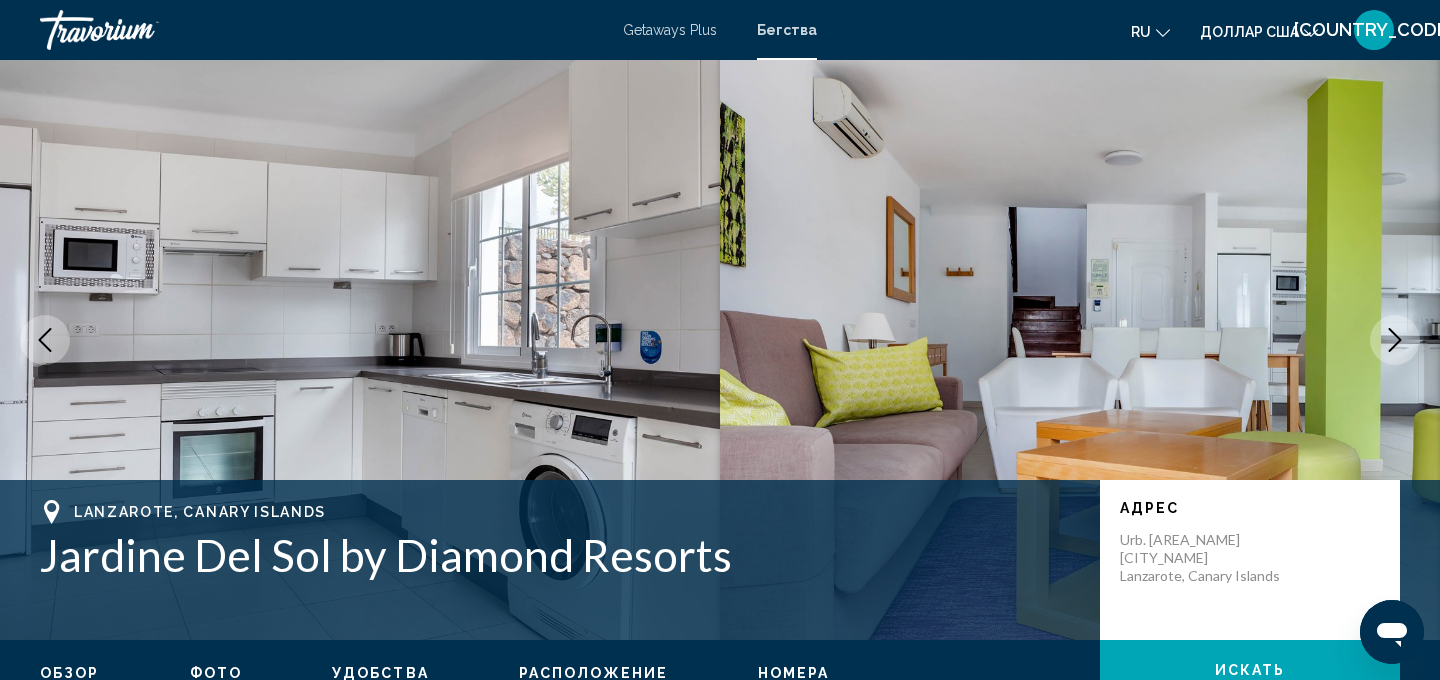 click at bounding box center (1395, 340) 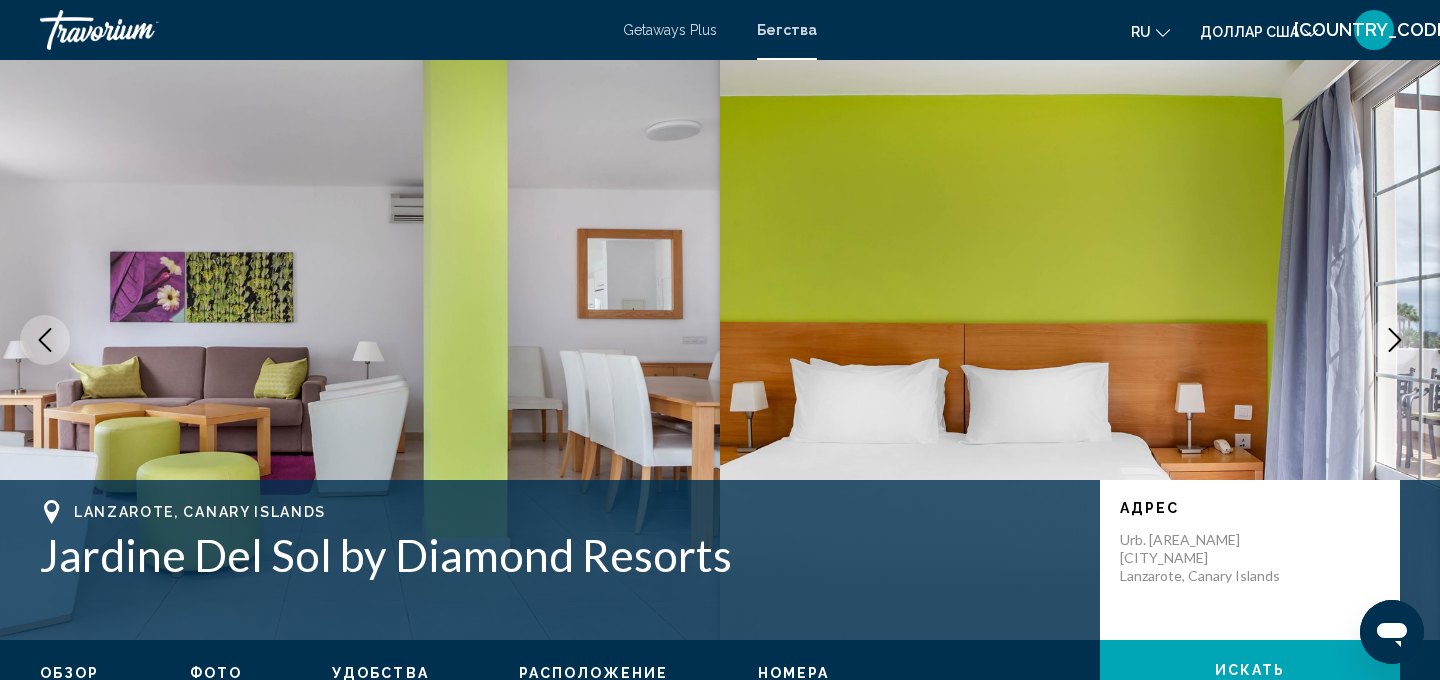 click at bounding box center [1395, 340] 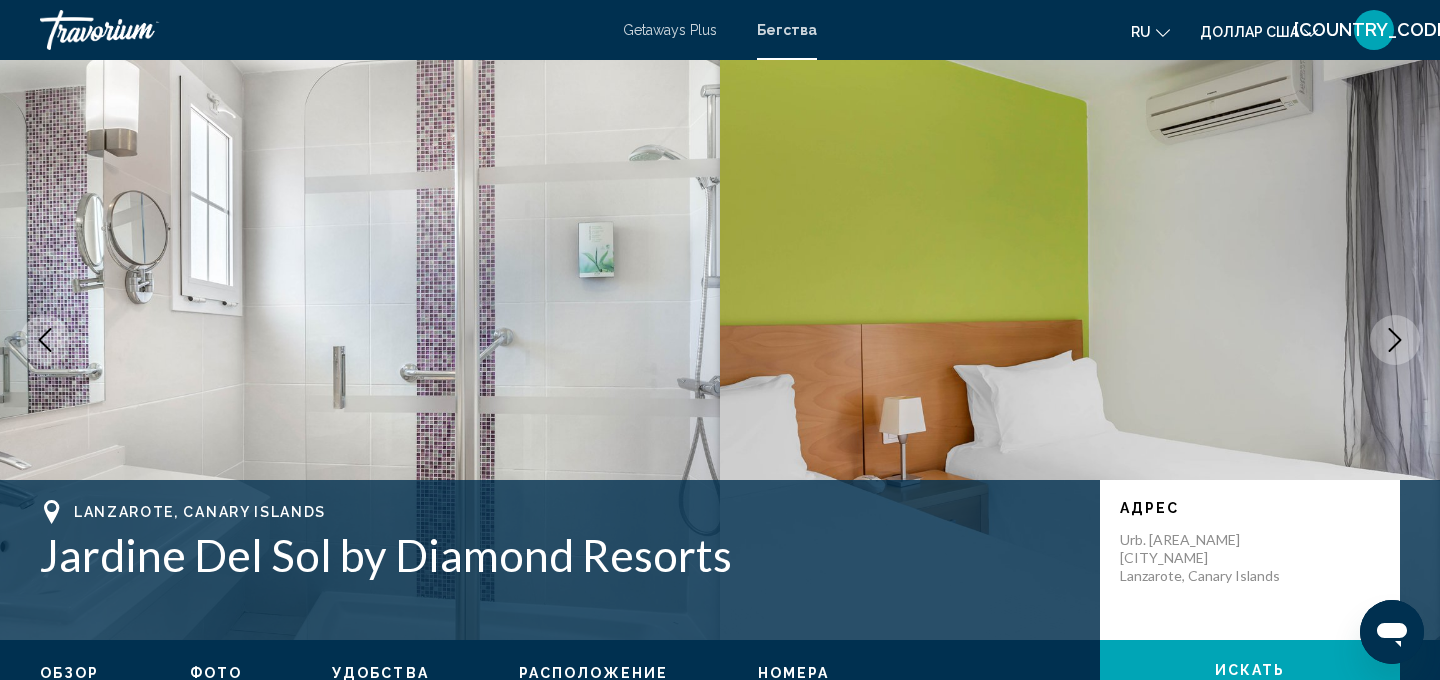 click at bounding box center [1395, 340] 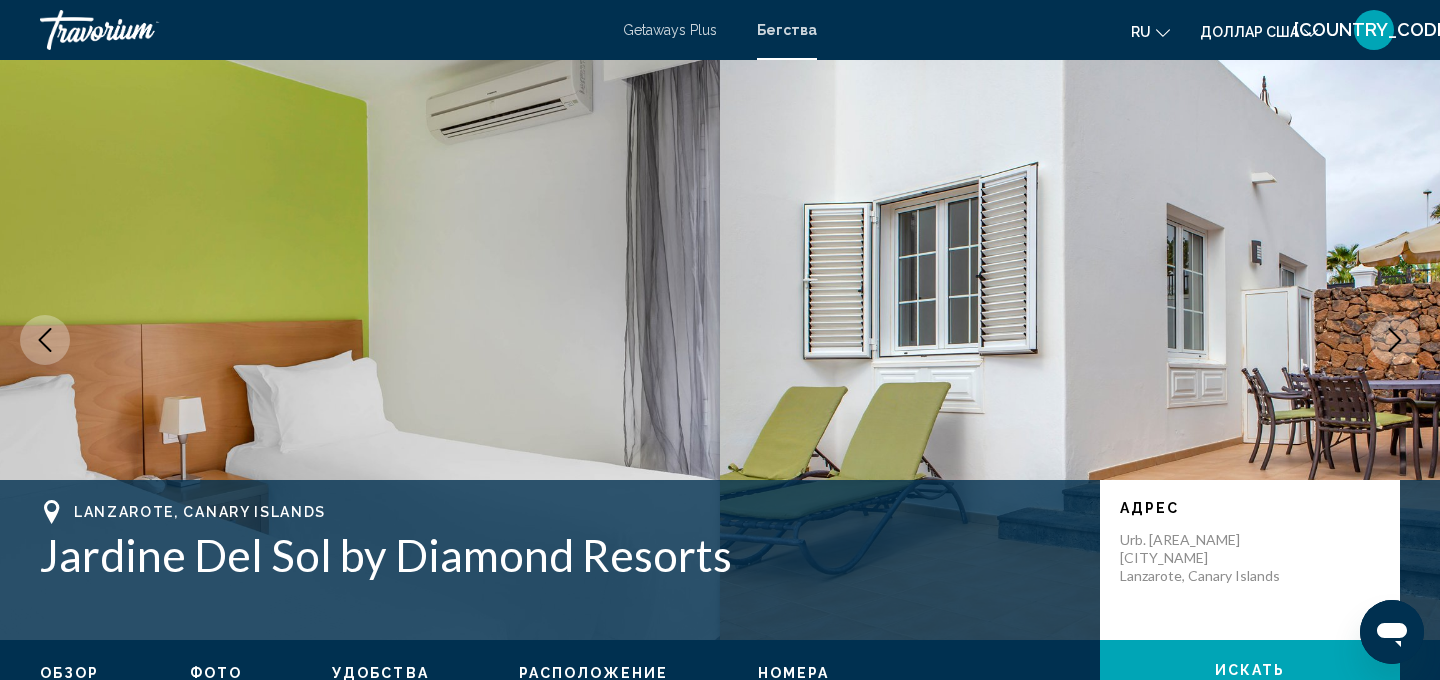 click at bounding box center (1395, 340) 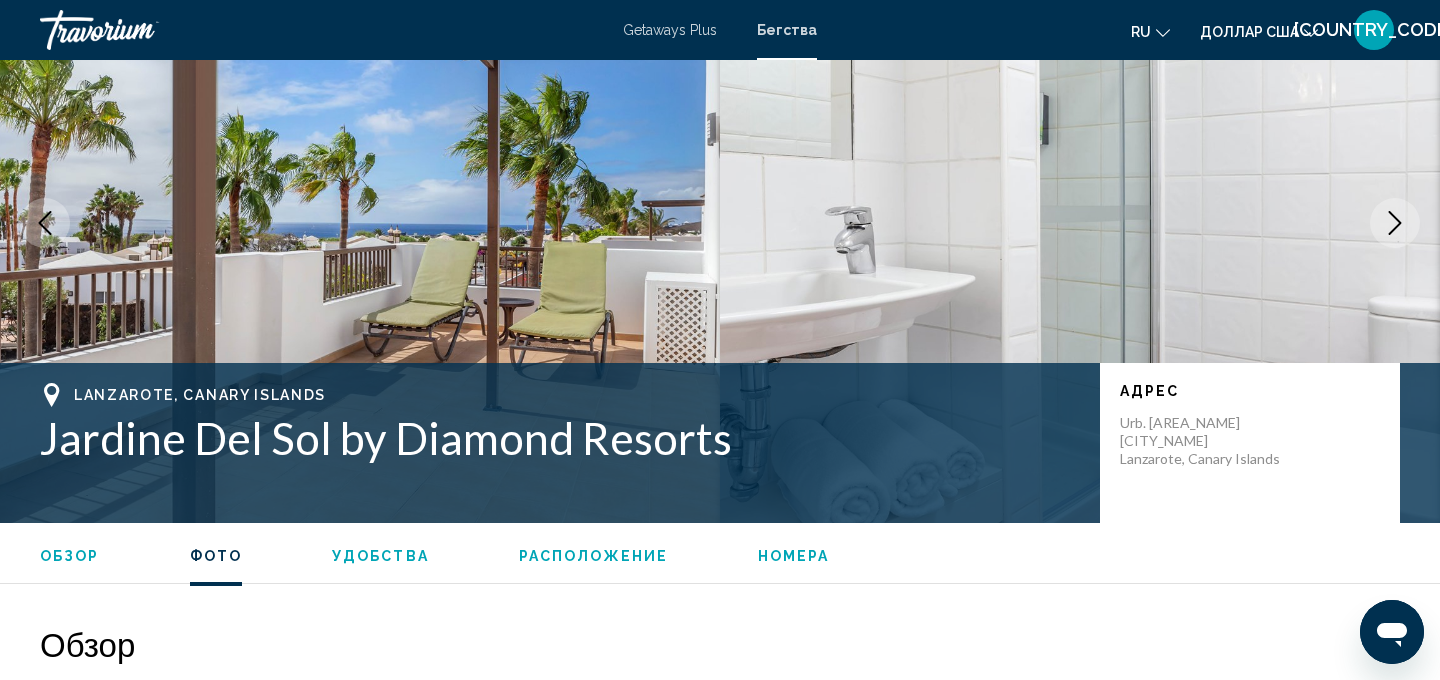 scroll, scrollTop: 0, scrollLeft: 0, axis: both 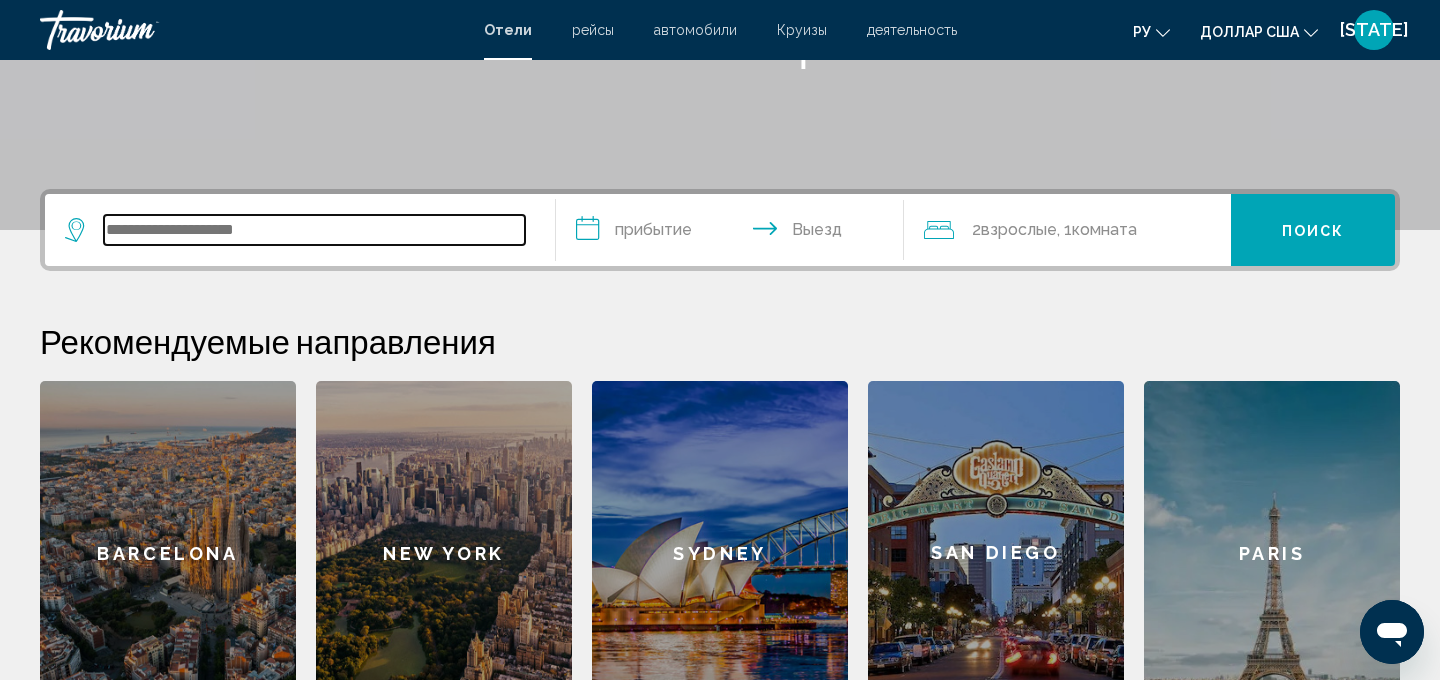 click at bounding box center (314, 230) 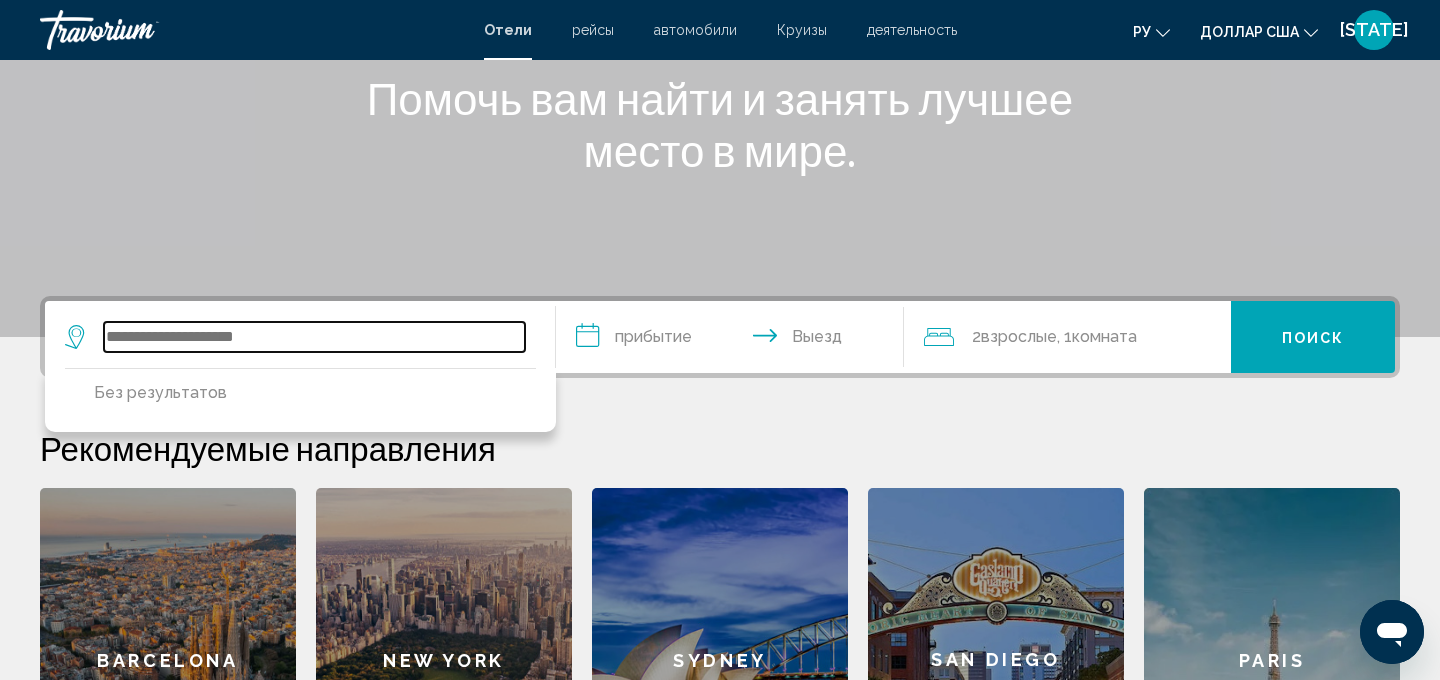 scroll, scrollTop: 0, scrollLeft: 0, axis: both 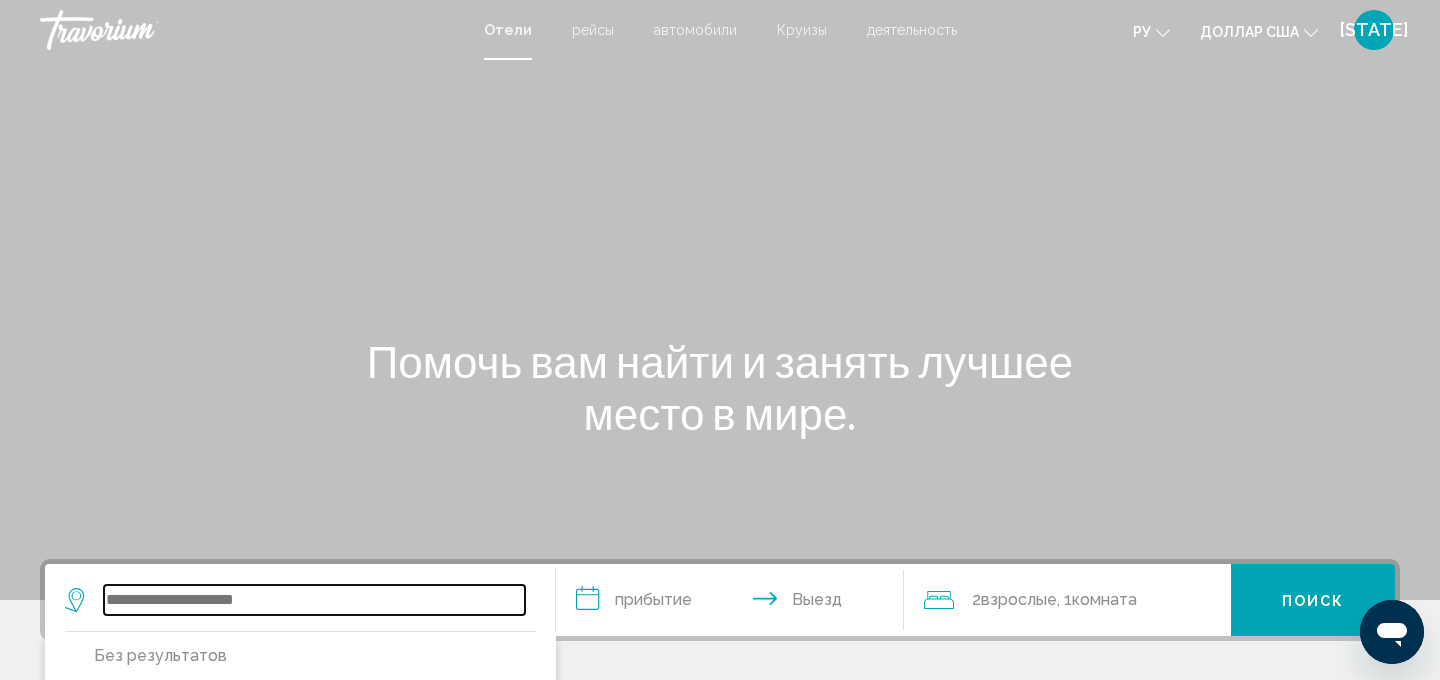 click at bounding box center [314, 600] 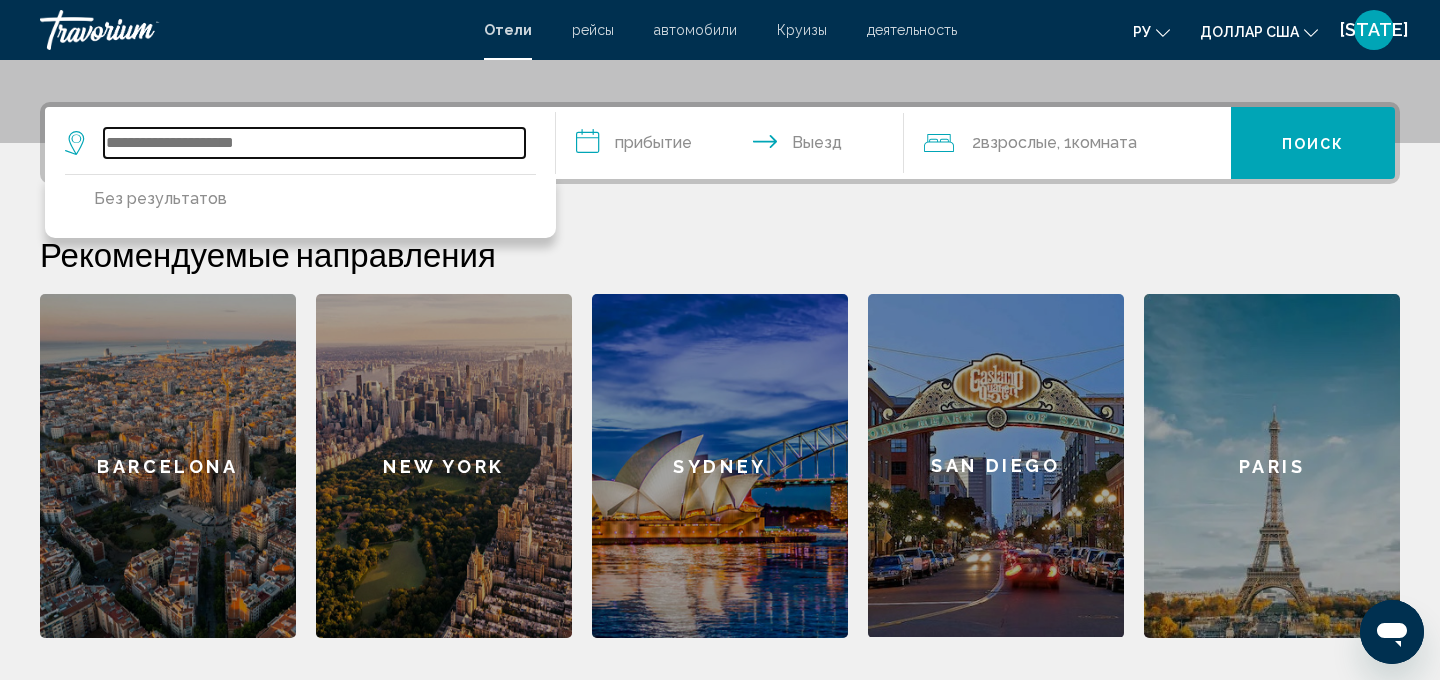 scroll, scrollTop: 494, scrollLeft: 0, axis: vertical 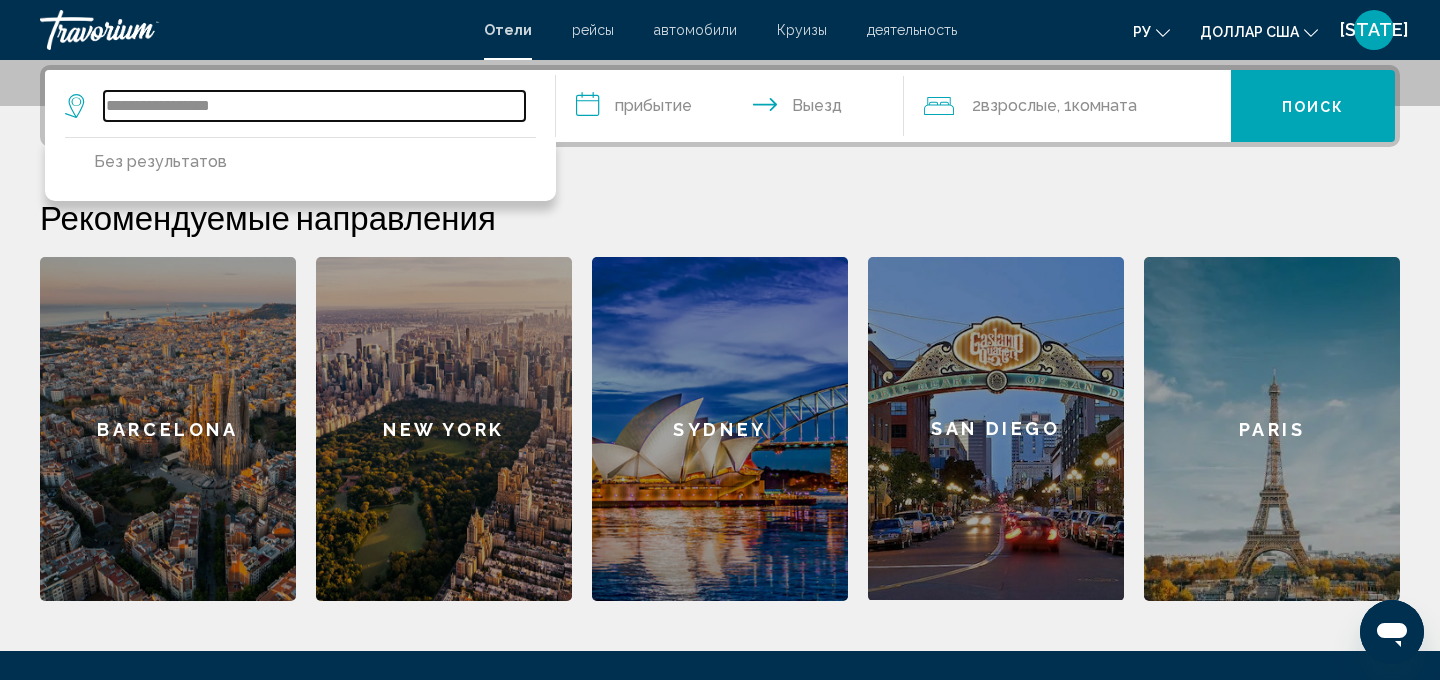 click on "**********" at bounding box center [314, 106] 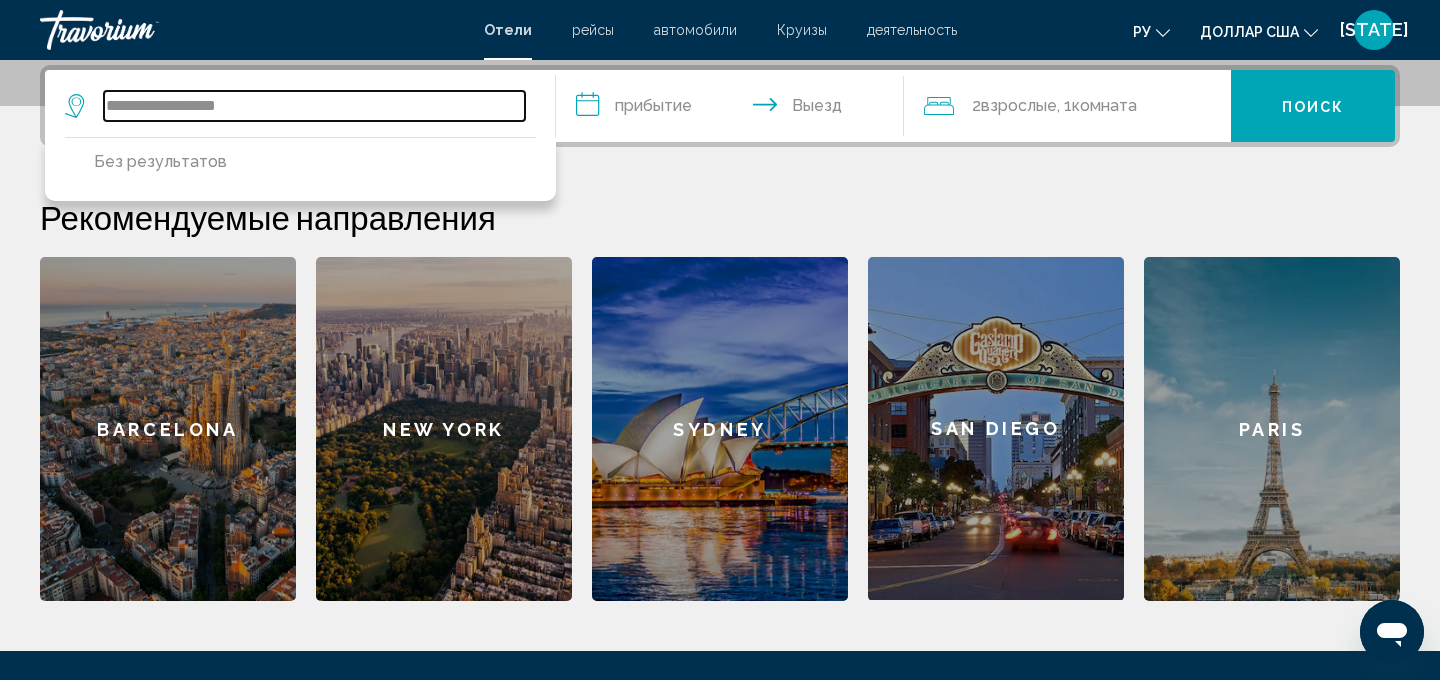click on "**********" at bounding box center (314, 106) 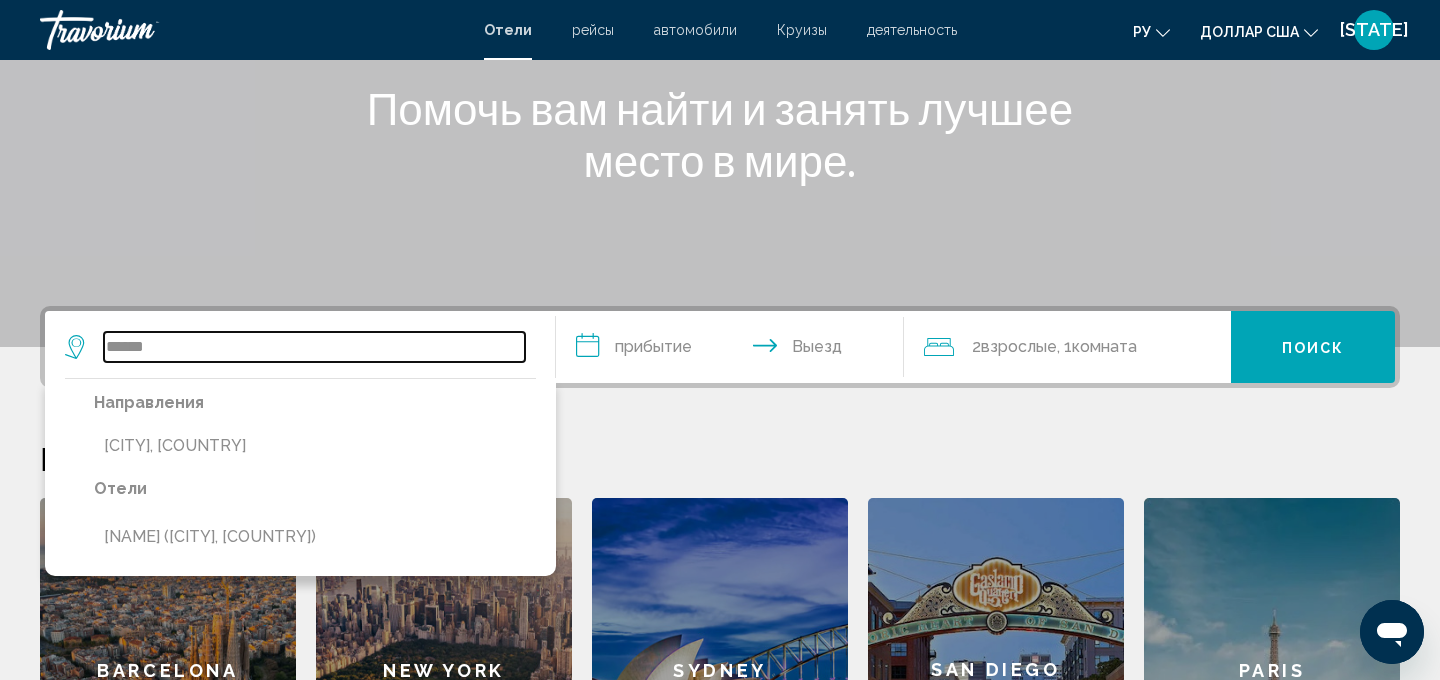 scroll, scrollTop: 252, scrollLeft: 0, axis: vertical 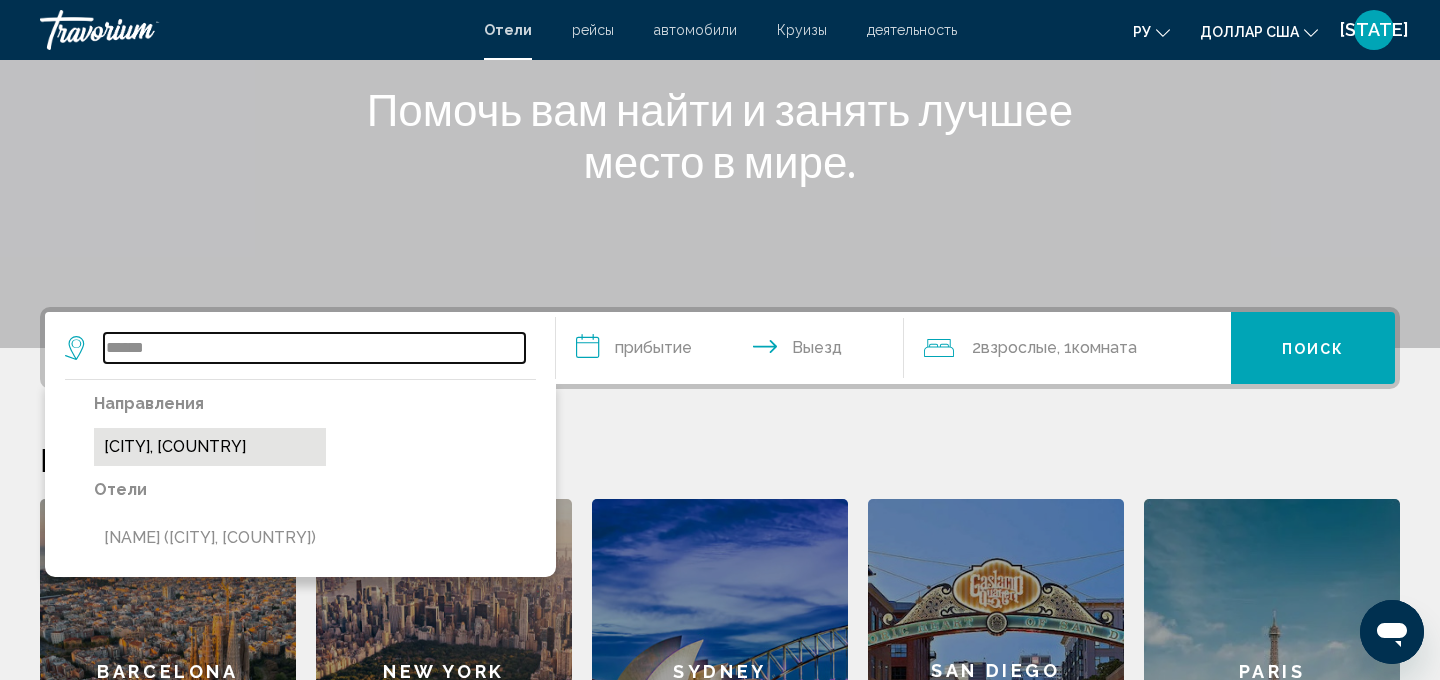 type on "******" 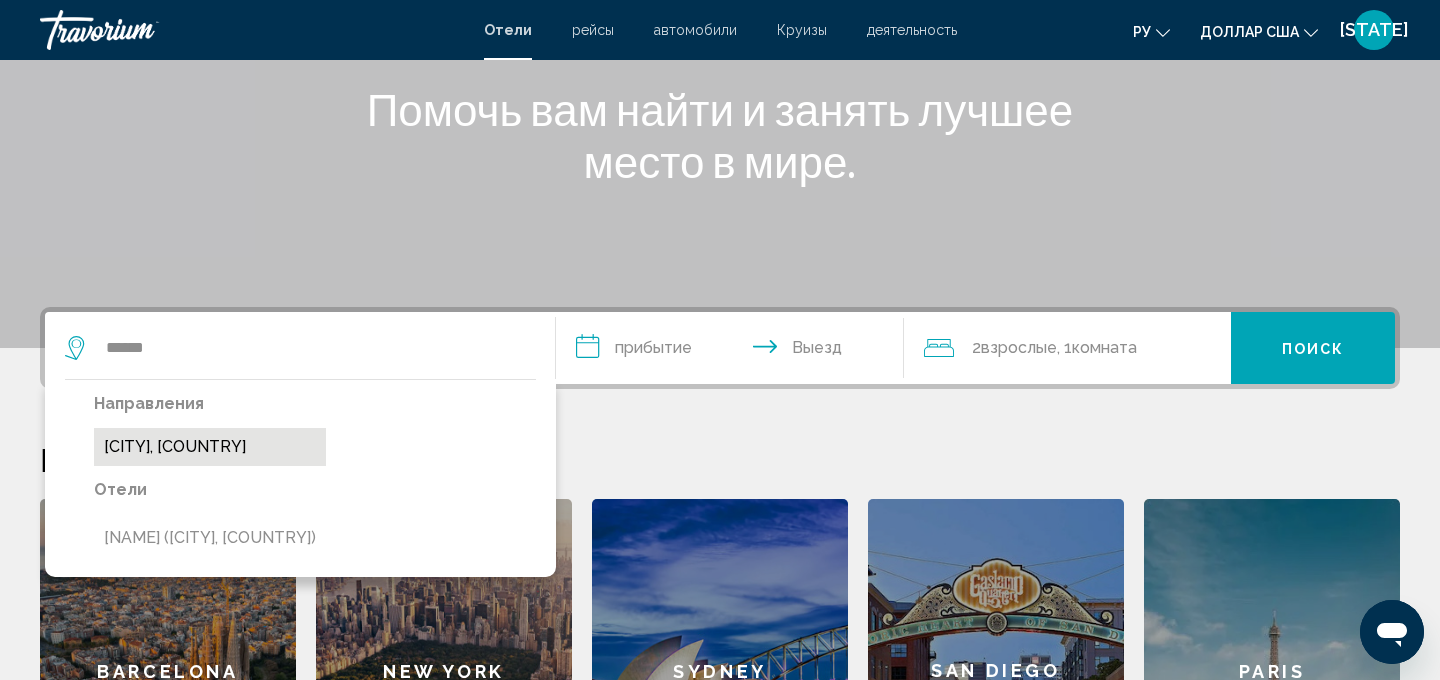 click on "Spaniard's Bay, Newfoundland, NF, Canada" at bounding box center [210, 447] 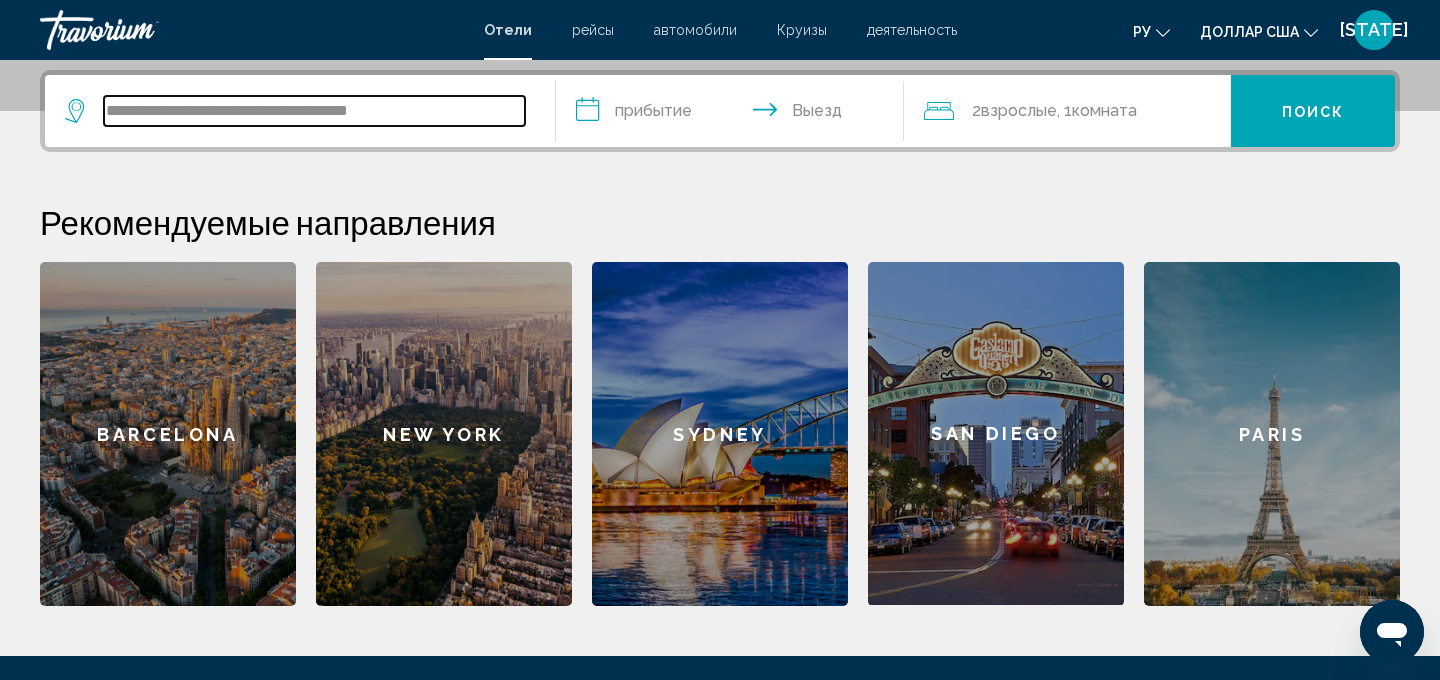 scroll, scrollTop: 494, scrollLeft: 0, axis: vertical 